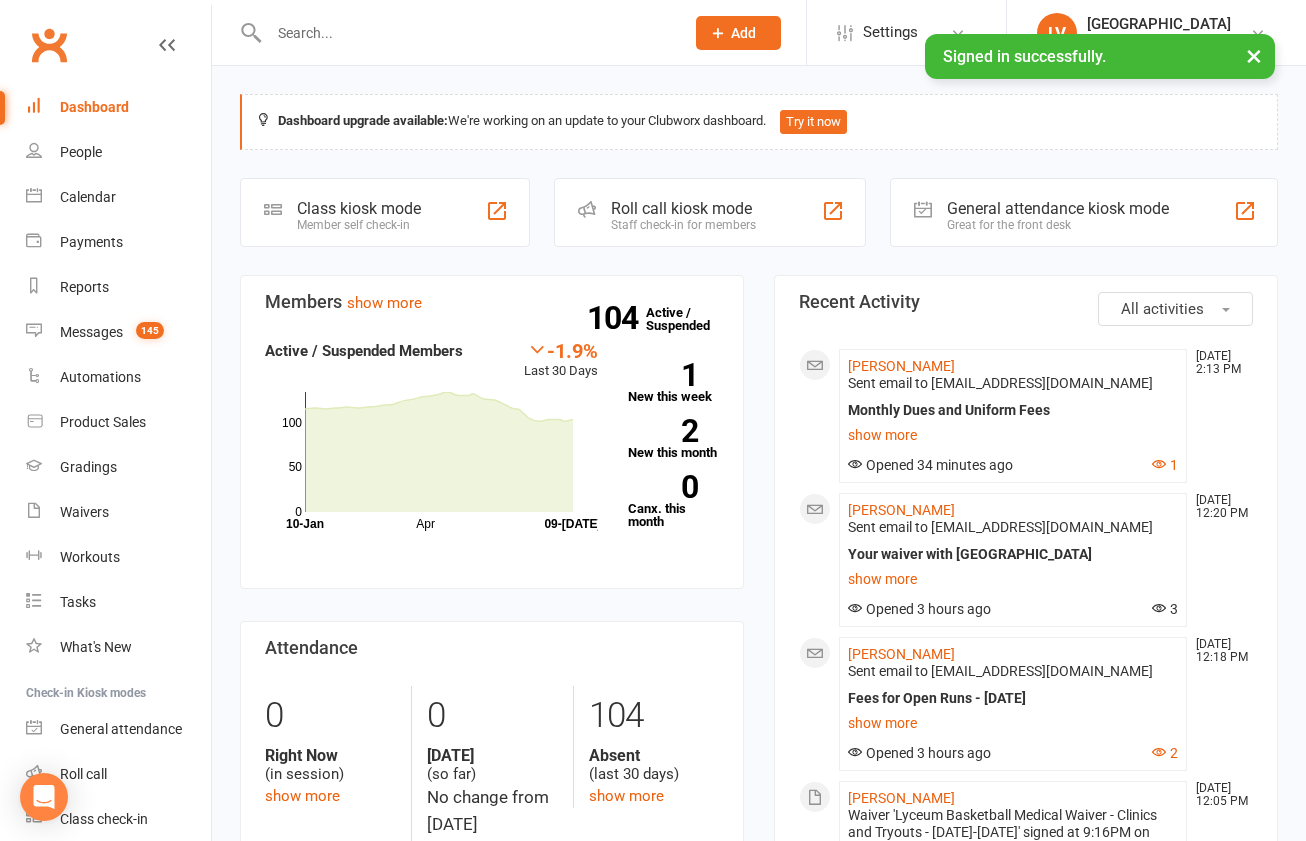 scroll, scrollTop: 0, scrollLeft: 0, axis: both 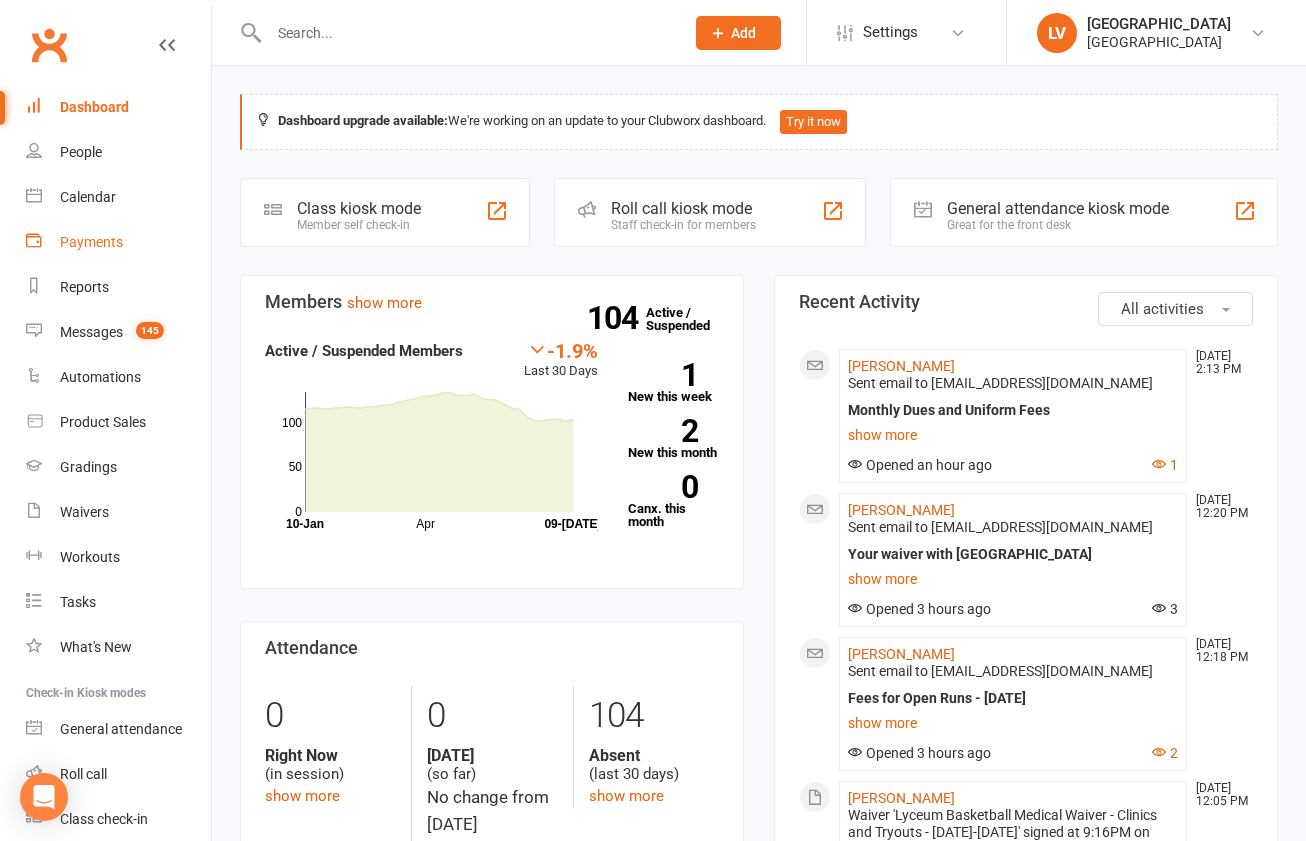 click on "Payments" at bounding box center (91, 242) 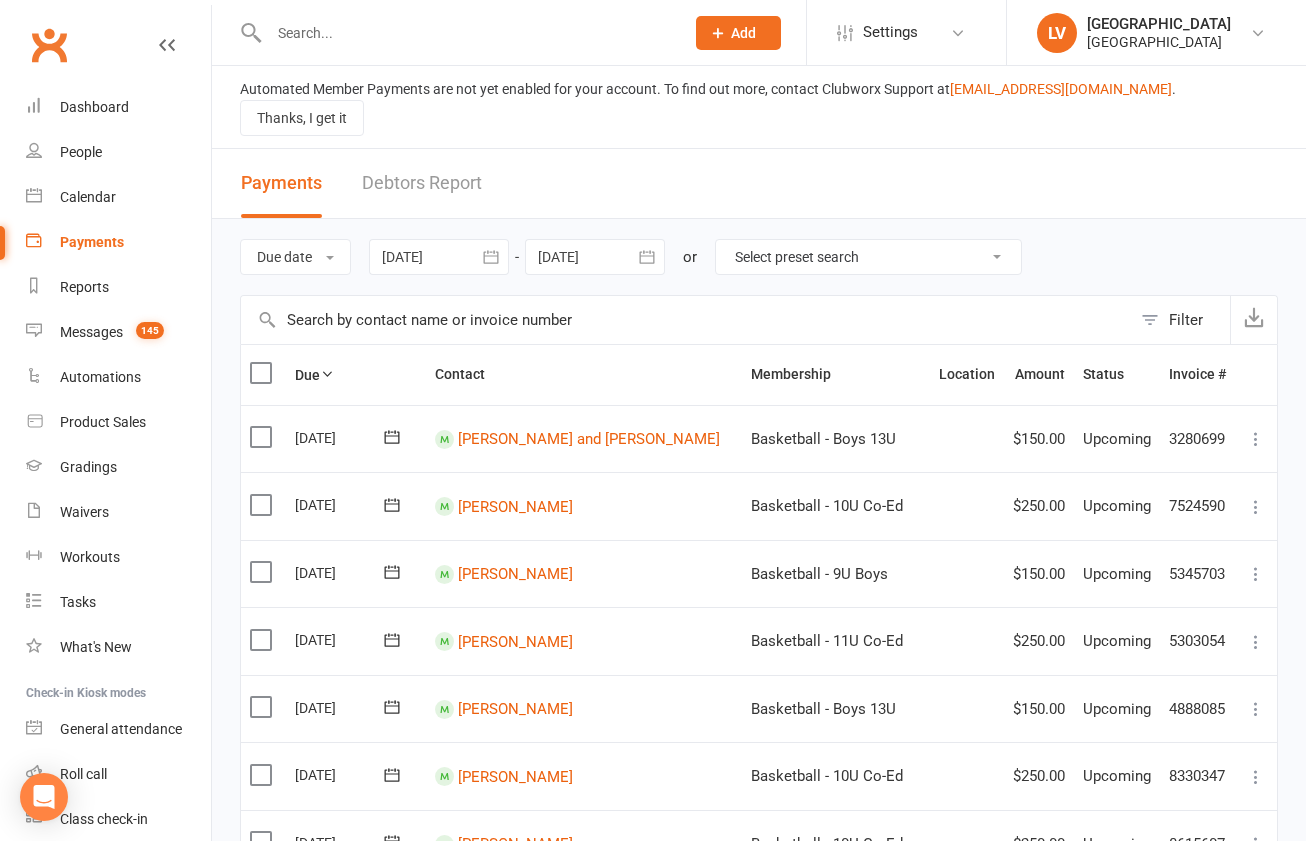 click on "Filter" at bounding box center [1180, 320] 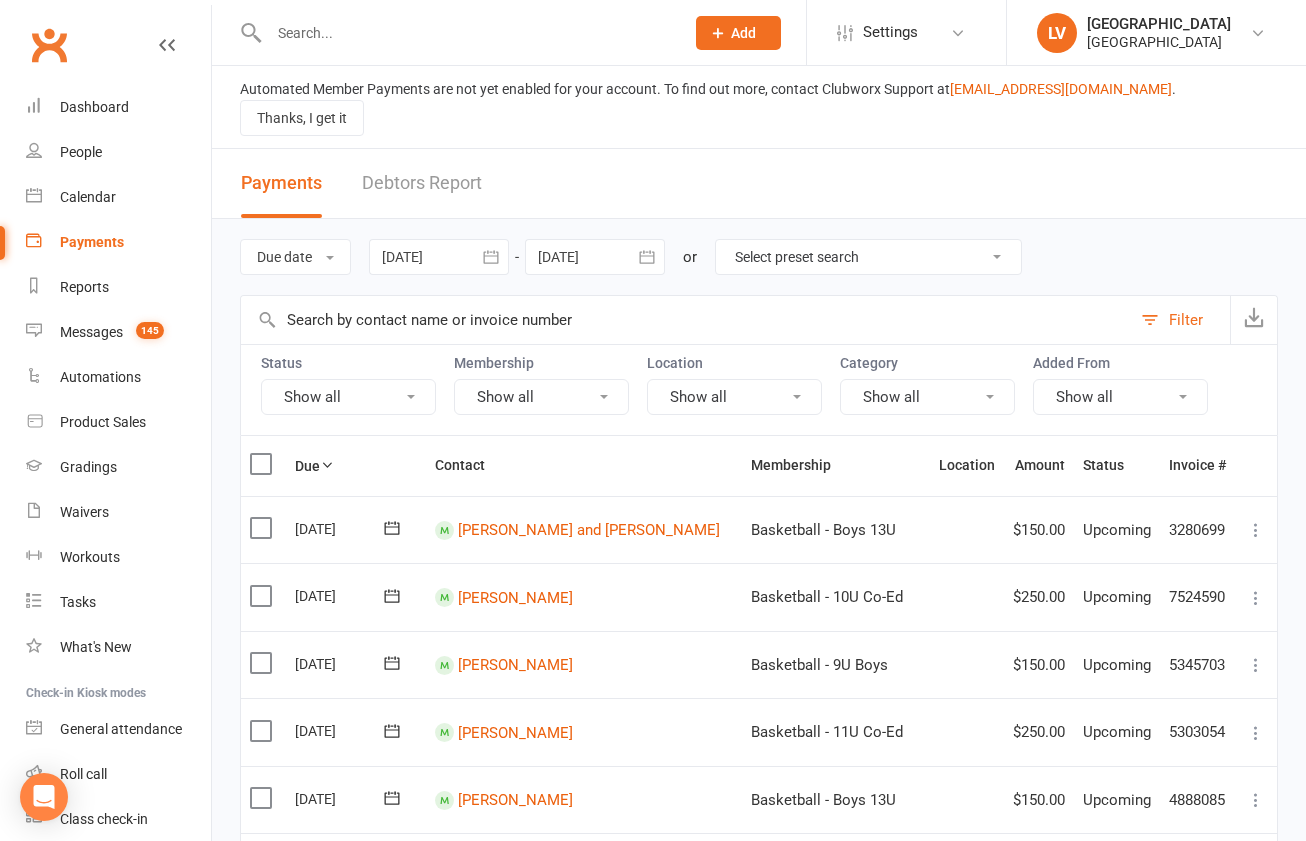 click on "Show all" at bounding box center (348, 397) 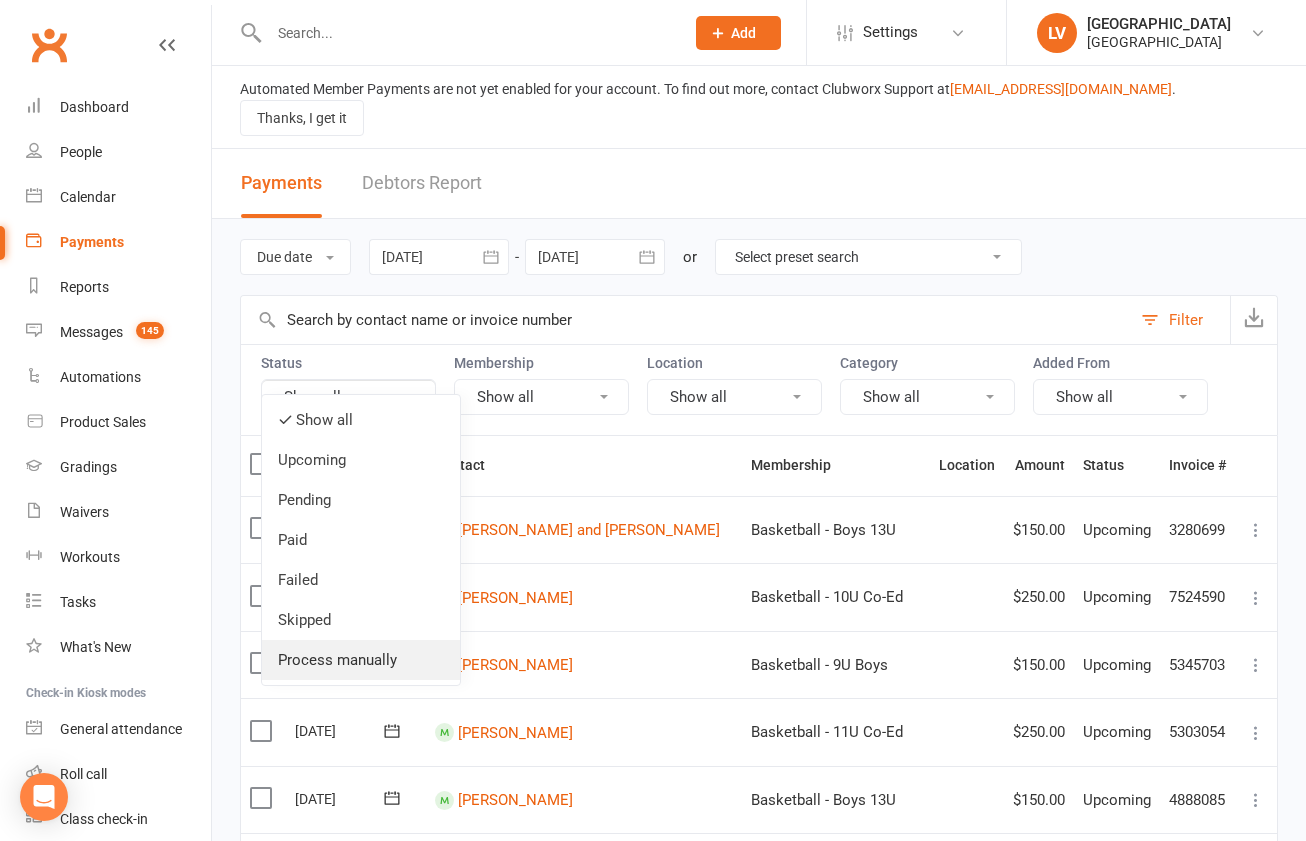 click on "Process manually" at bounding box center (361, 660) 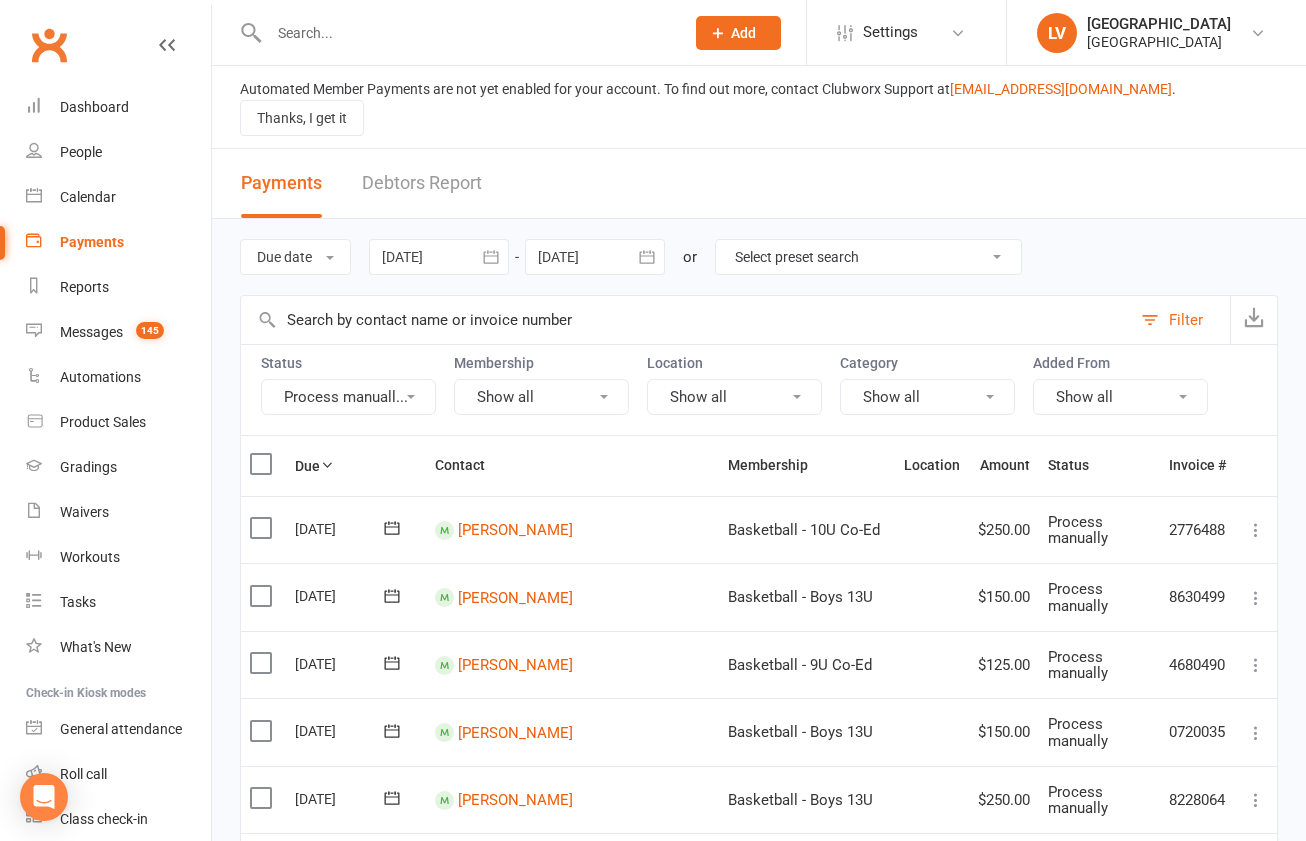click at bounding box center (595, 257) 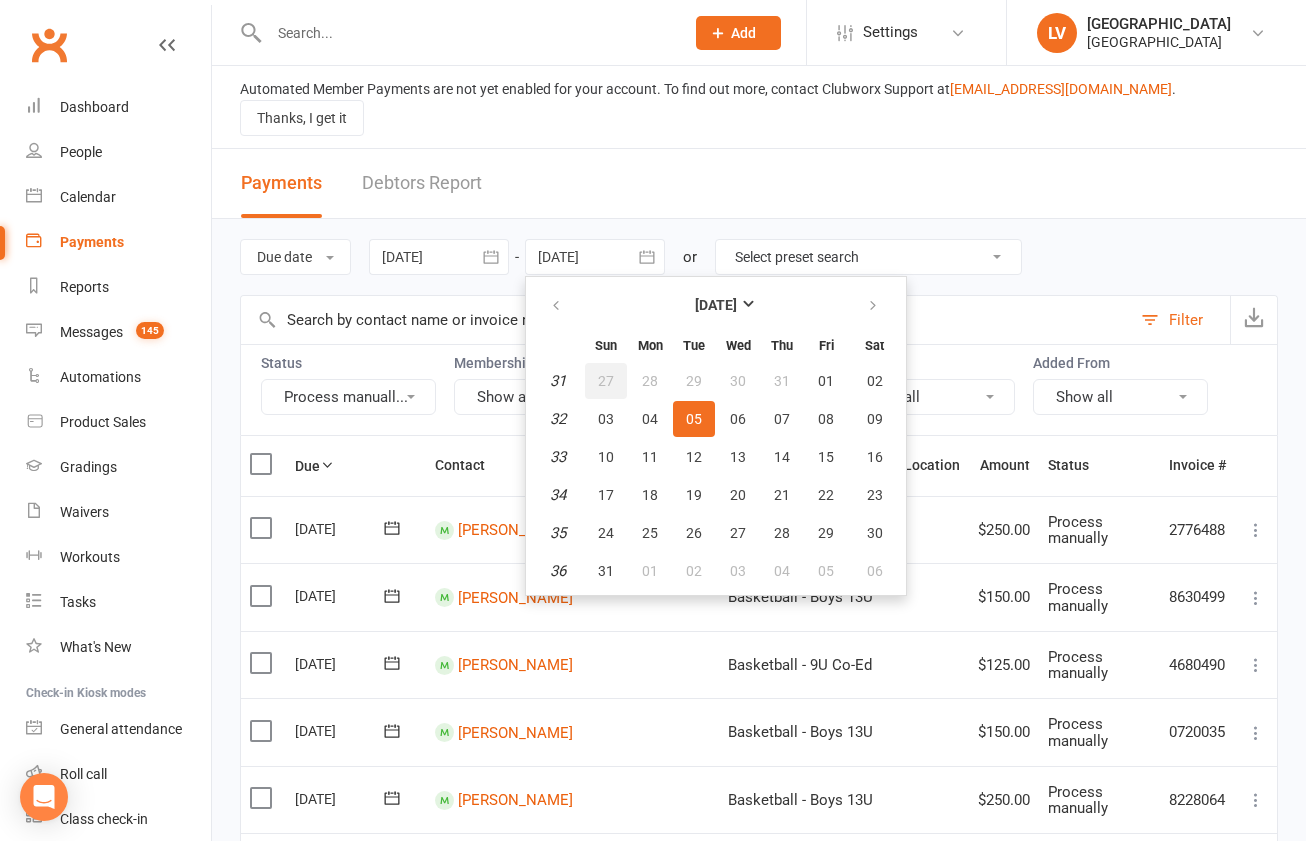 click on "27" at bounding box center [606, 381] 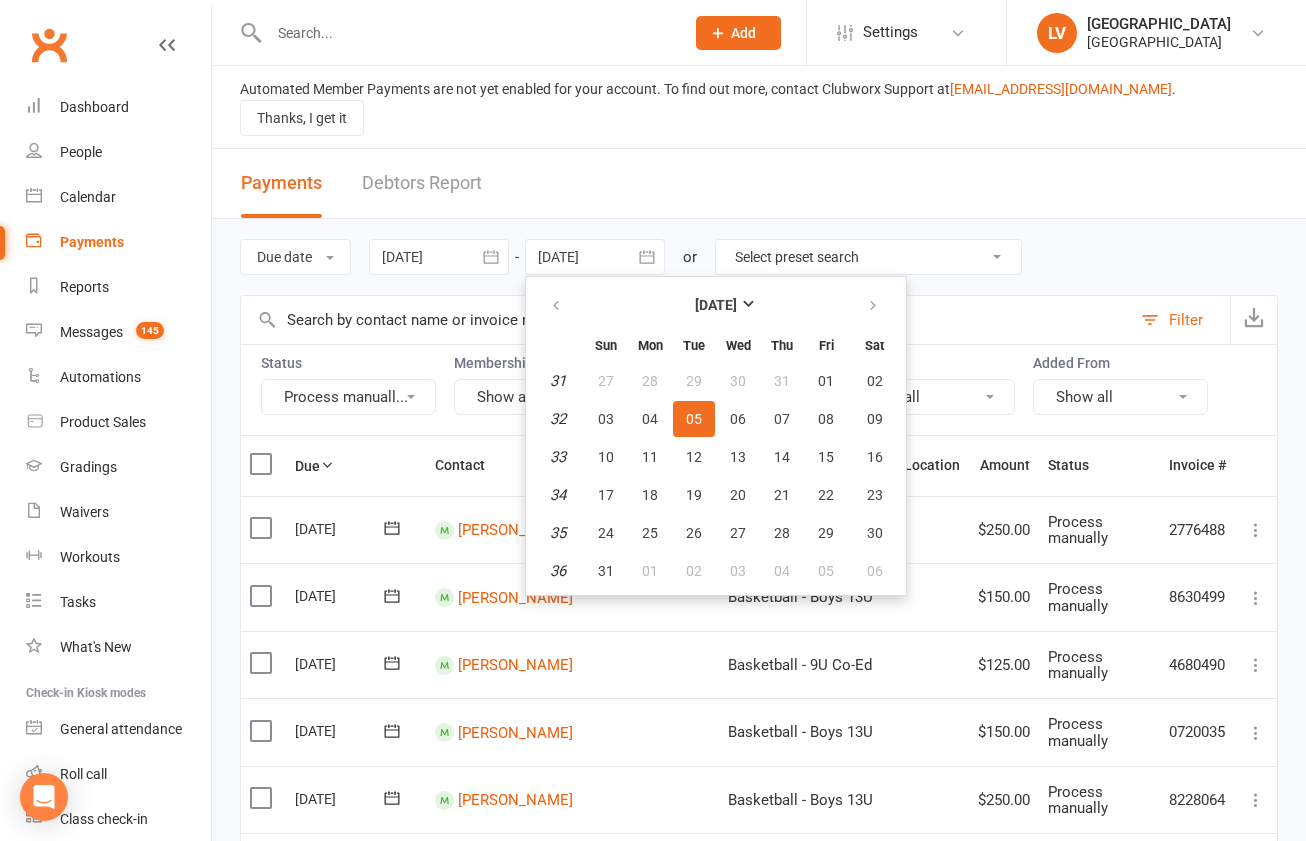 type on "27 Jul 2025" 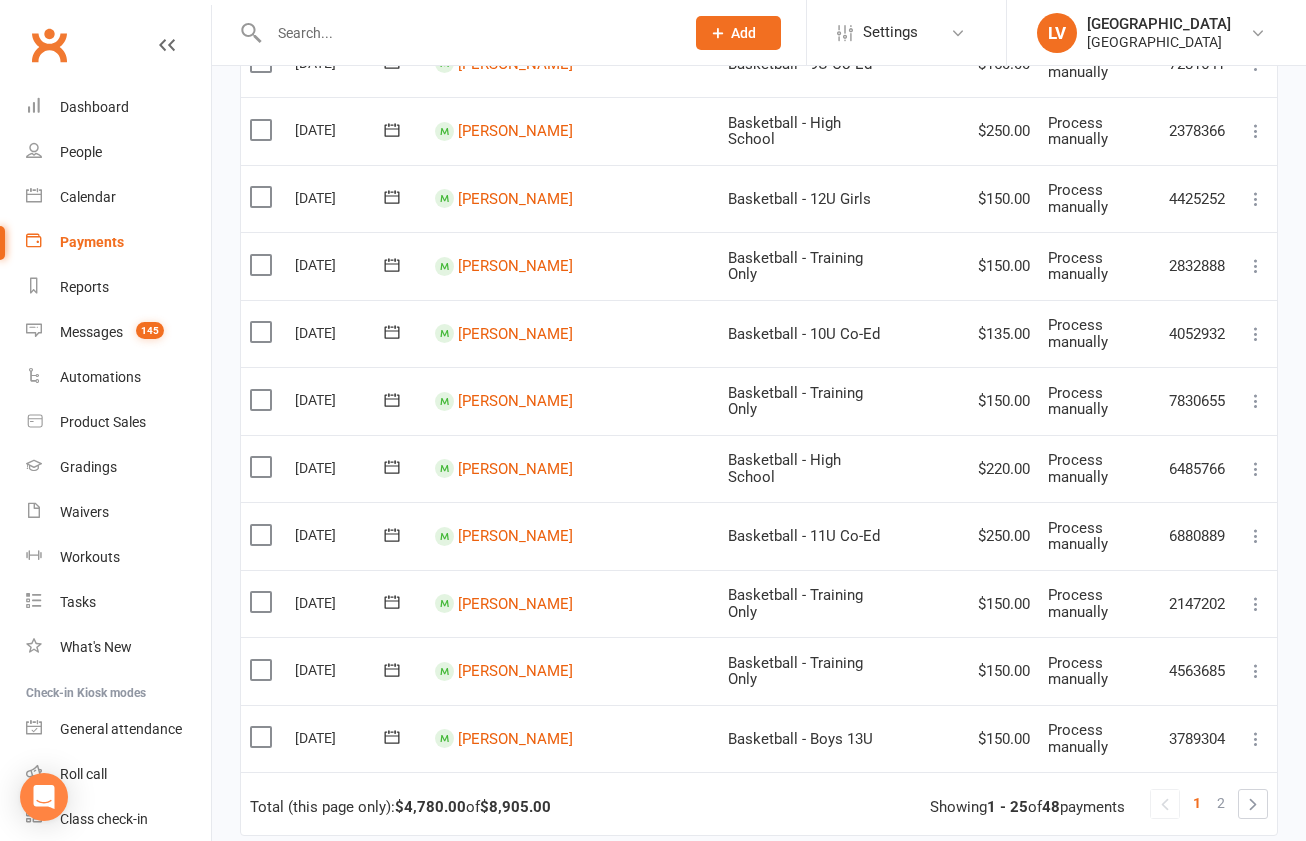 scroll, scrollTop: 1414, scrollLeft: 0, axis: vertical 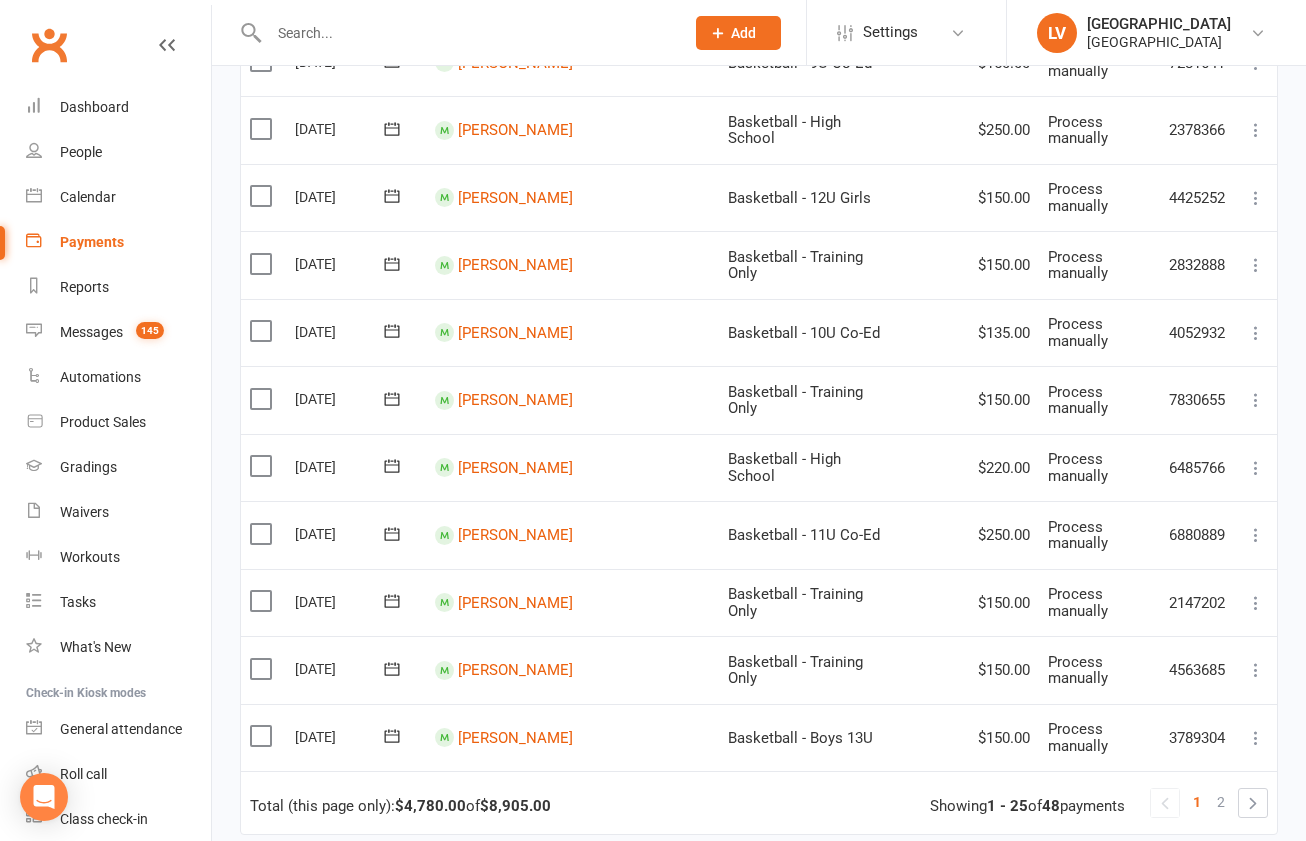 click at bounding box center (263, 399) 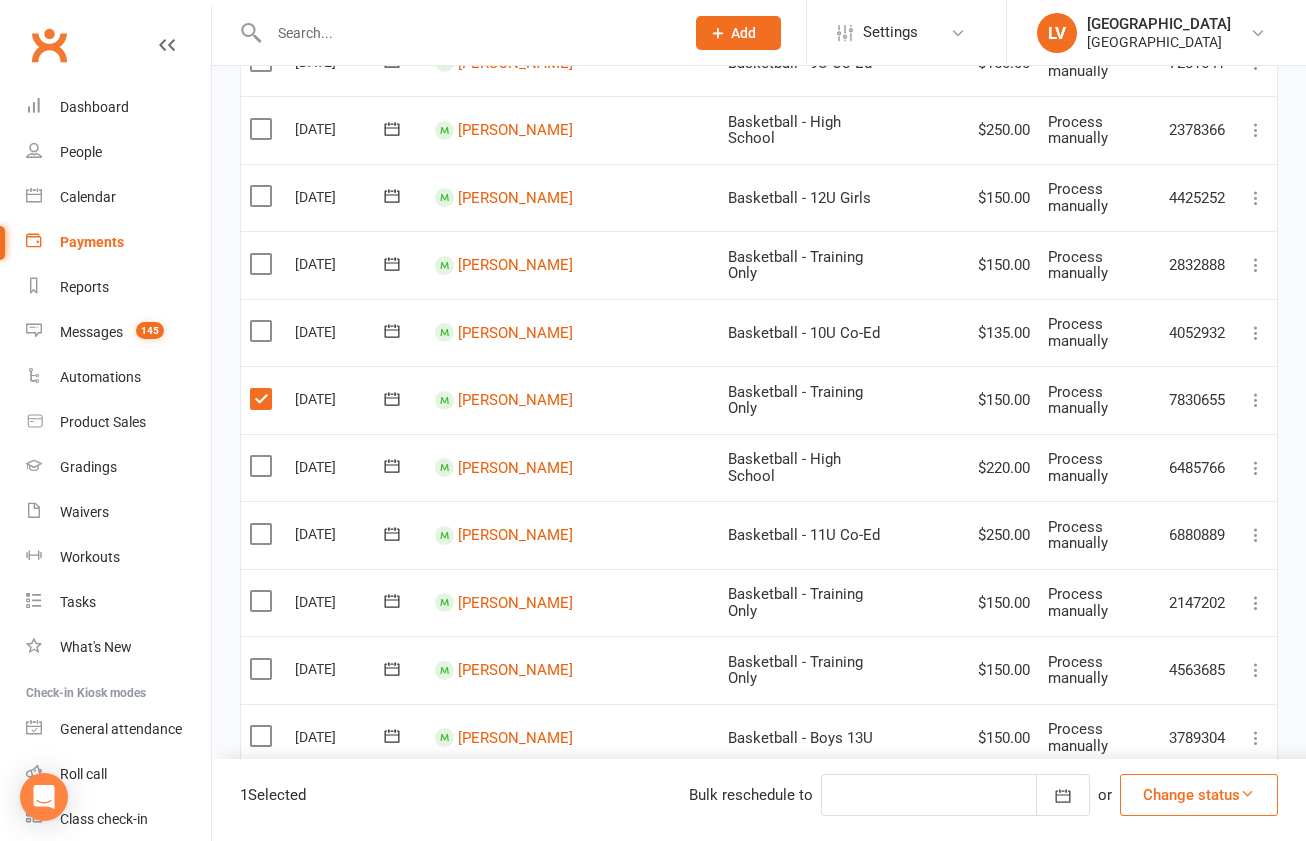 click on "Change status" at bounding box center (1199, 795) 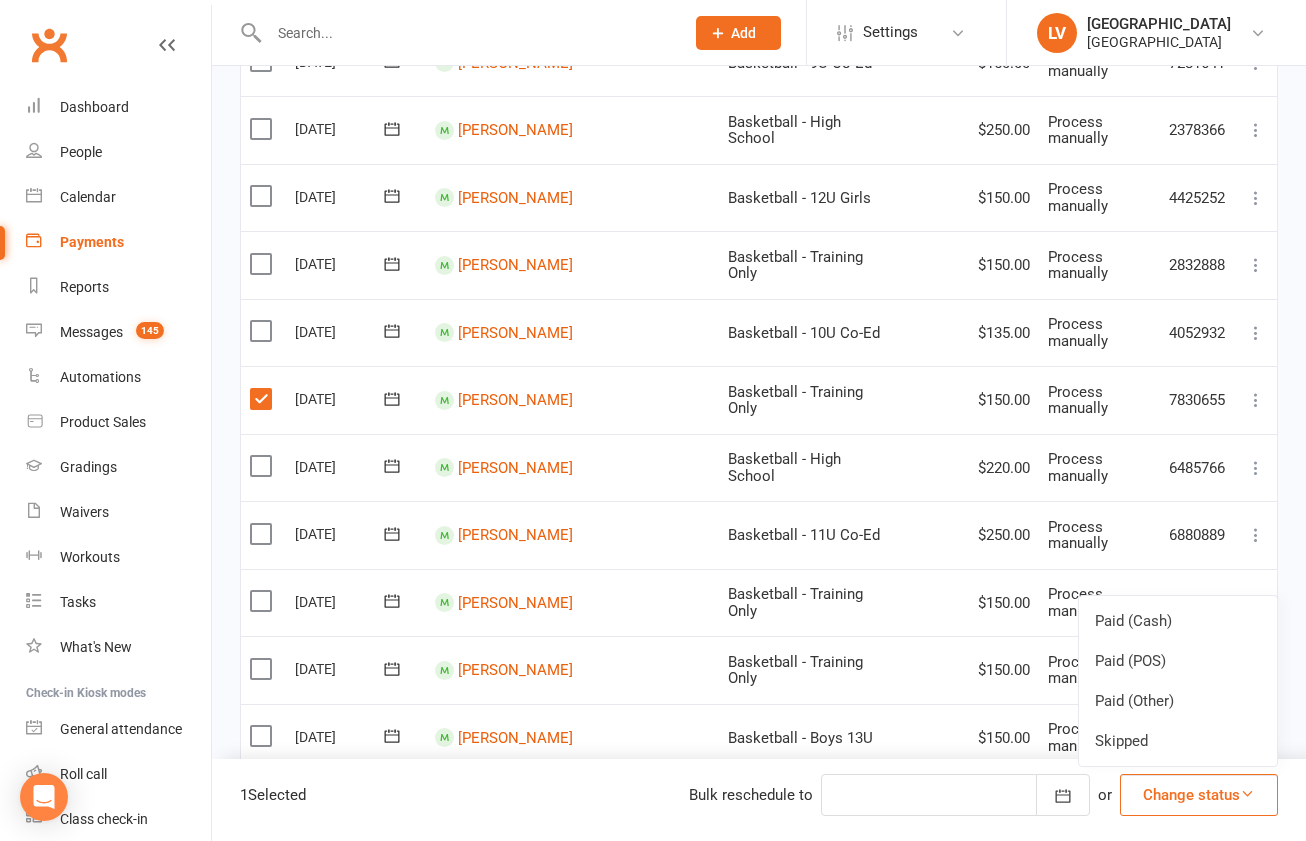 click on "Skipped" at bounding box center (1178, 741) 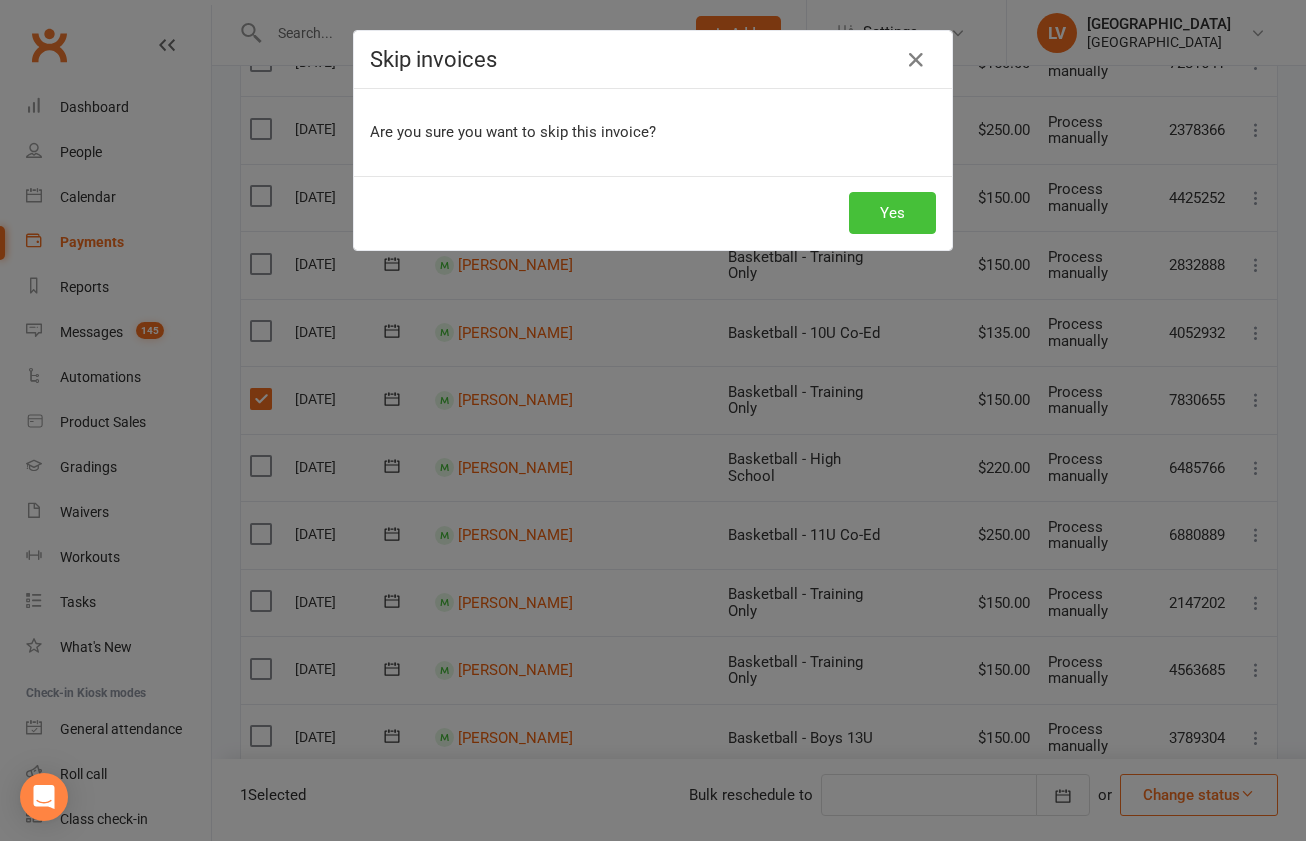 click on "Yes" at bounding box center (892, 213) 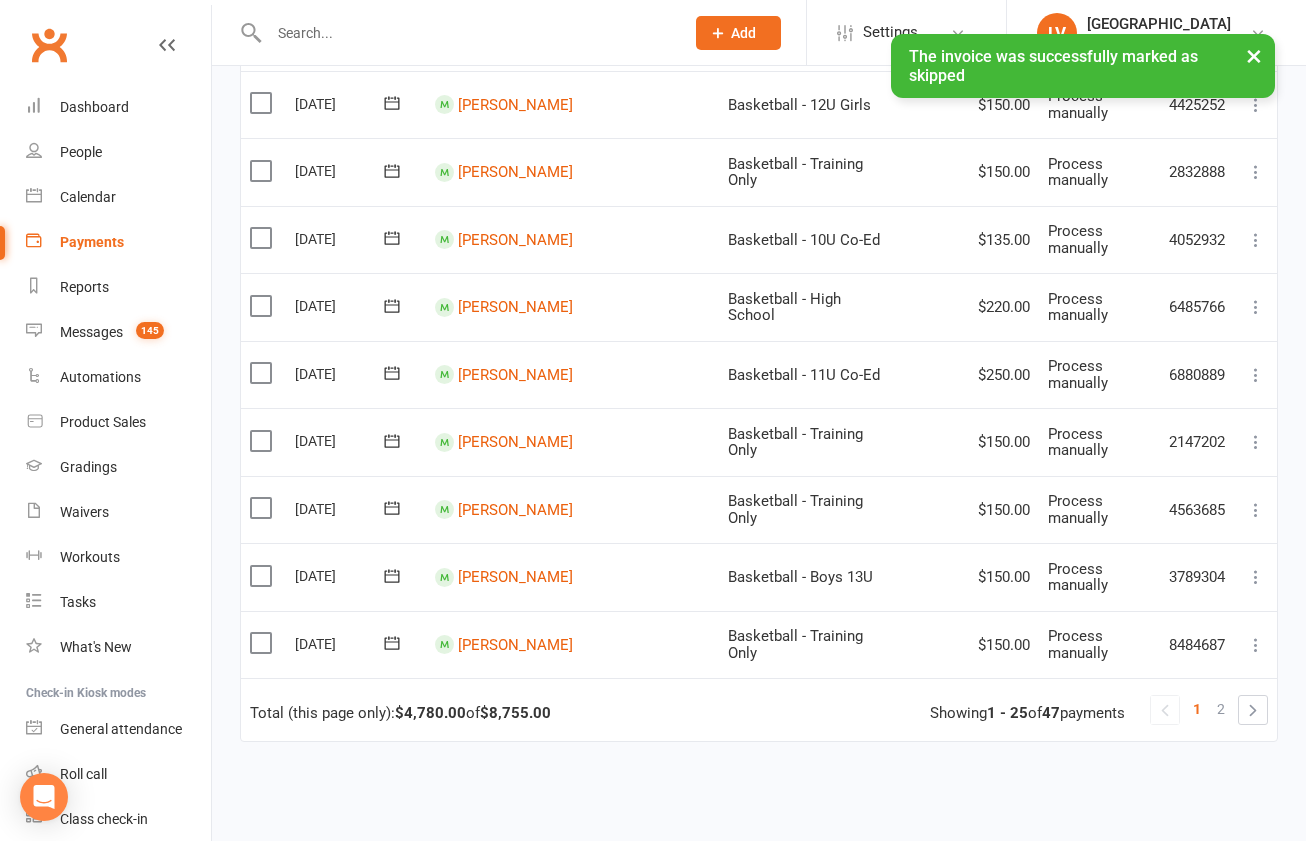scroll, scrollTop: 1520, scrollLeft: 0, axis: vertical 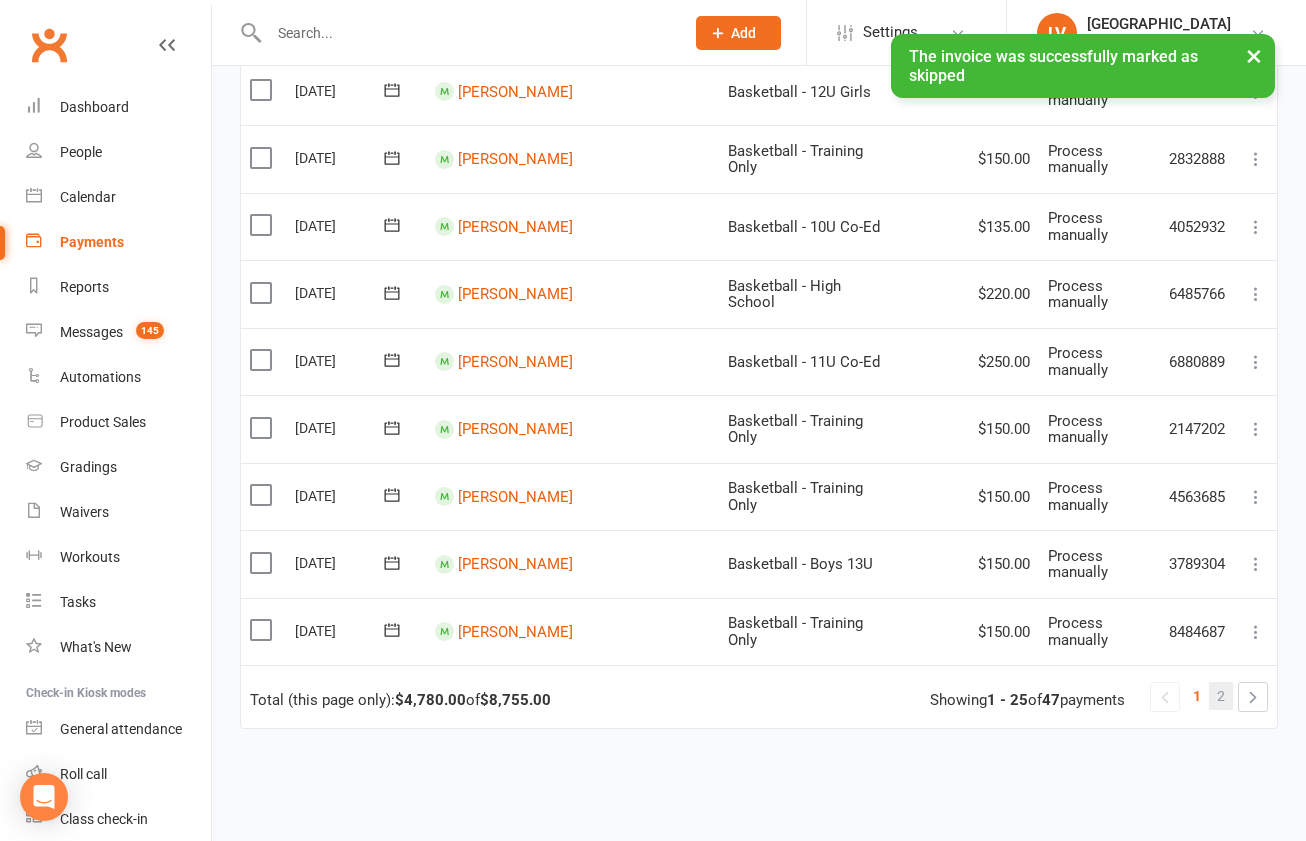 click on "2" at bounding box center (1221, 696) 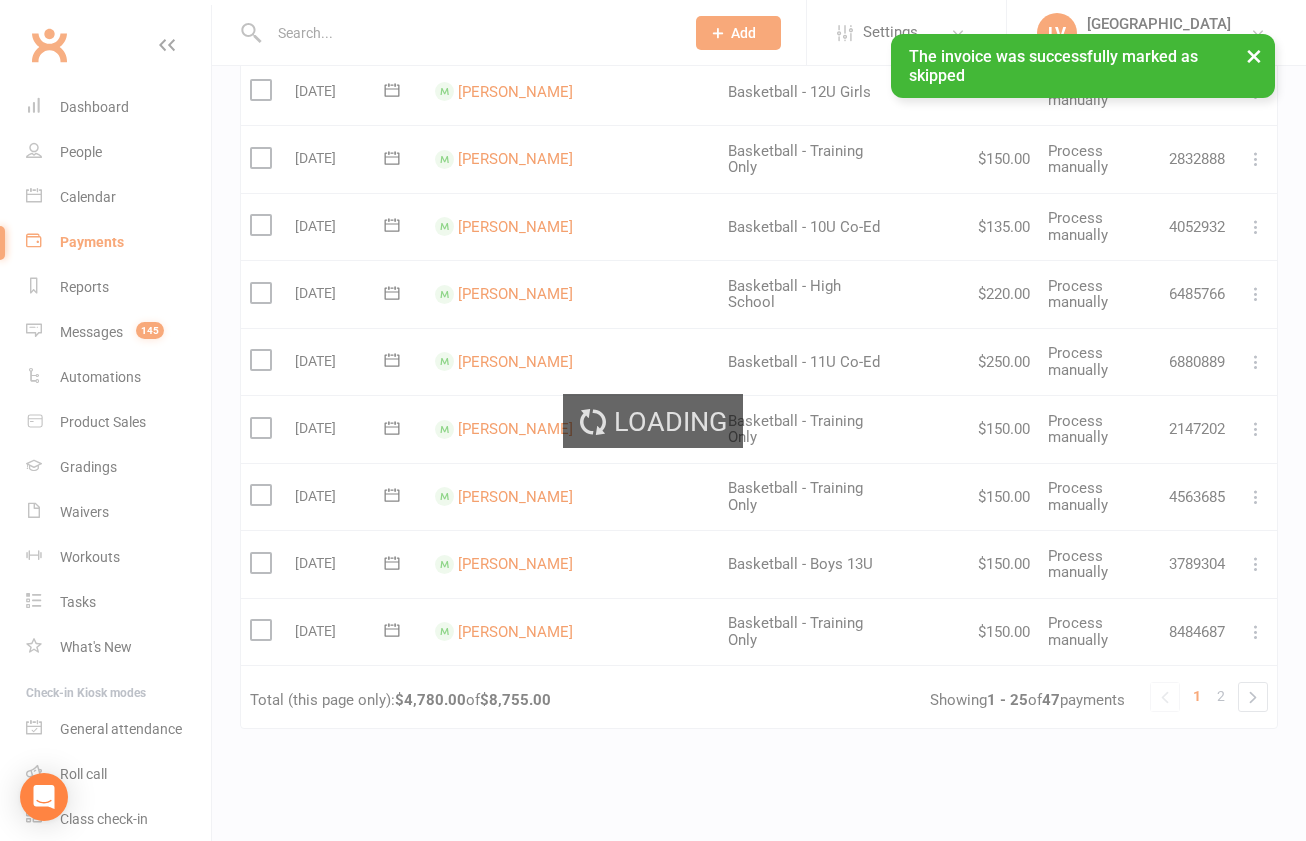 scroll, scrollTop: 1318, scrollLeft: 0, axis: vertical 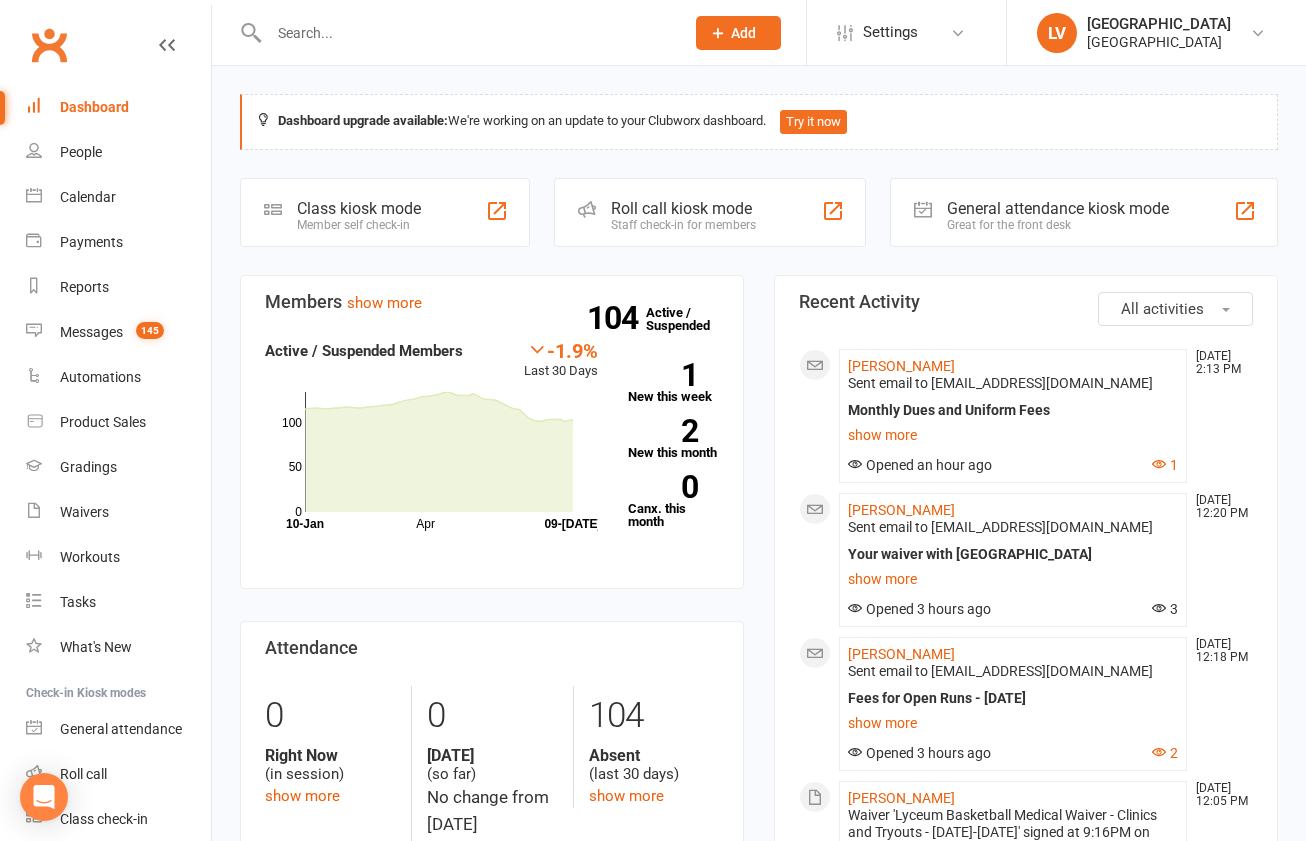 click at bounding box center (466, 33) 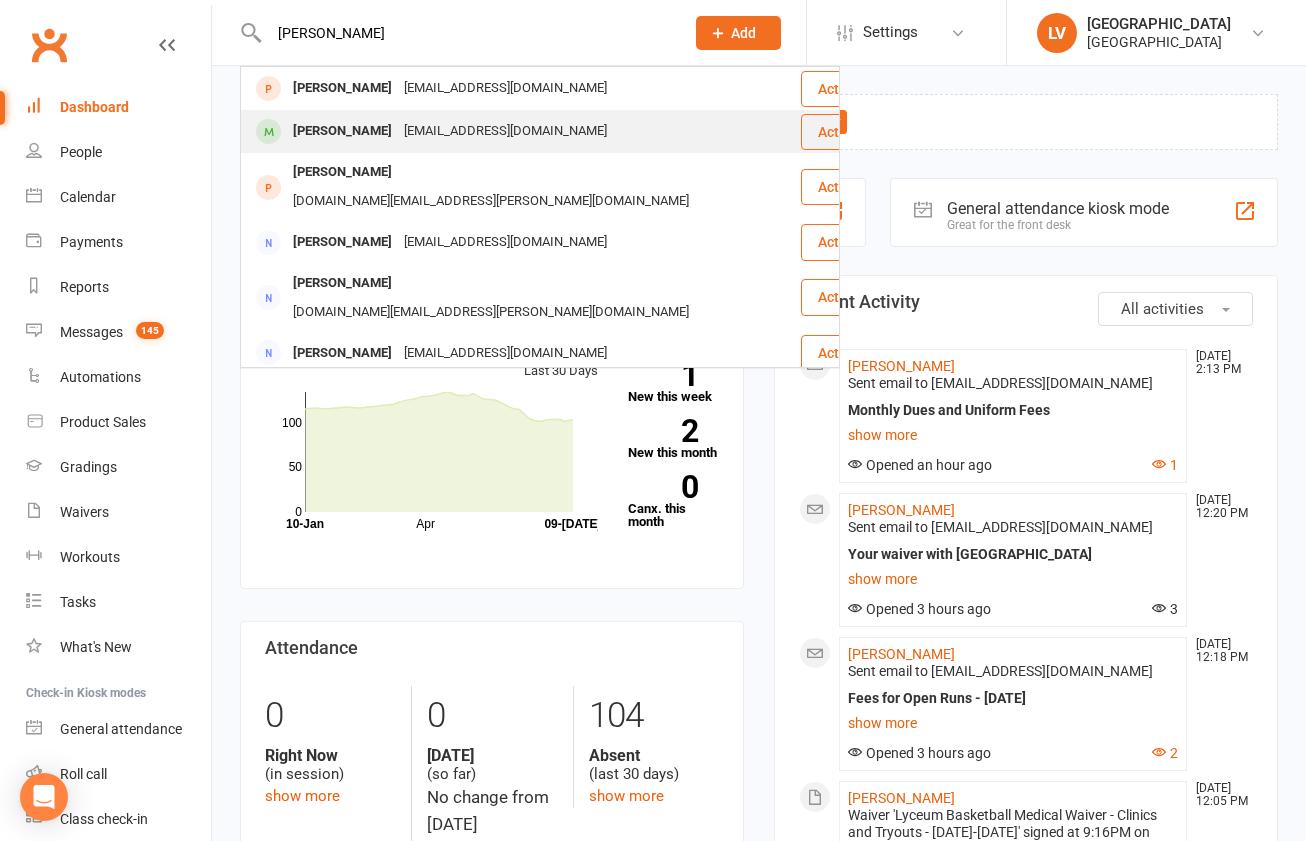 type on "[PERSON_NAME]" 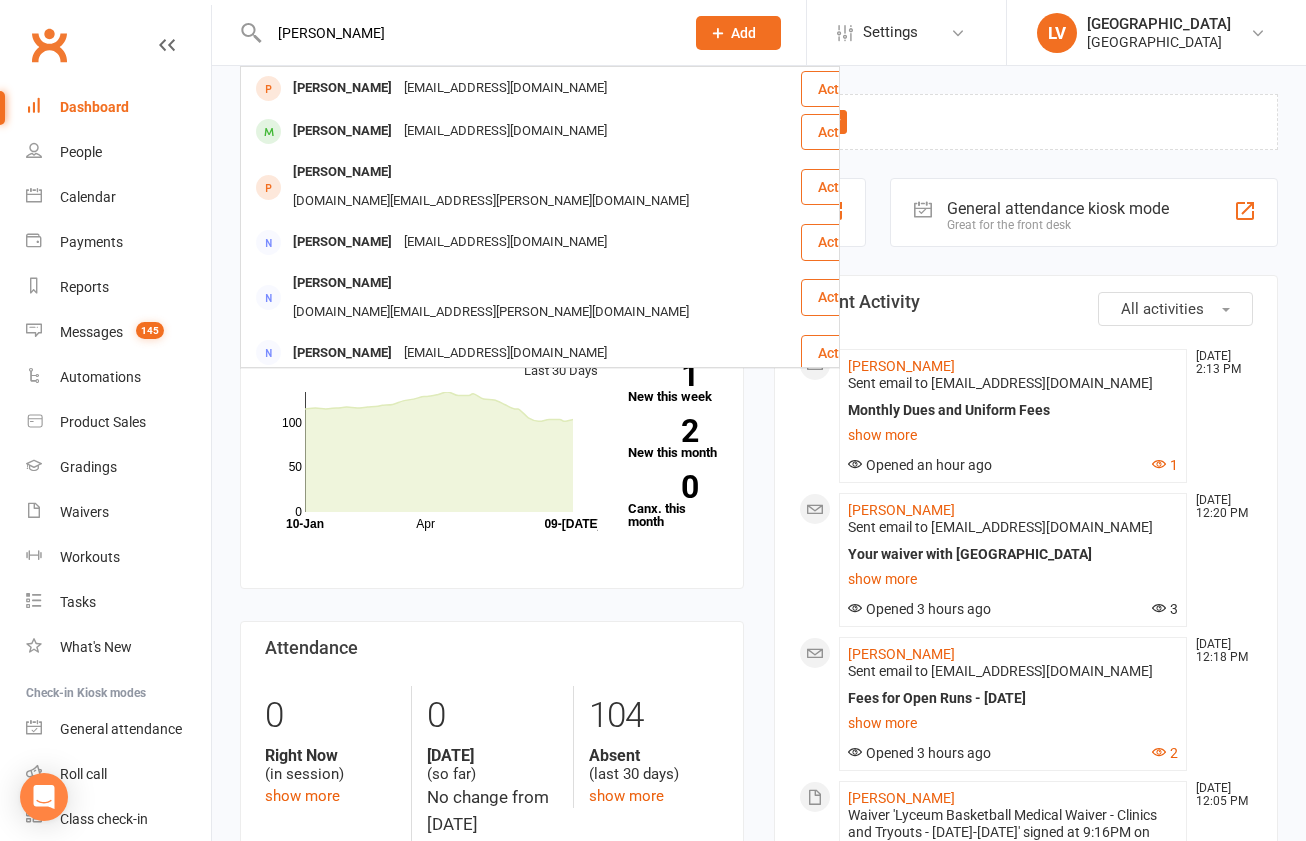 click on "[PERSON_NAME]" at bounding box center (342, 131) 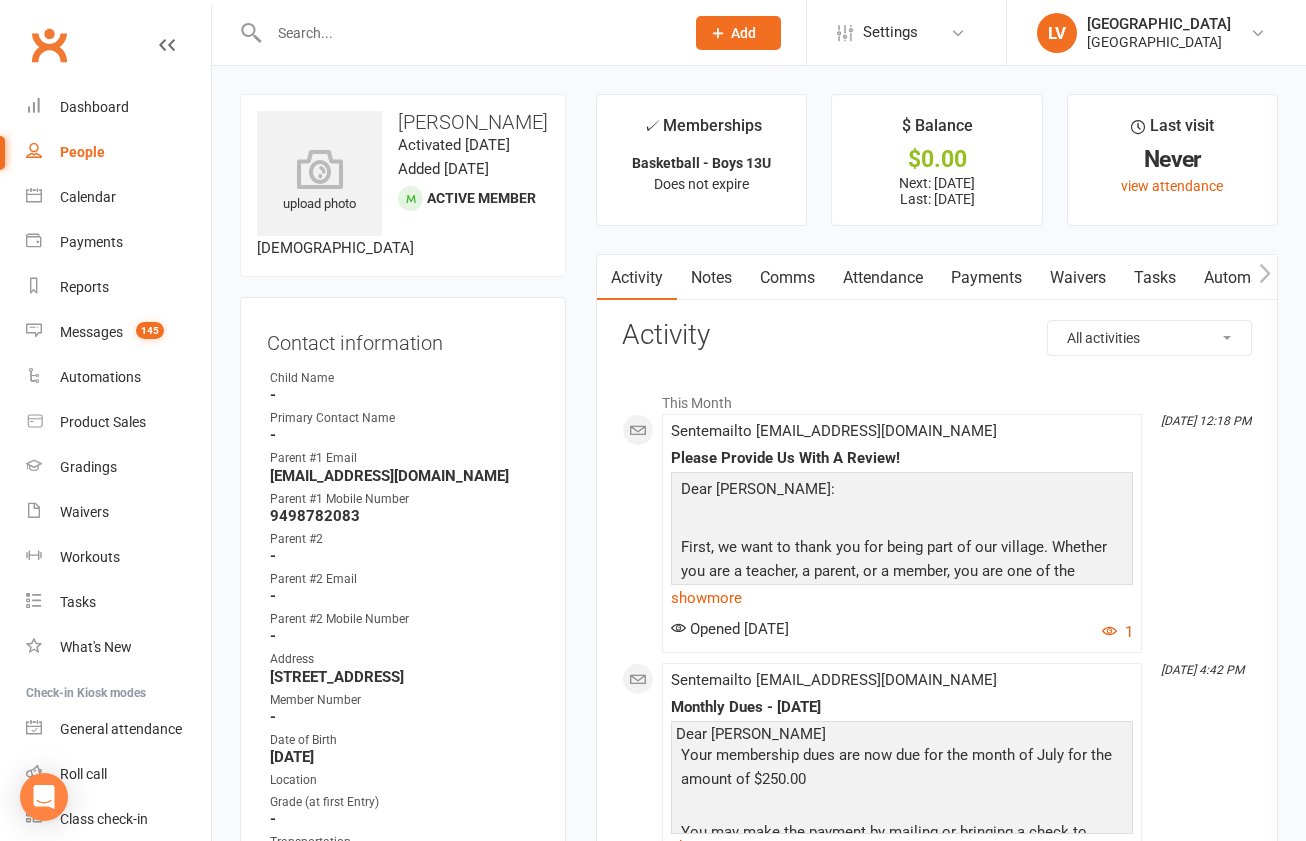 click on "Payments" at bounding box center (986, 278) 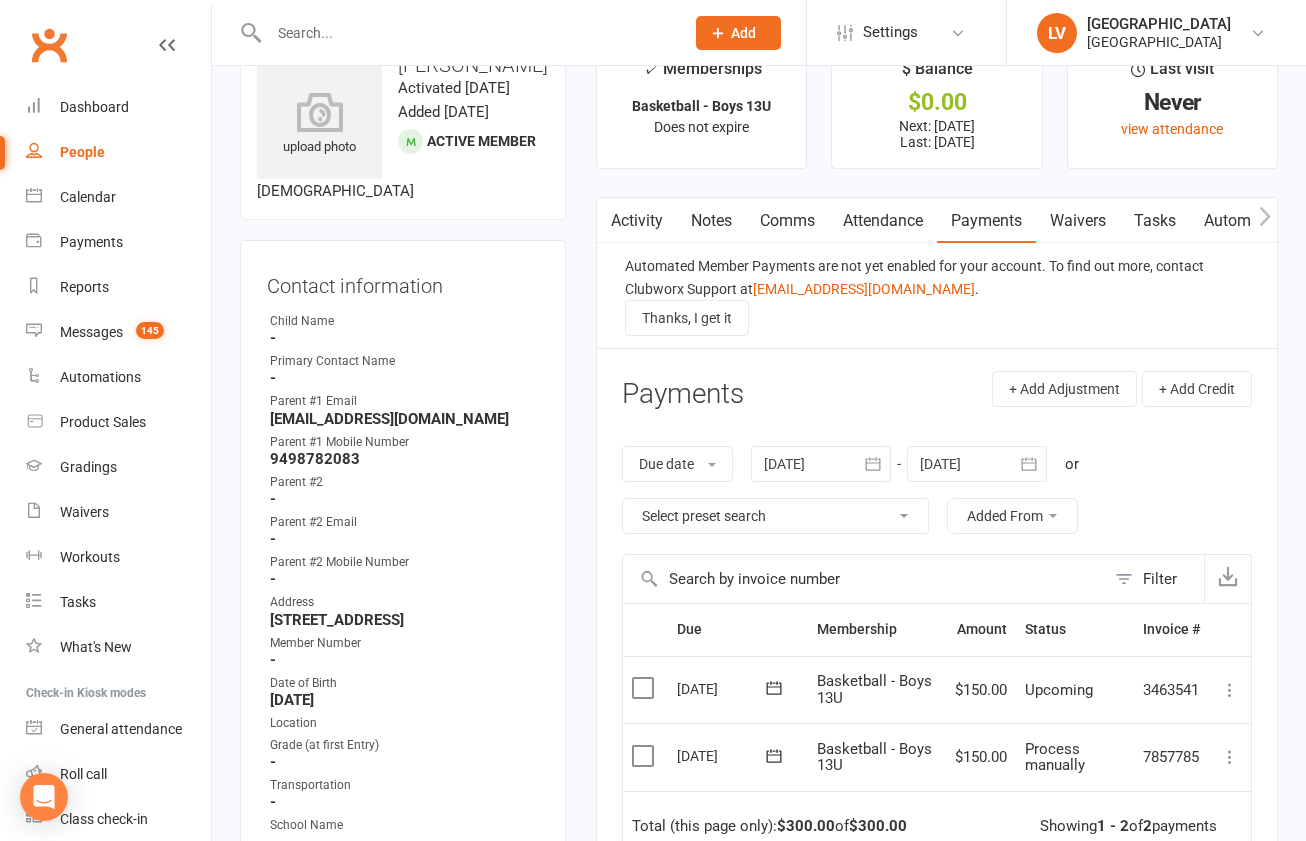 scroll, scrollTop: 91, scrollLeft: 0, axis: vertical 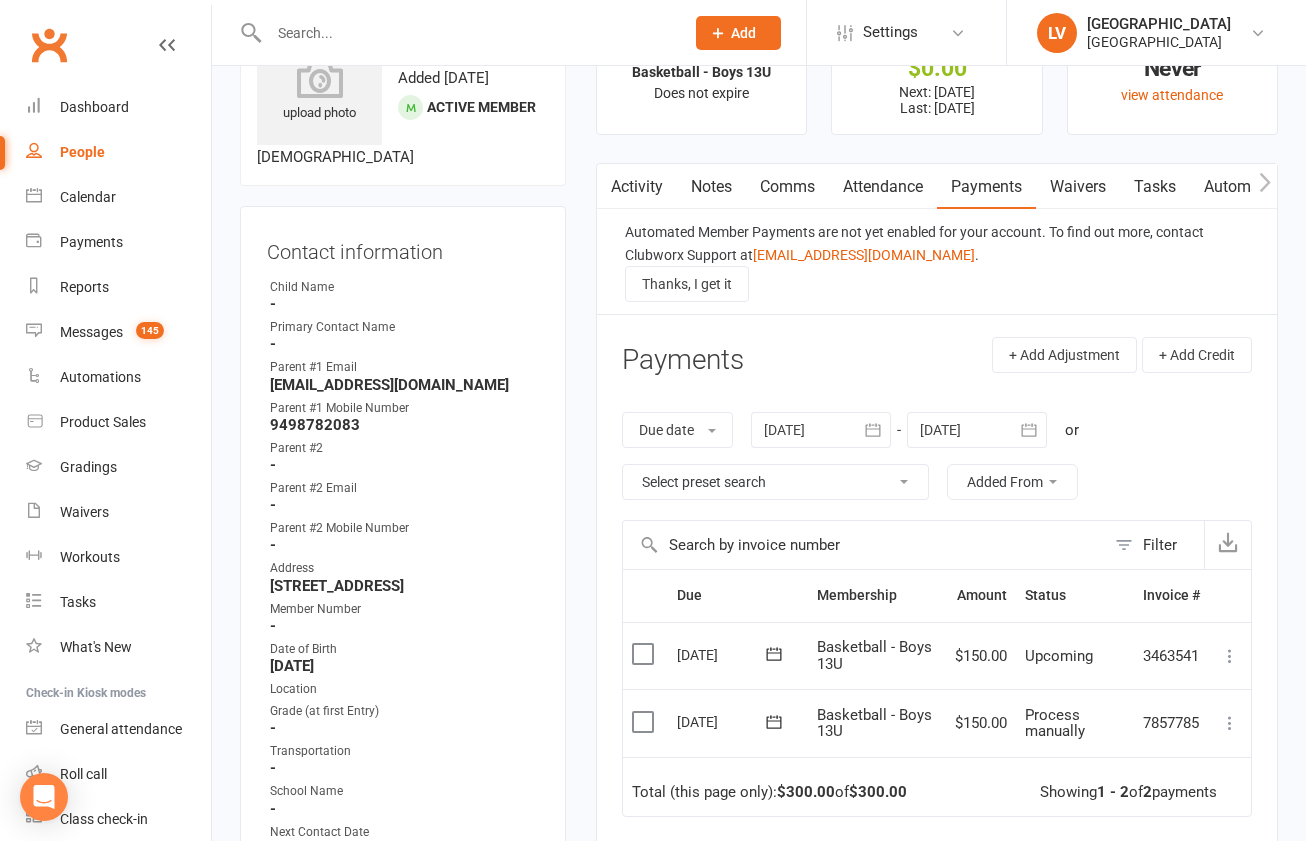 click at bounding box center [645, 722] 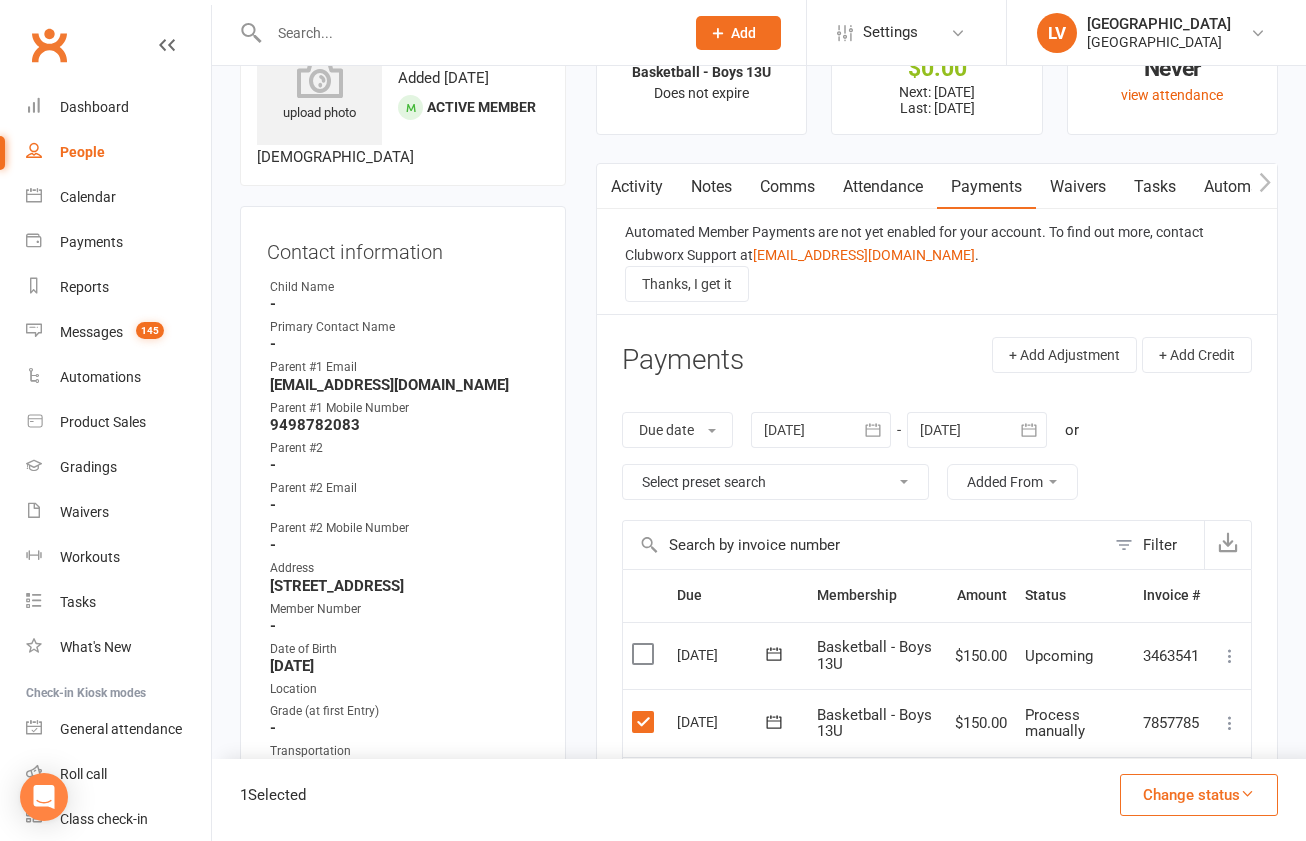 click on "Change status" at bounding box center [1199, 795] 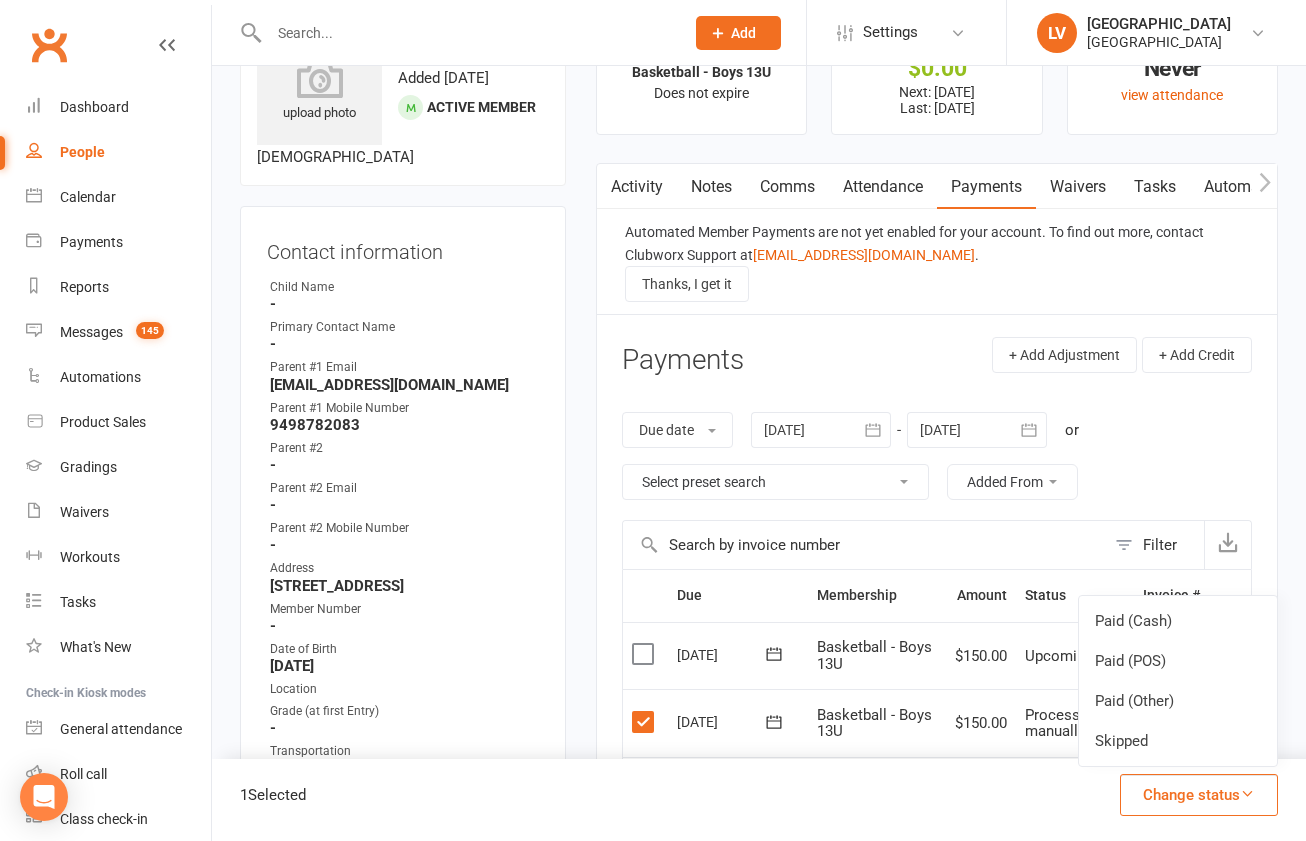 click on "Paid (Other)" at bounding box center (1178, 701) 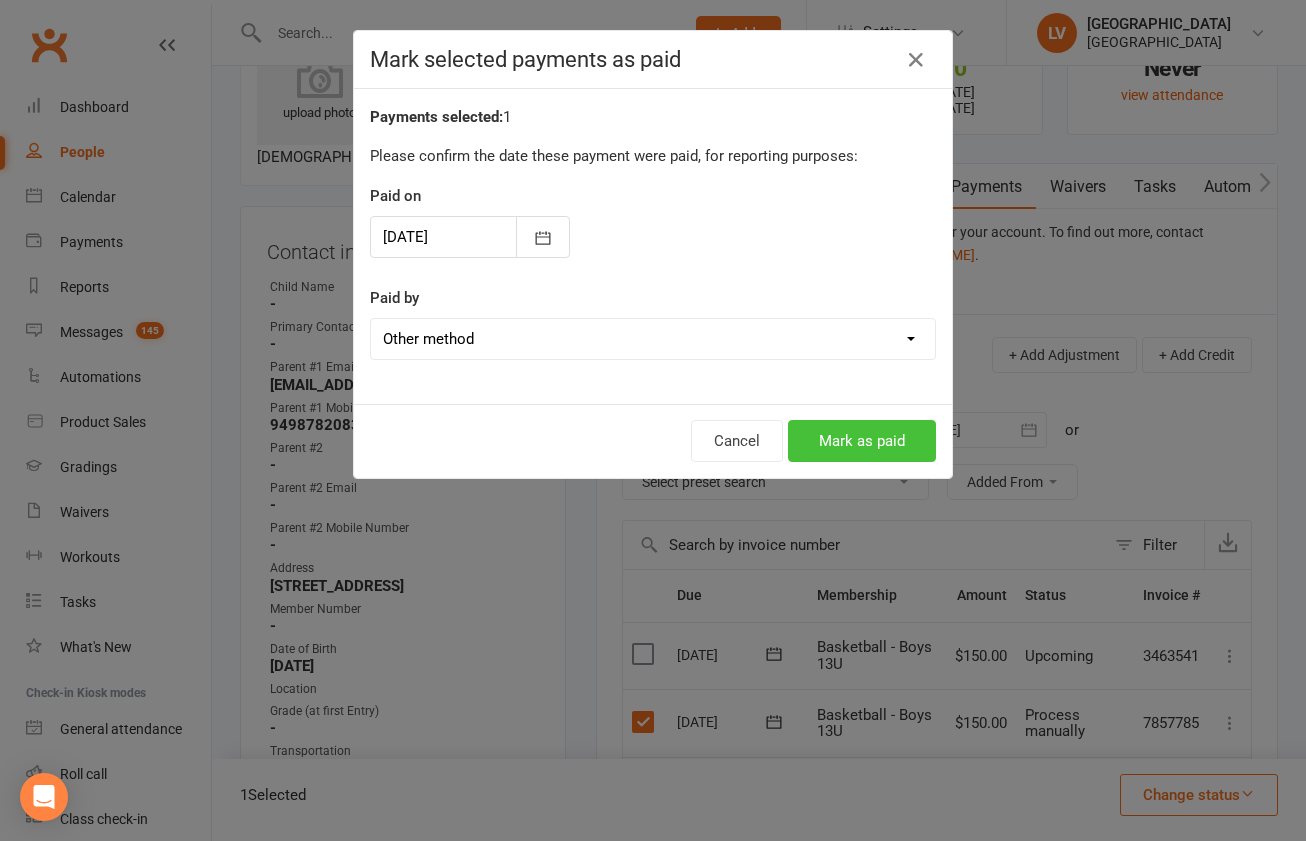 click on "Mark as paid" at bounding box center [862, 441] 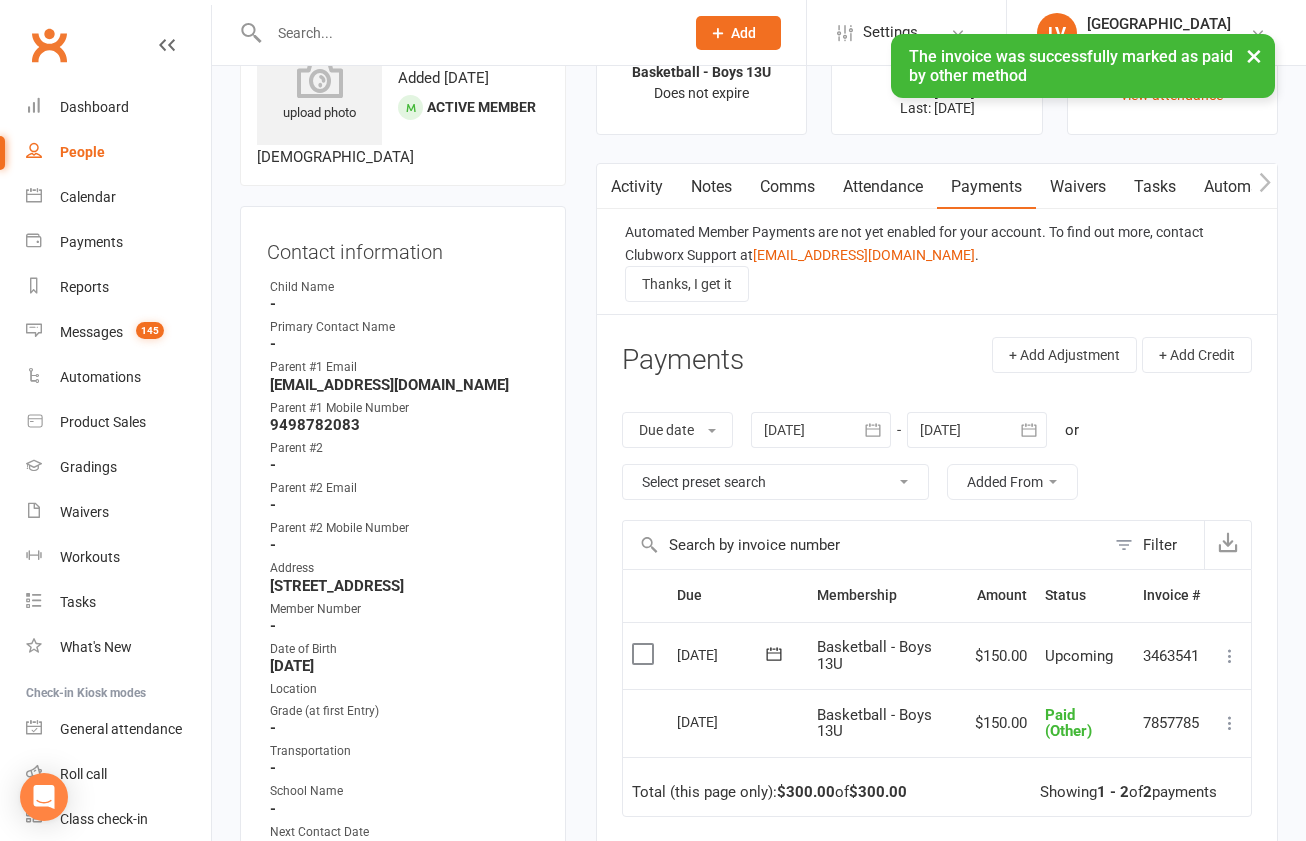 click on "Notes" at bounding box center [711, 187] 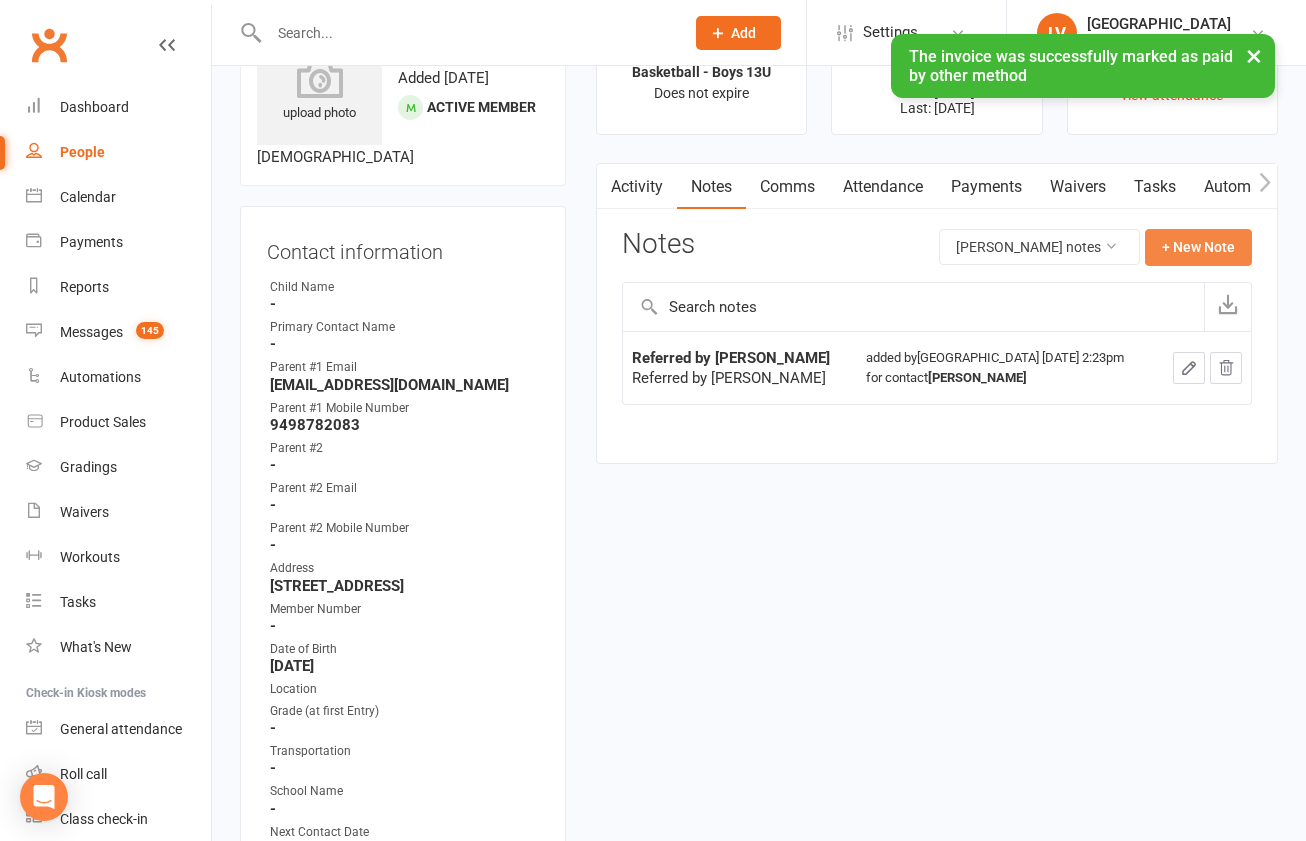 click on "+ New Note" 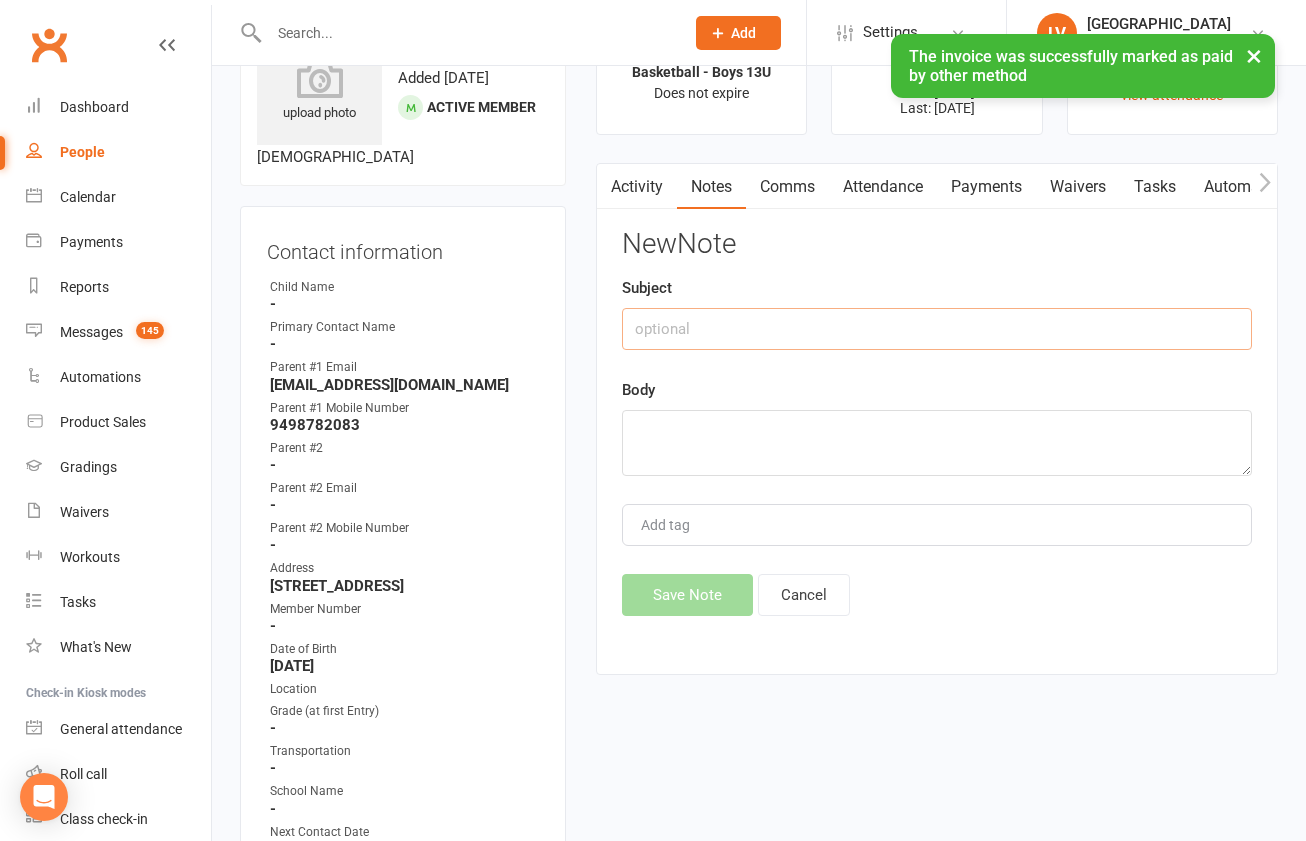 click 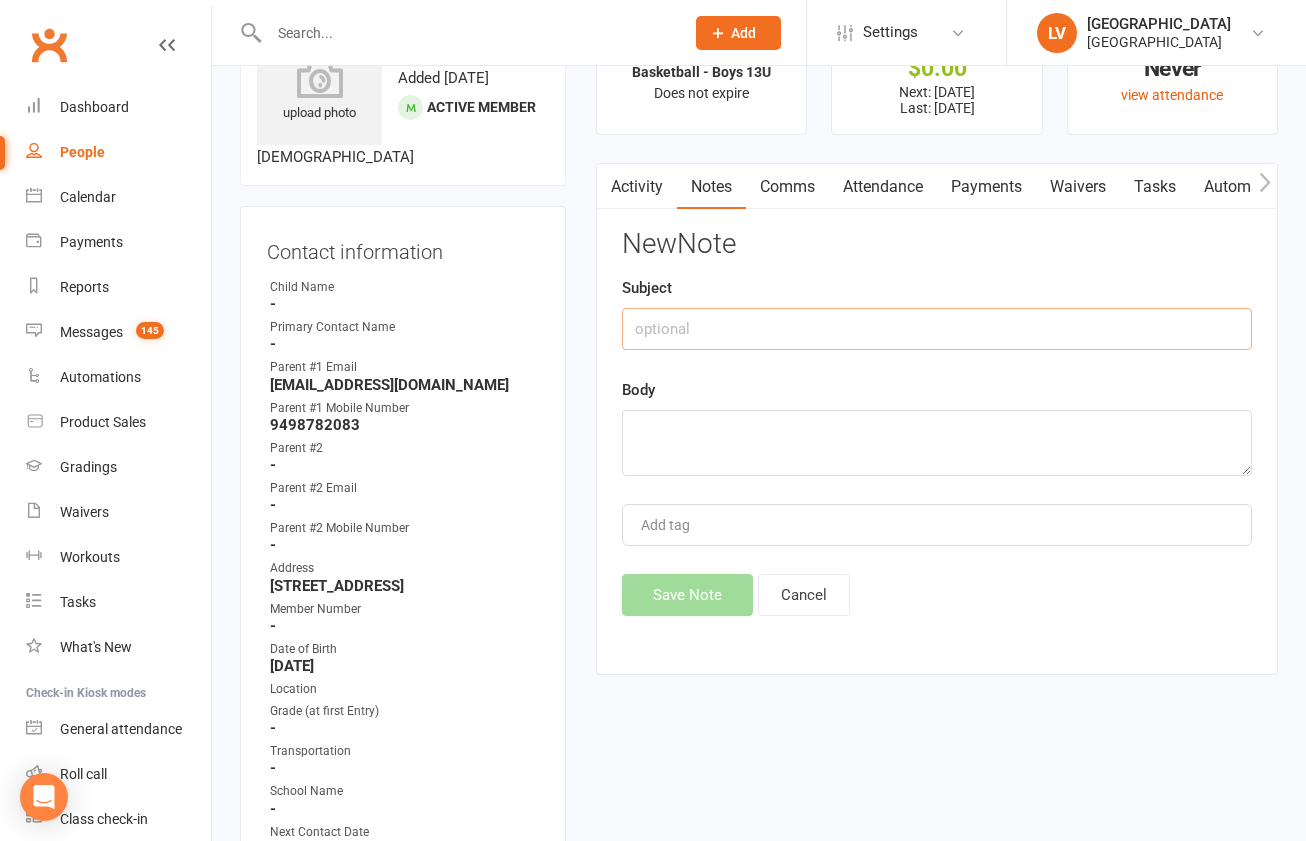 click on "Activity" at bounding box center [637, 187] 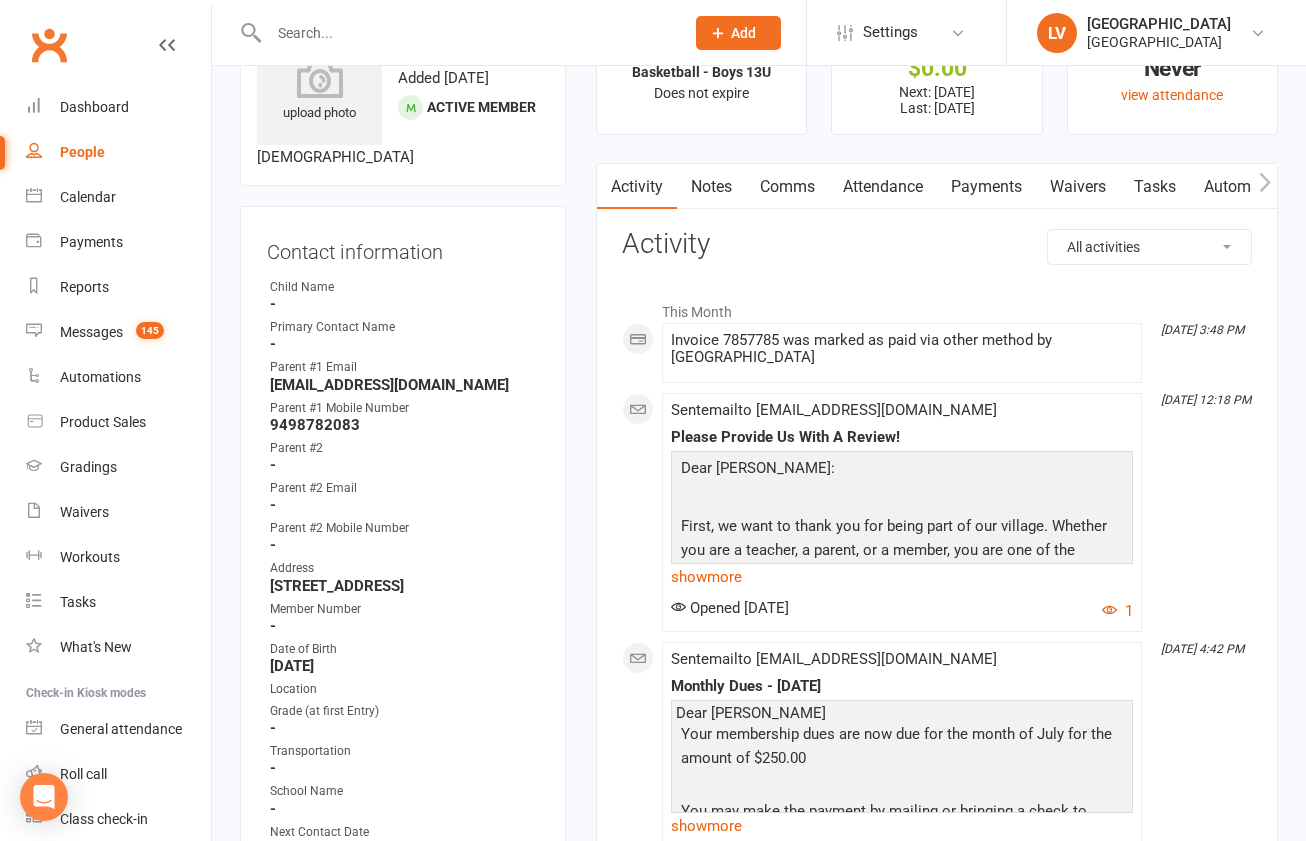click on "Notes" at bounding box center [711, 187] 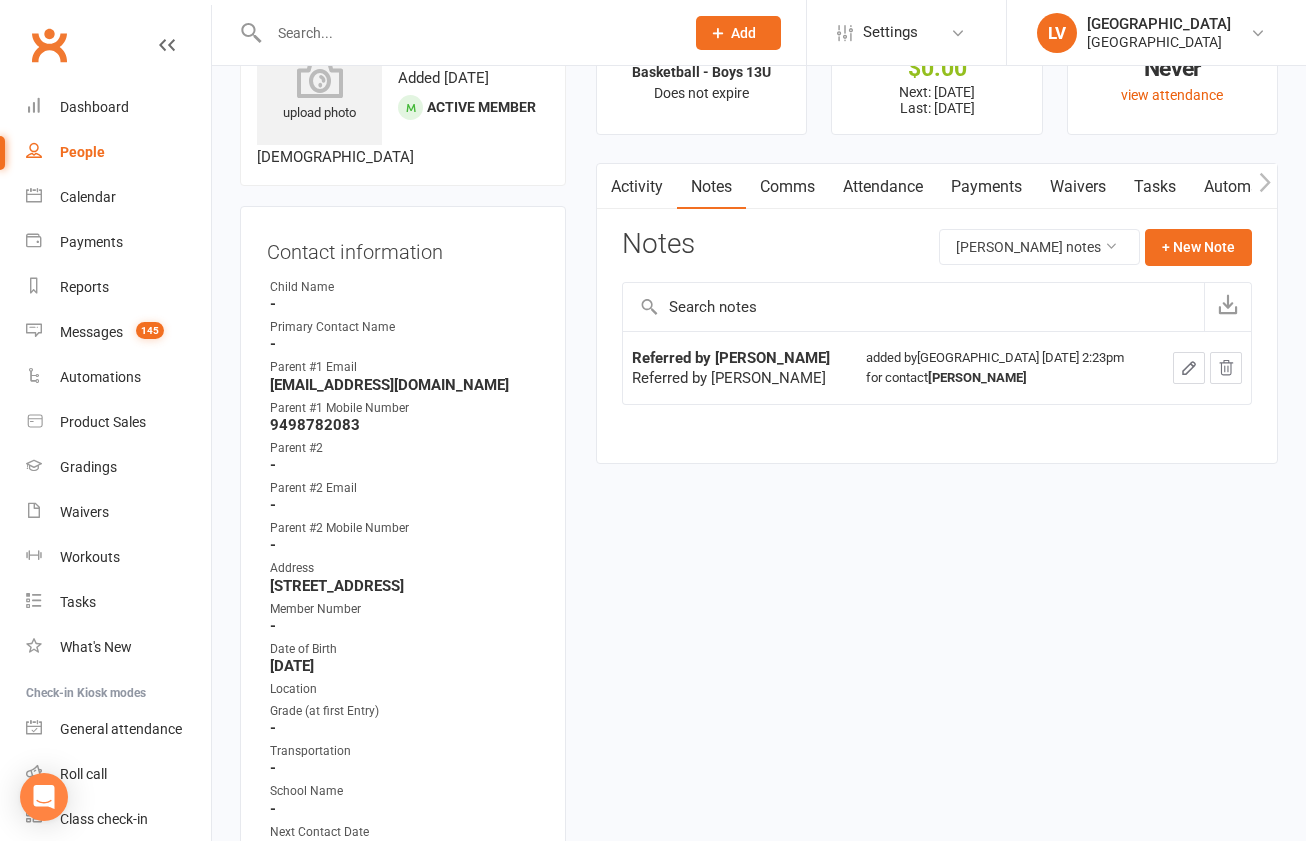 click 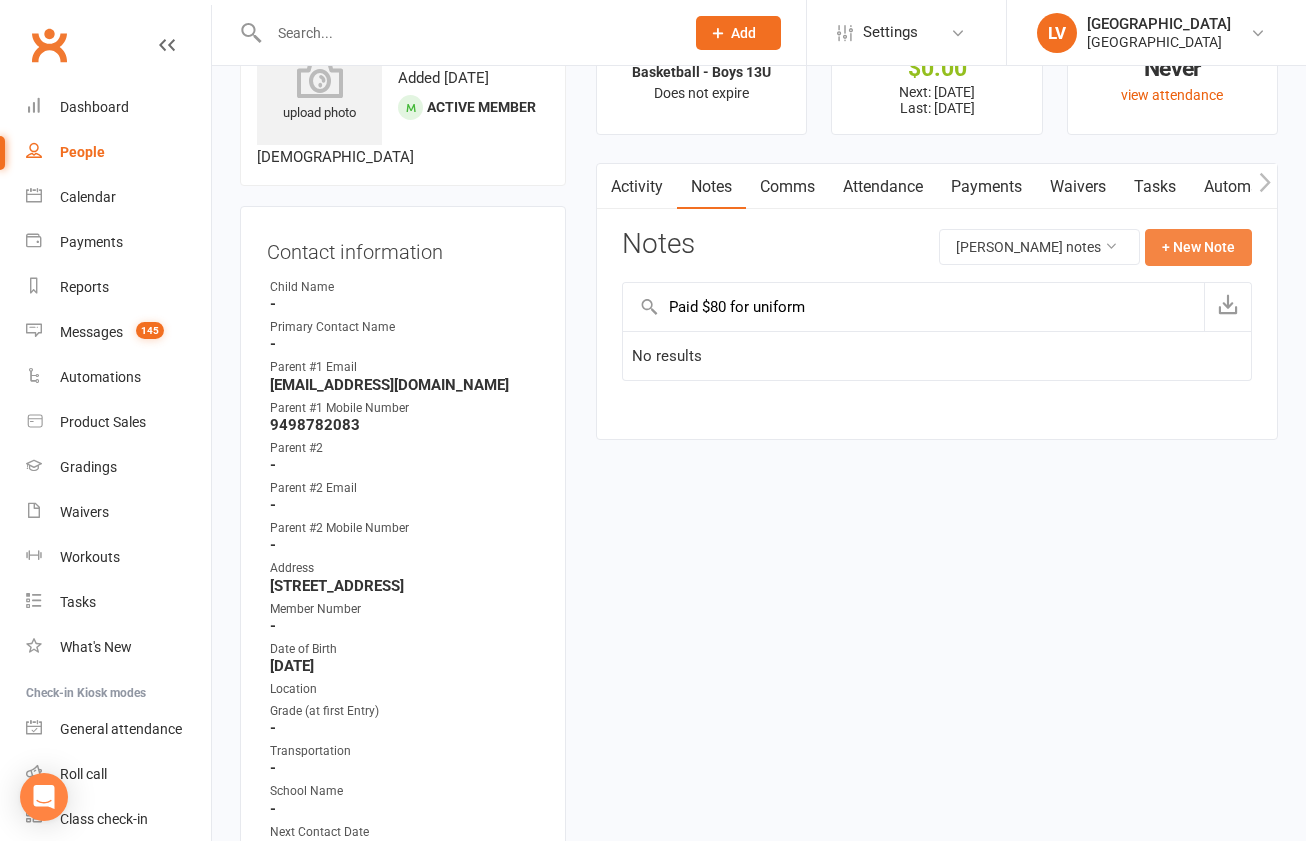 type on "Paid $80 for uniform" 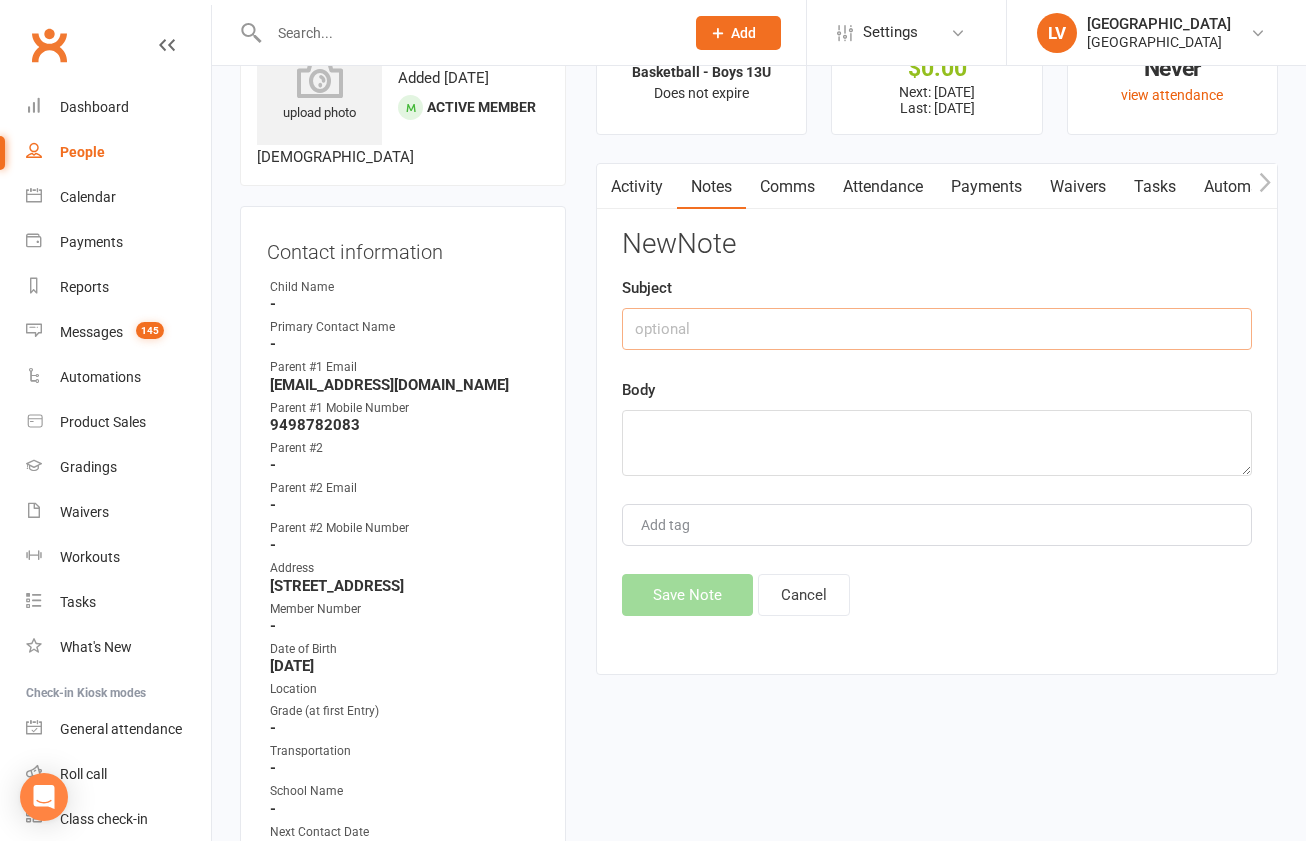 click 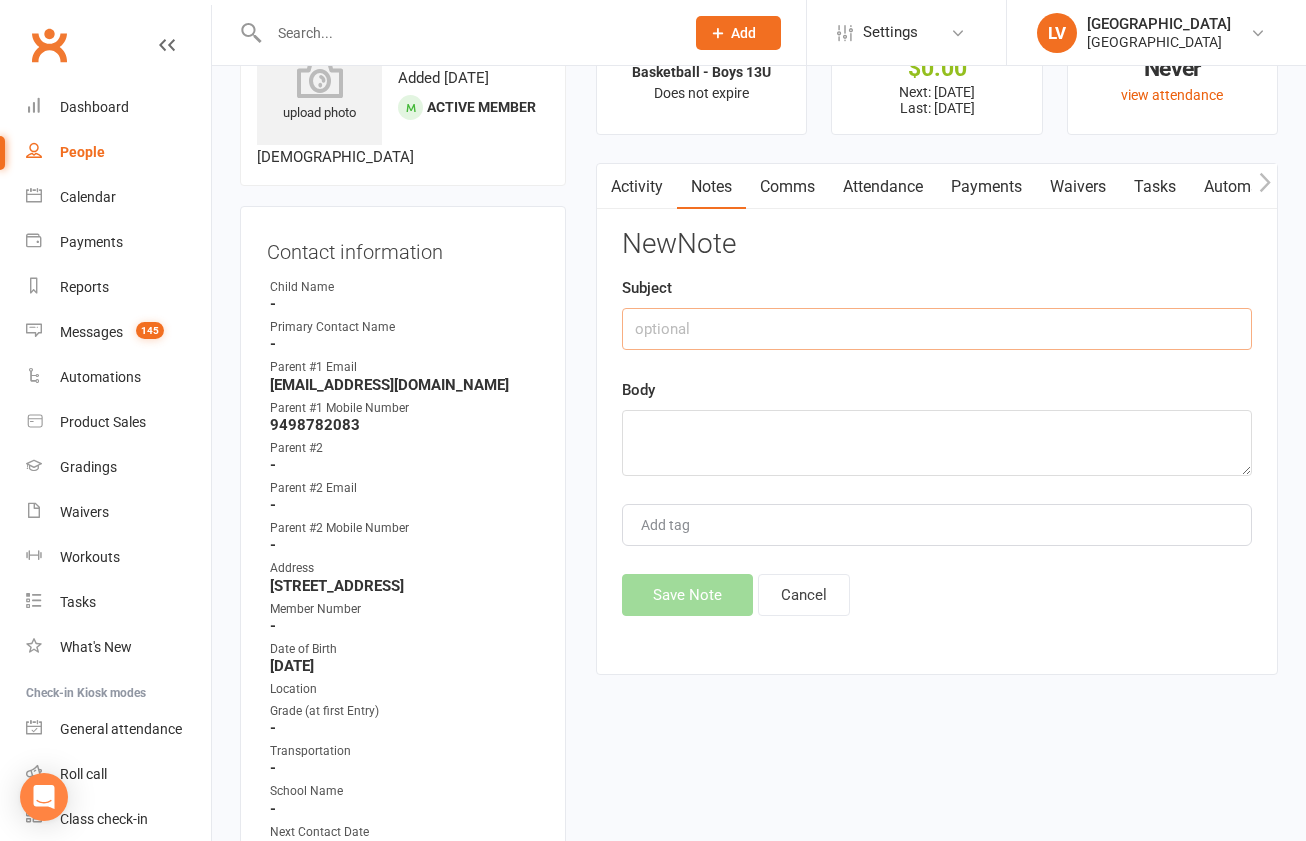 click on "Activity" at bounding box center (637, 187) 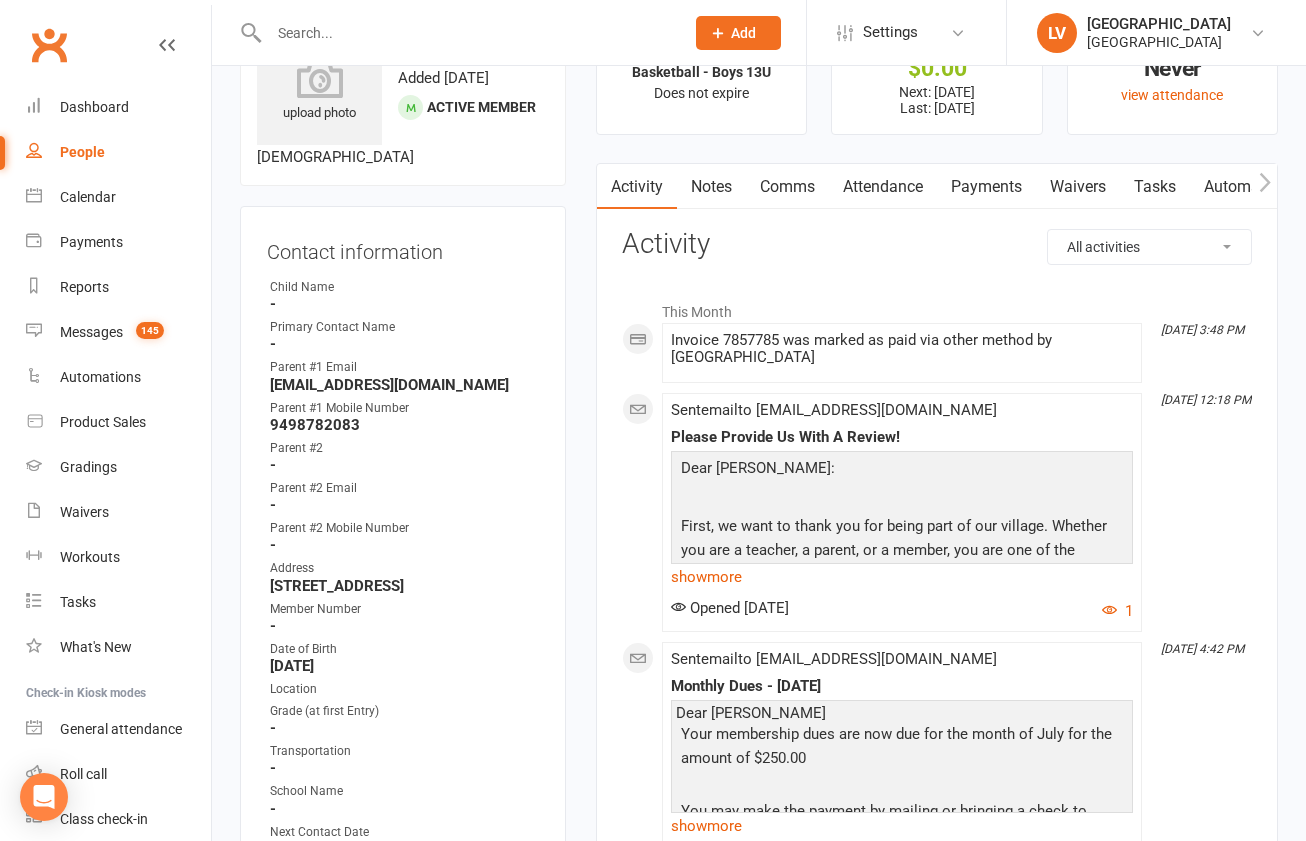 click on "Notes" at bounding box center (711, 187) 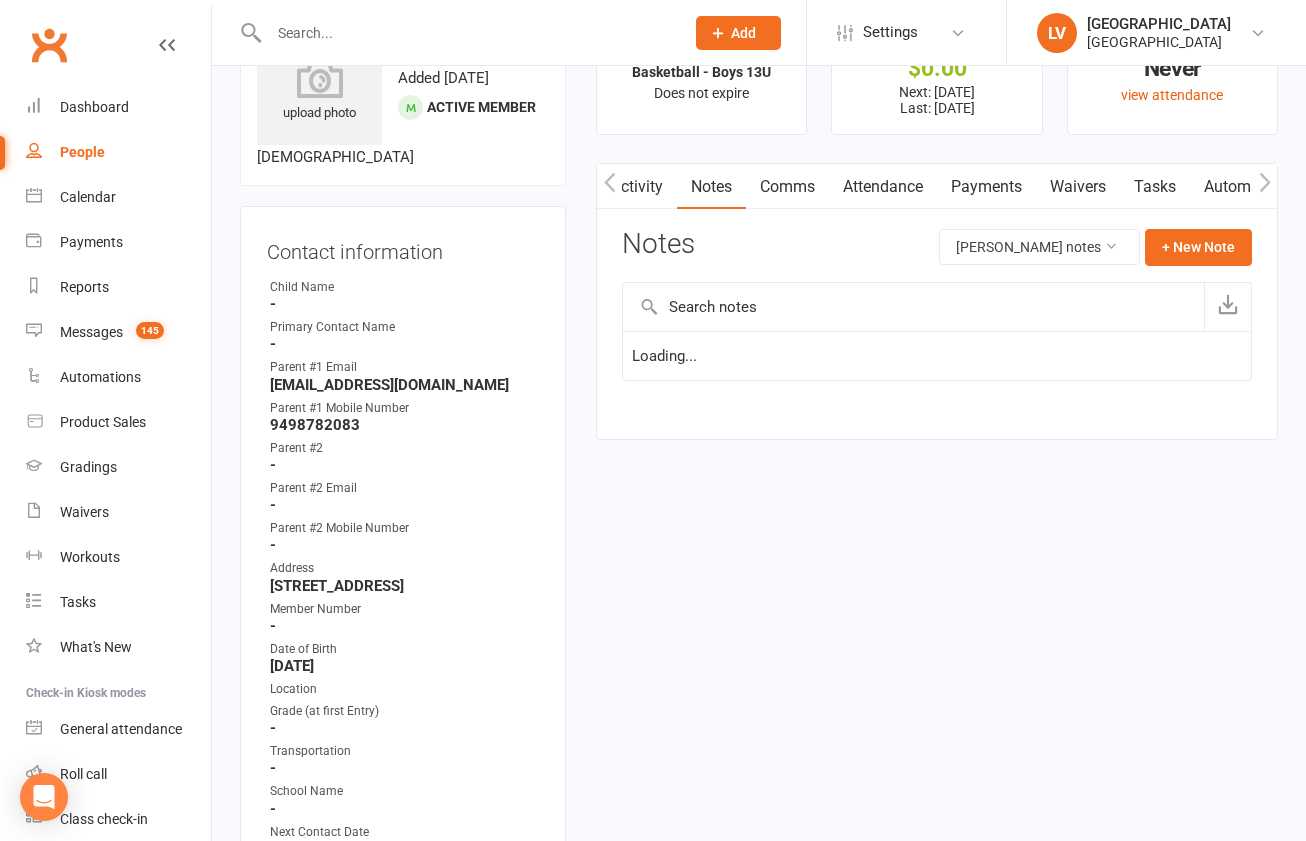 scroll, scrollTop: 0, scrollLeft: 1, axis: horizontal 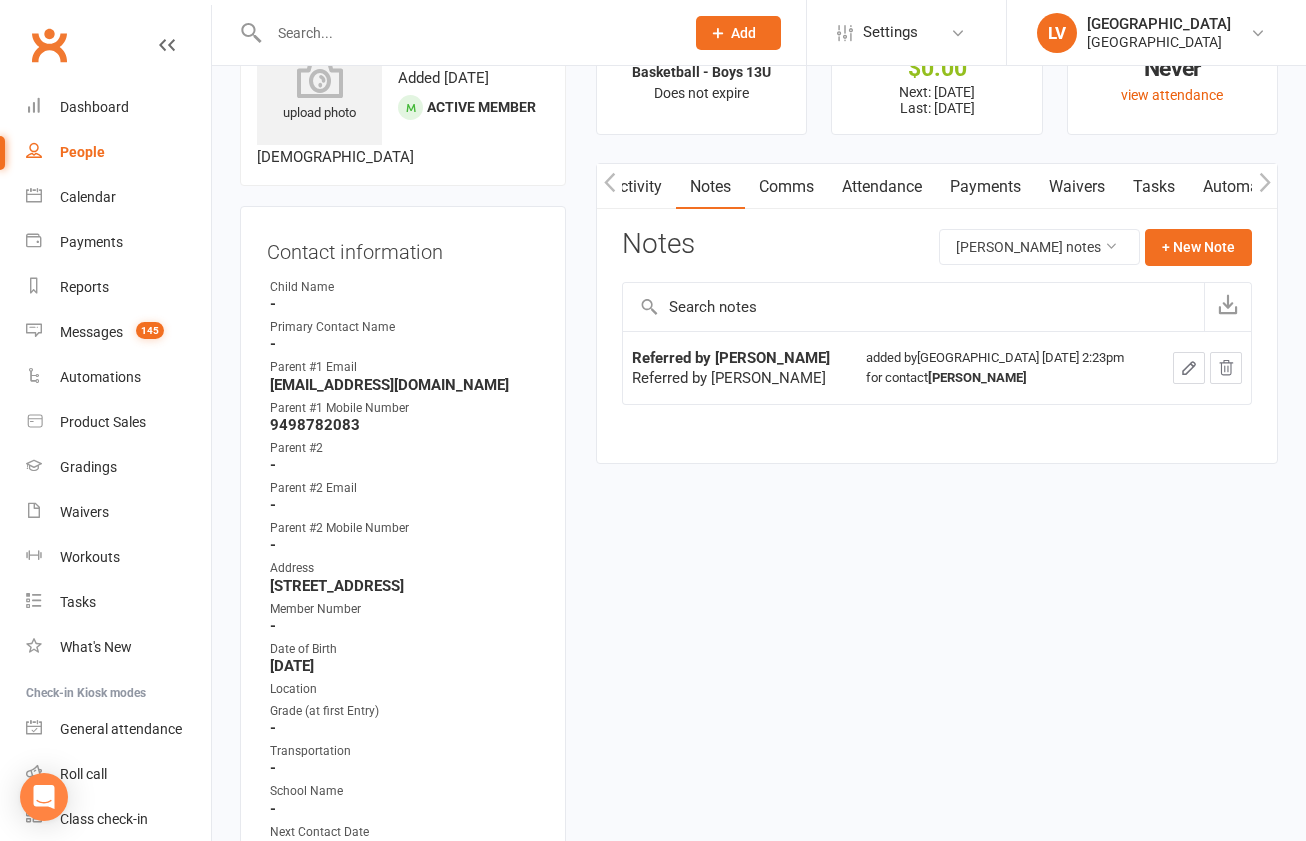 click 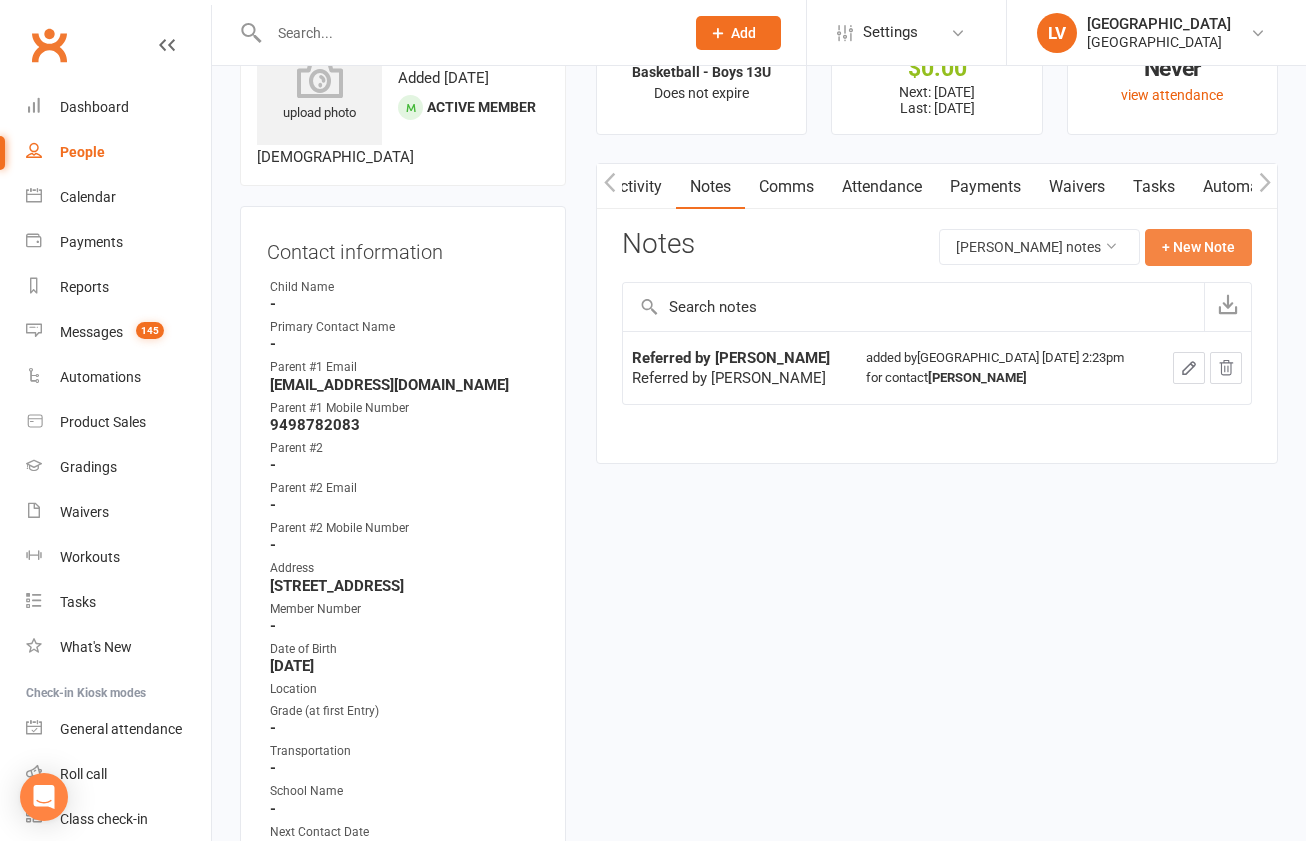 click on "+ New Note" 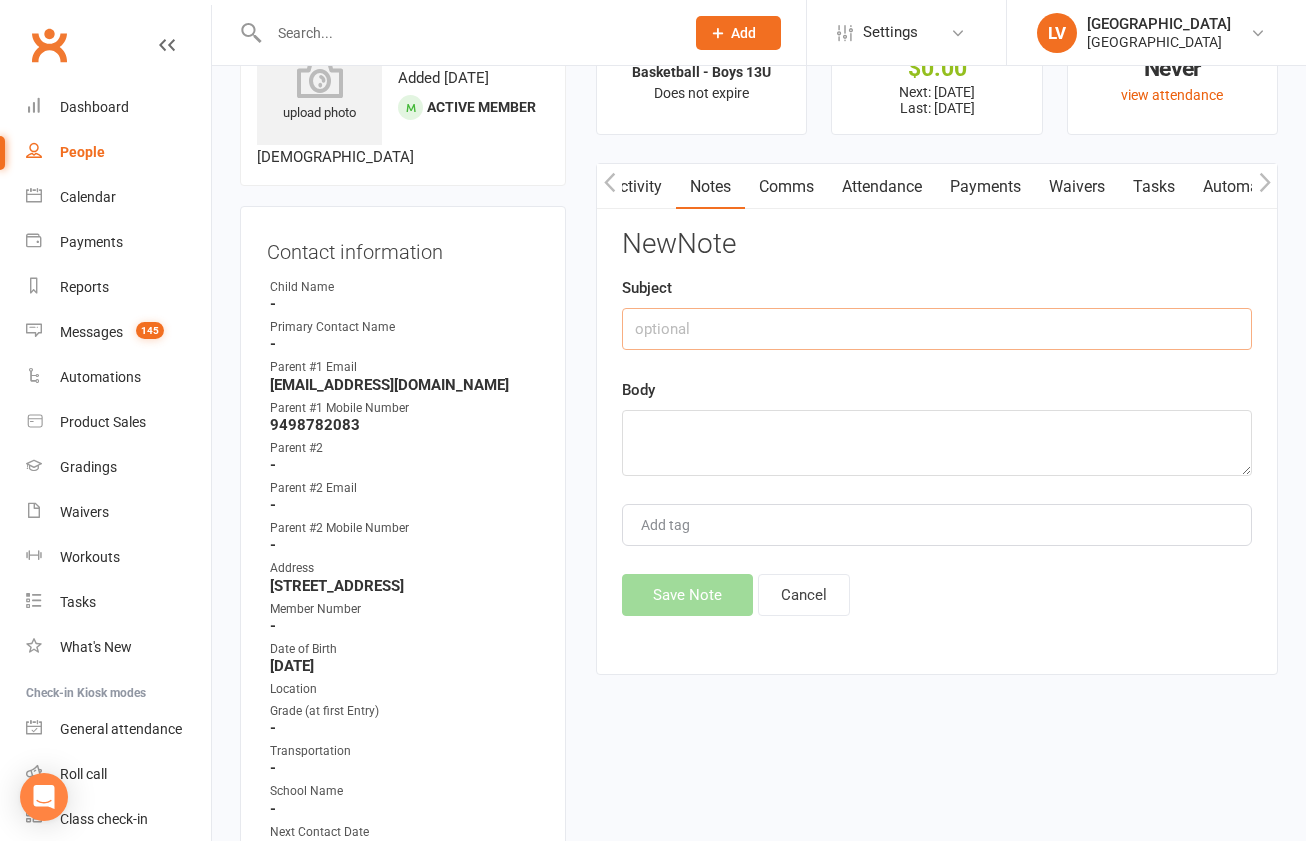 click 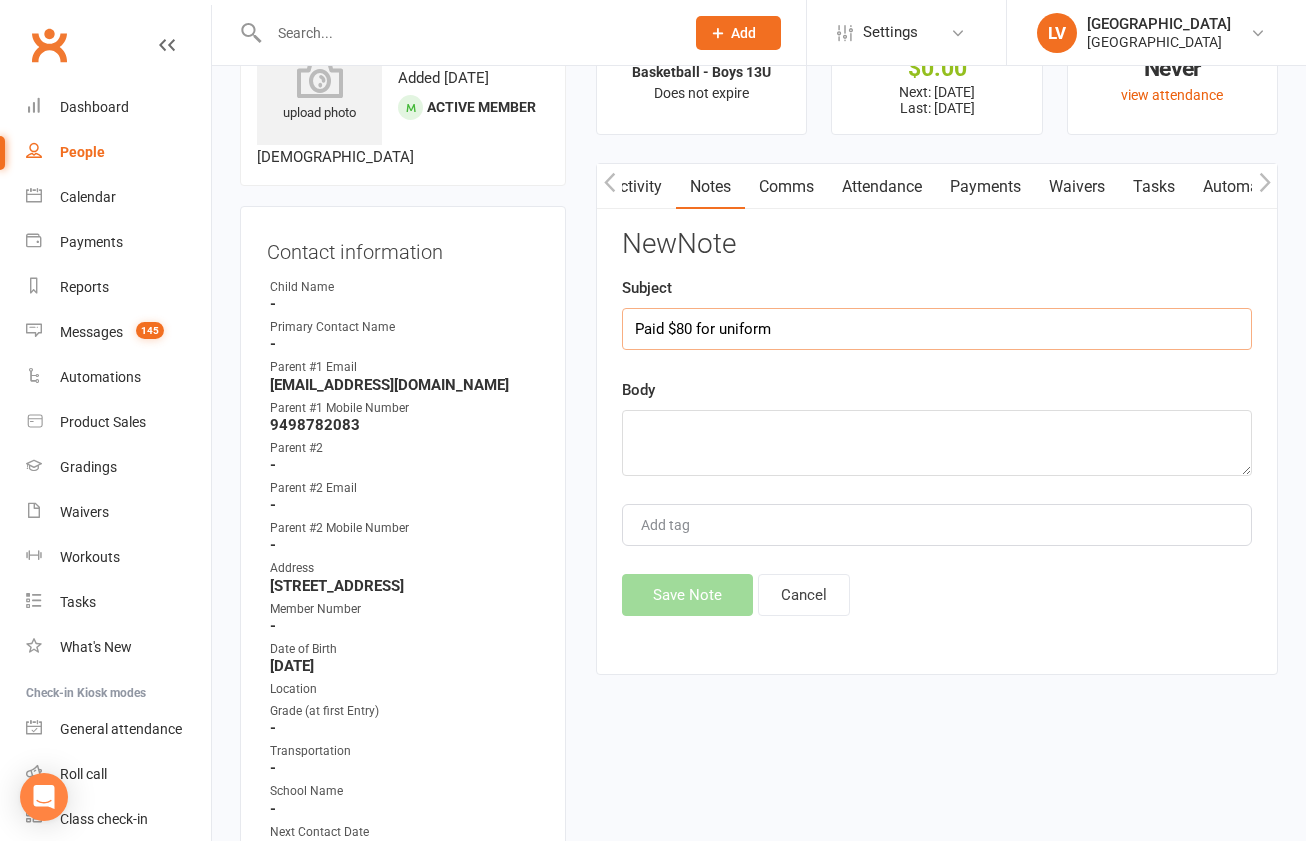 type on "Paid $80 for uniform" 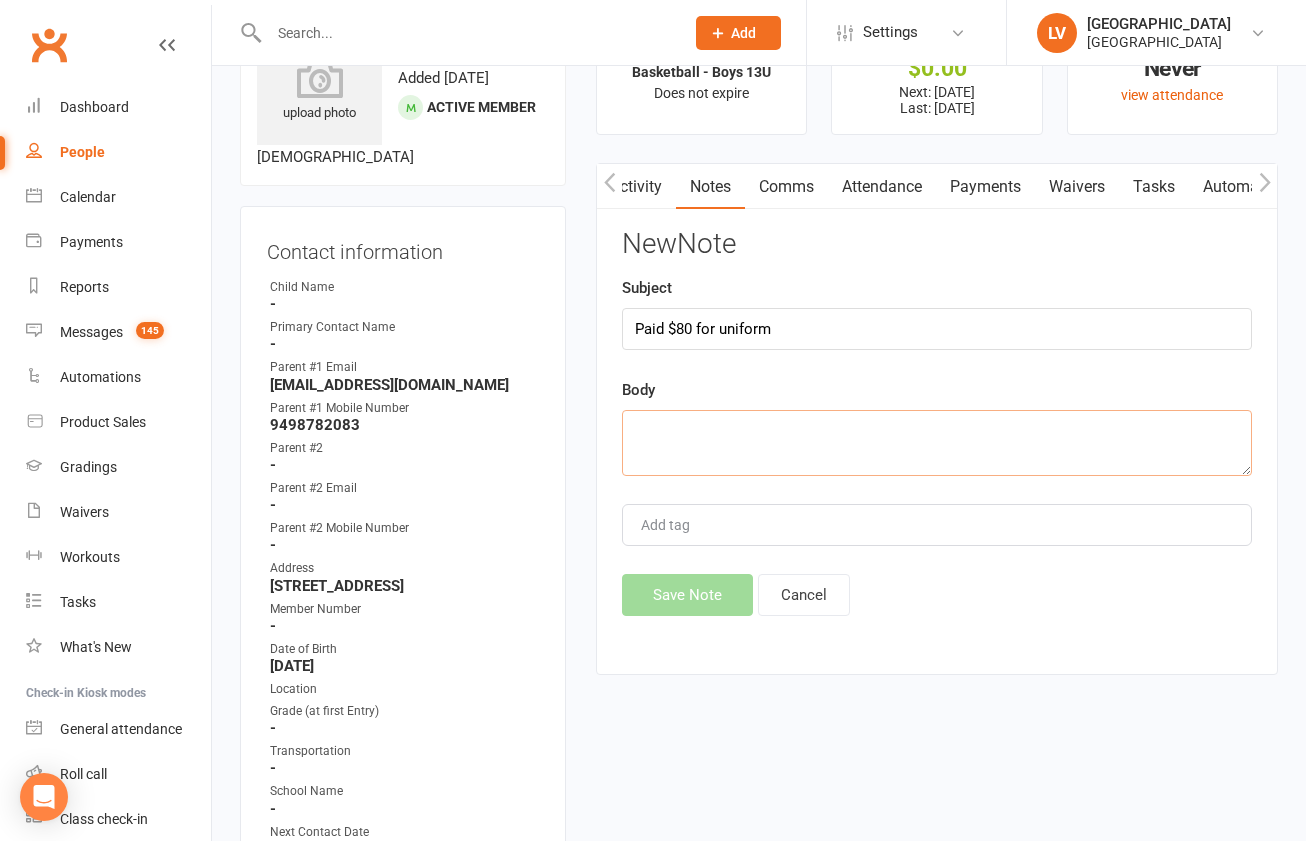 click 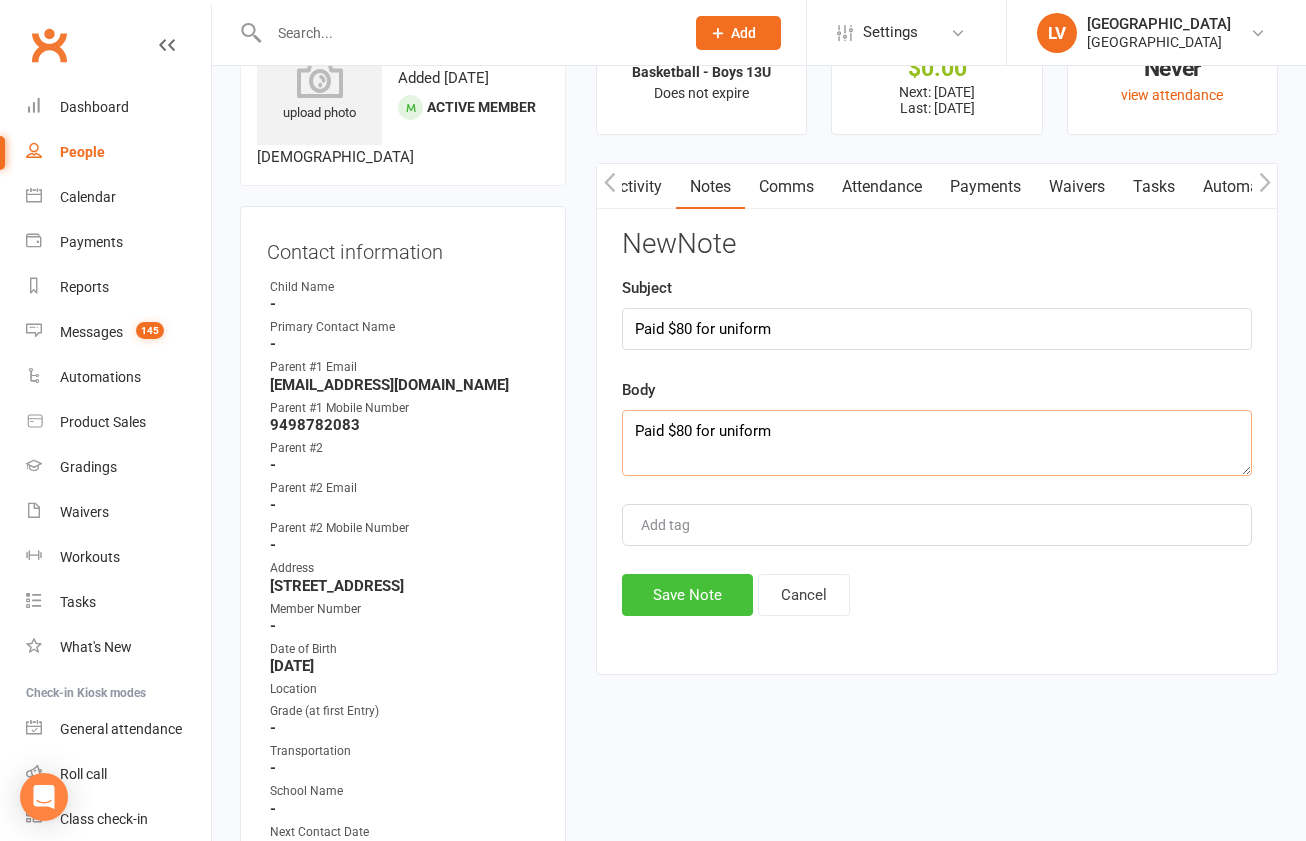 type on "Paid $80 for uniform" 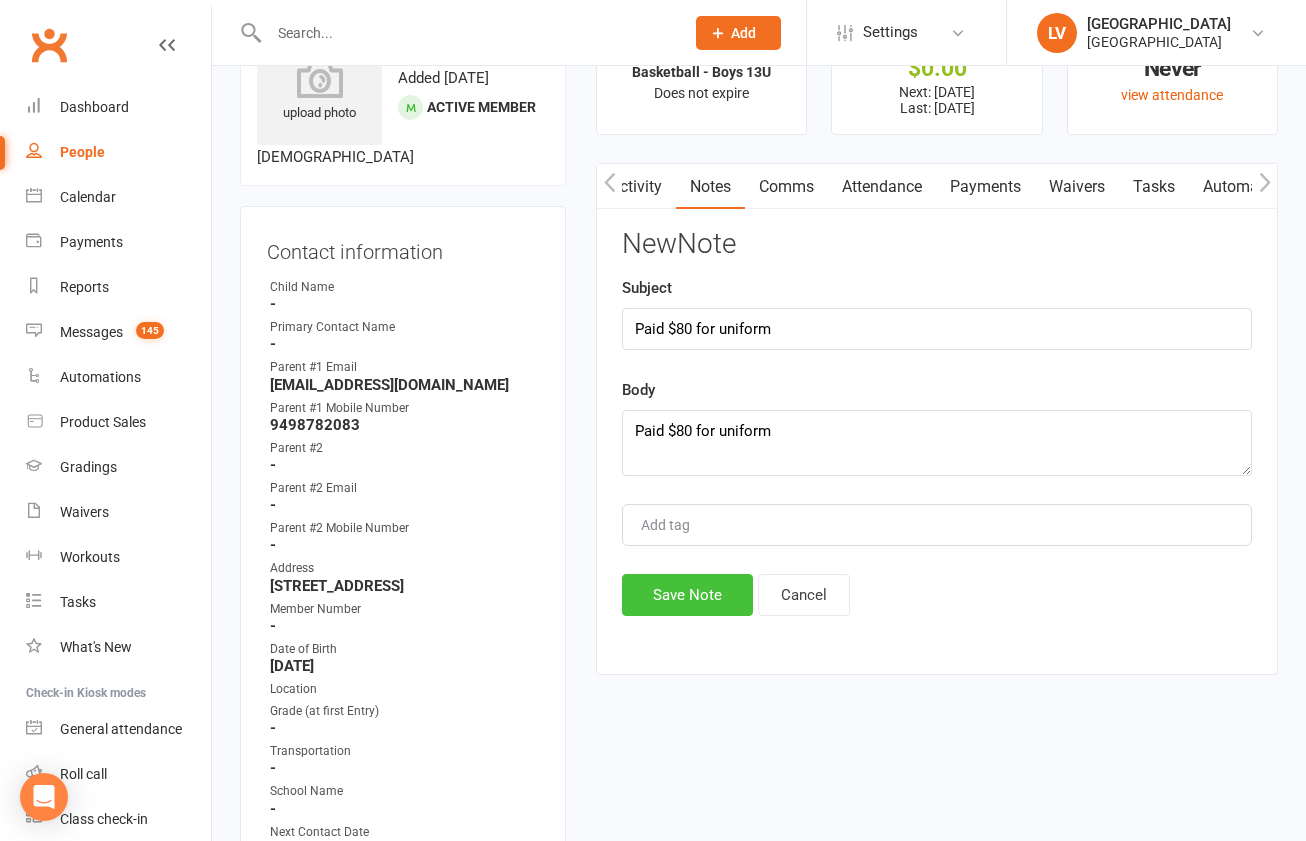 click on "Save Note" 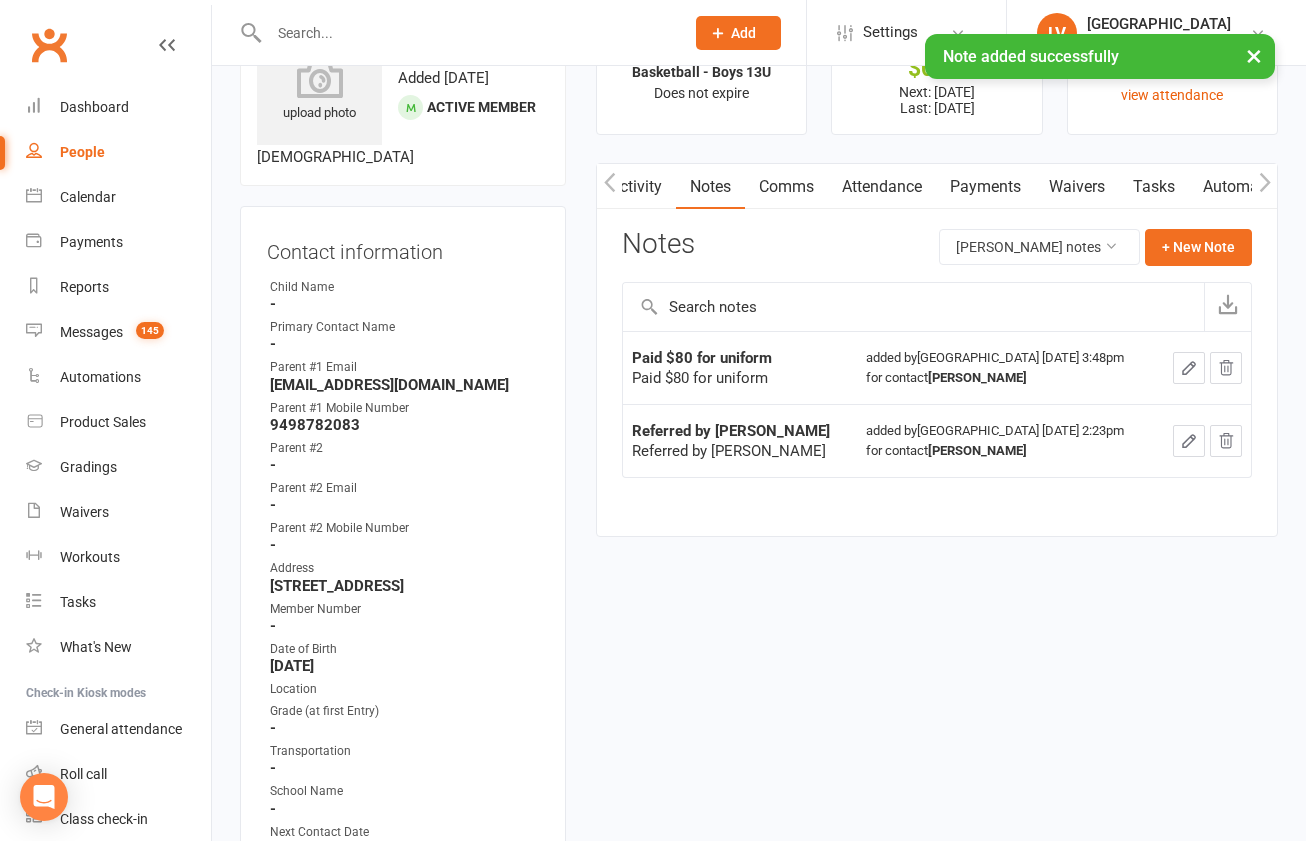 scroll, scrollTop: 90, scrollLeft: 0, axis: vertical 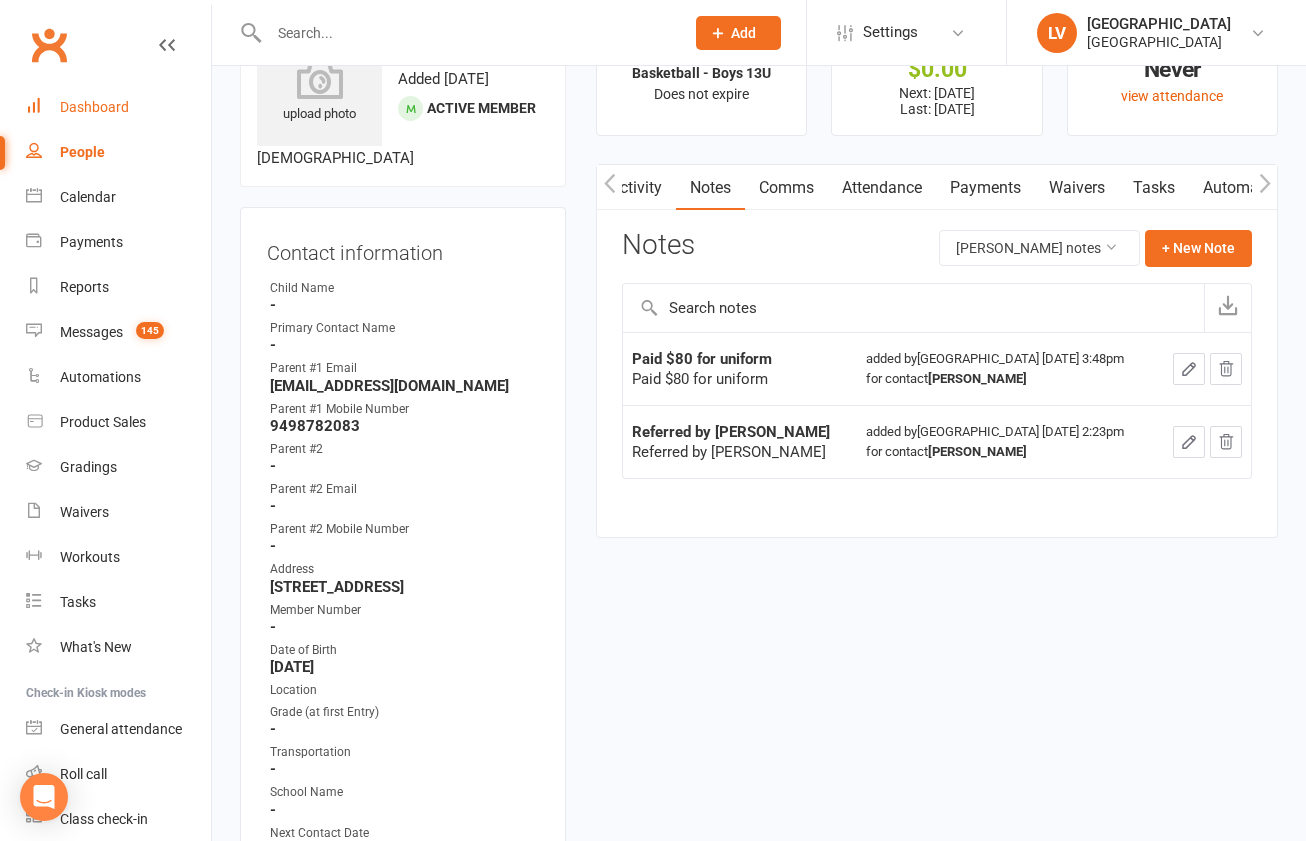 click on "Dashboard" at bounding box center [118, 107] 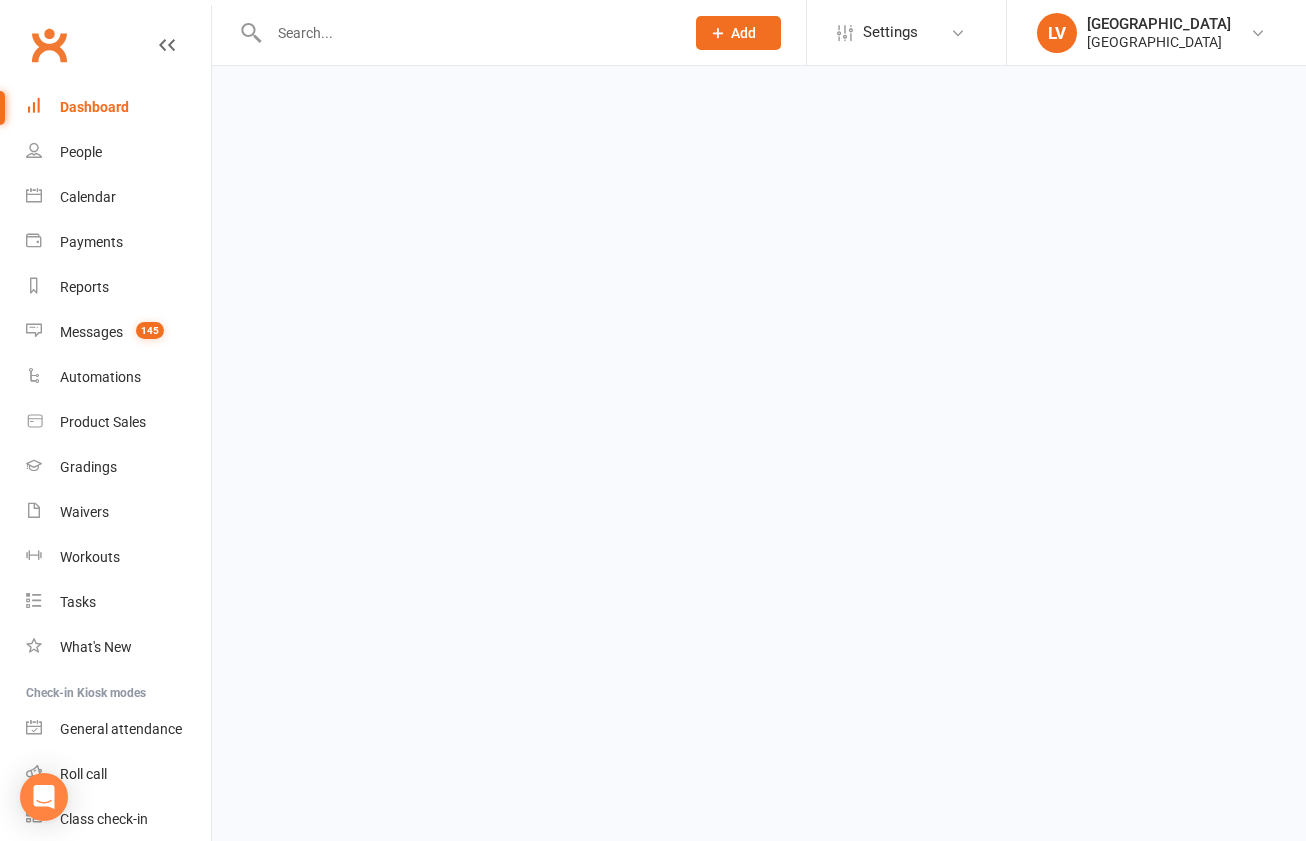 scroll, scrollTop: 0, scrollLeft: 0, axis: both 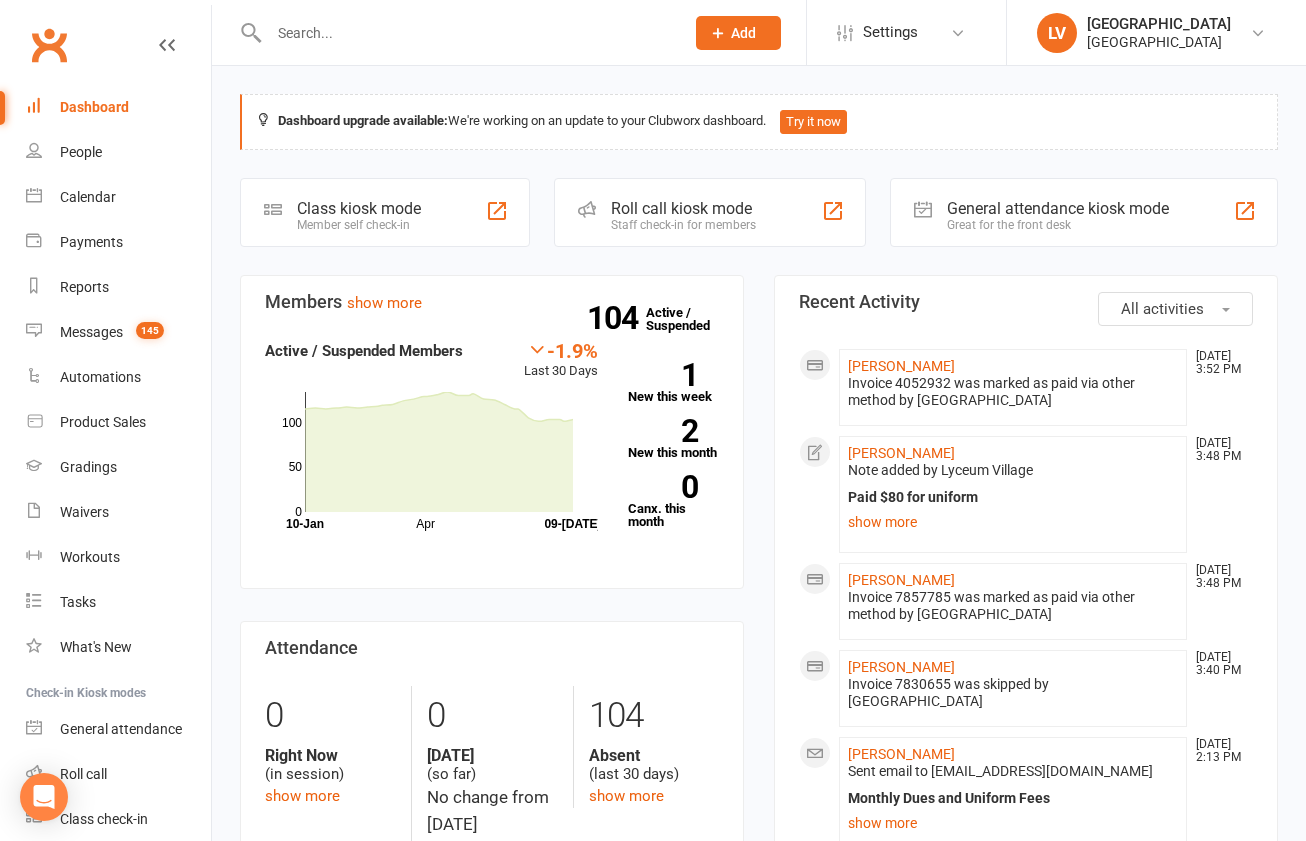 click at bounding box center [466, 33] 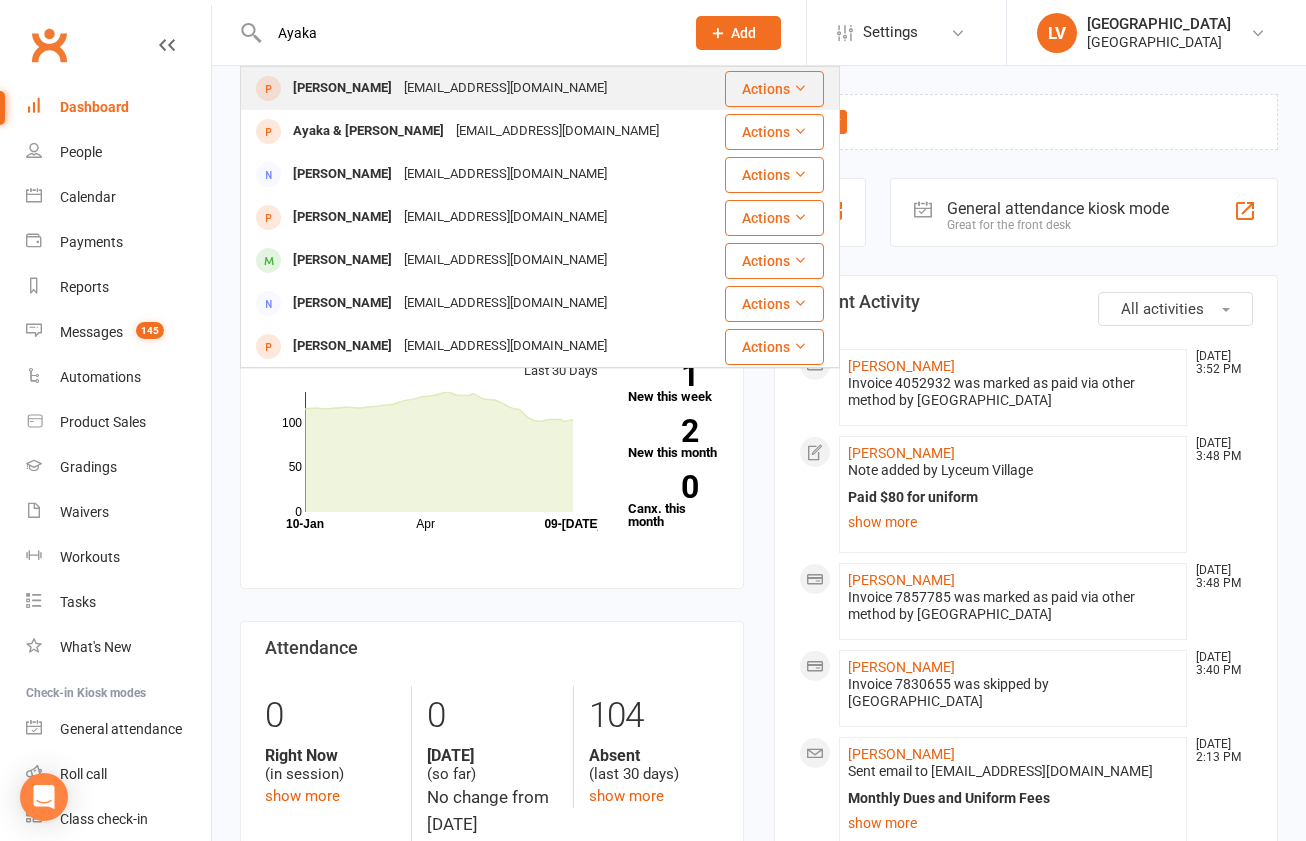 type on "Ayaka" 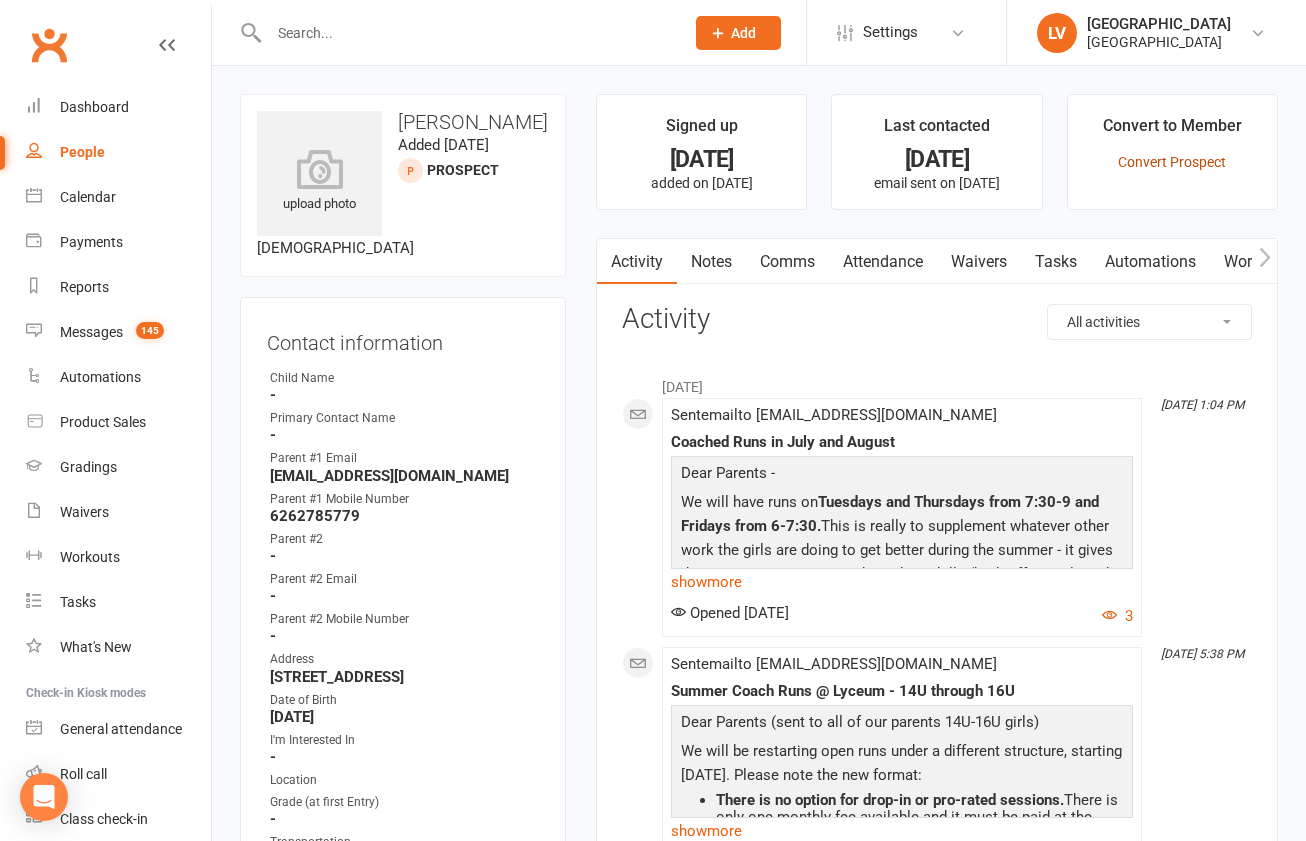 click on "Convert Prospect" at bounding box center [1172, 162] 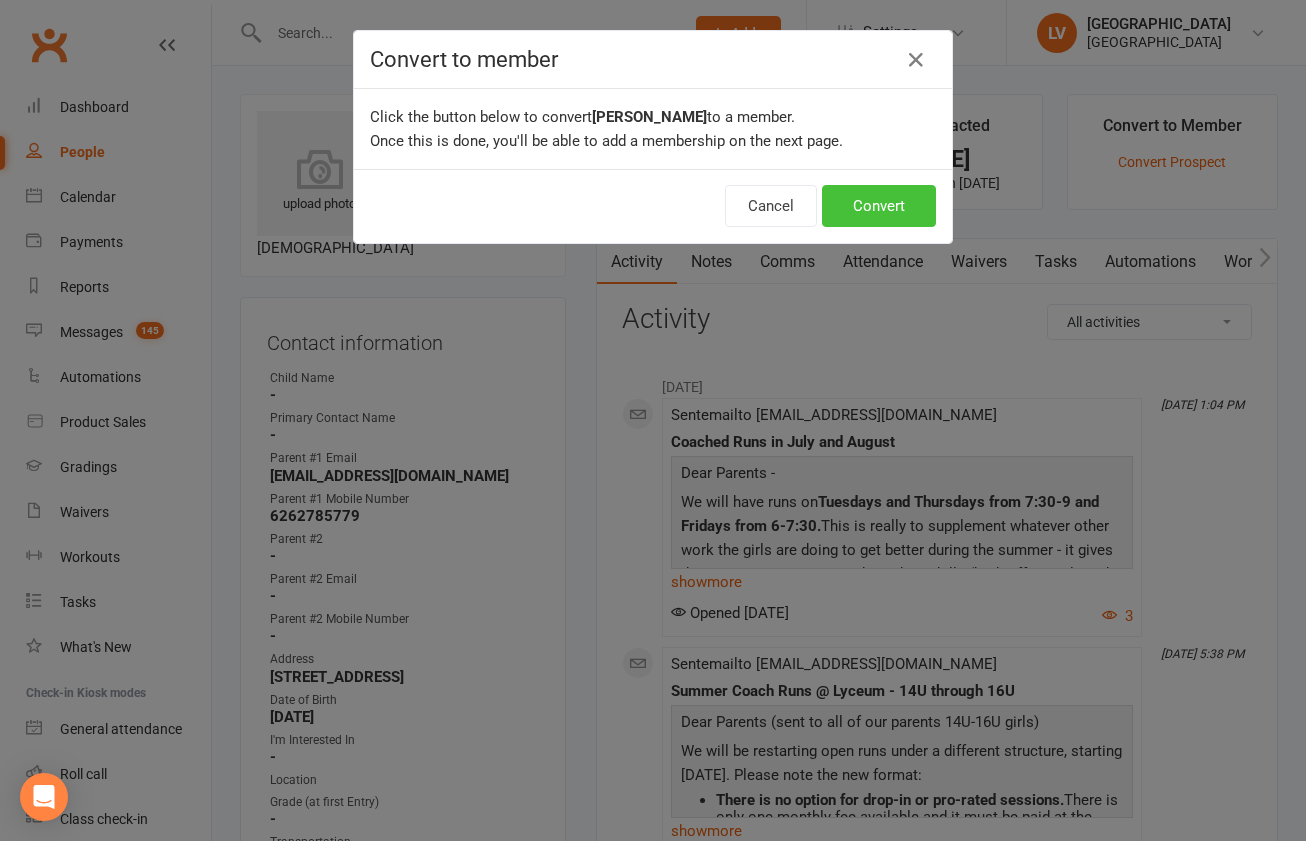 click on "Convert" at bounding box center (879, 206) 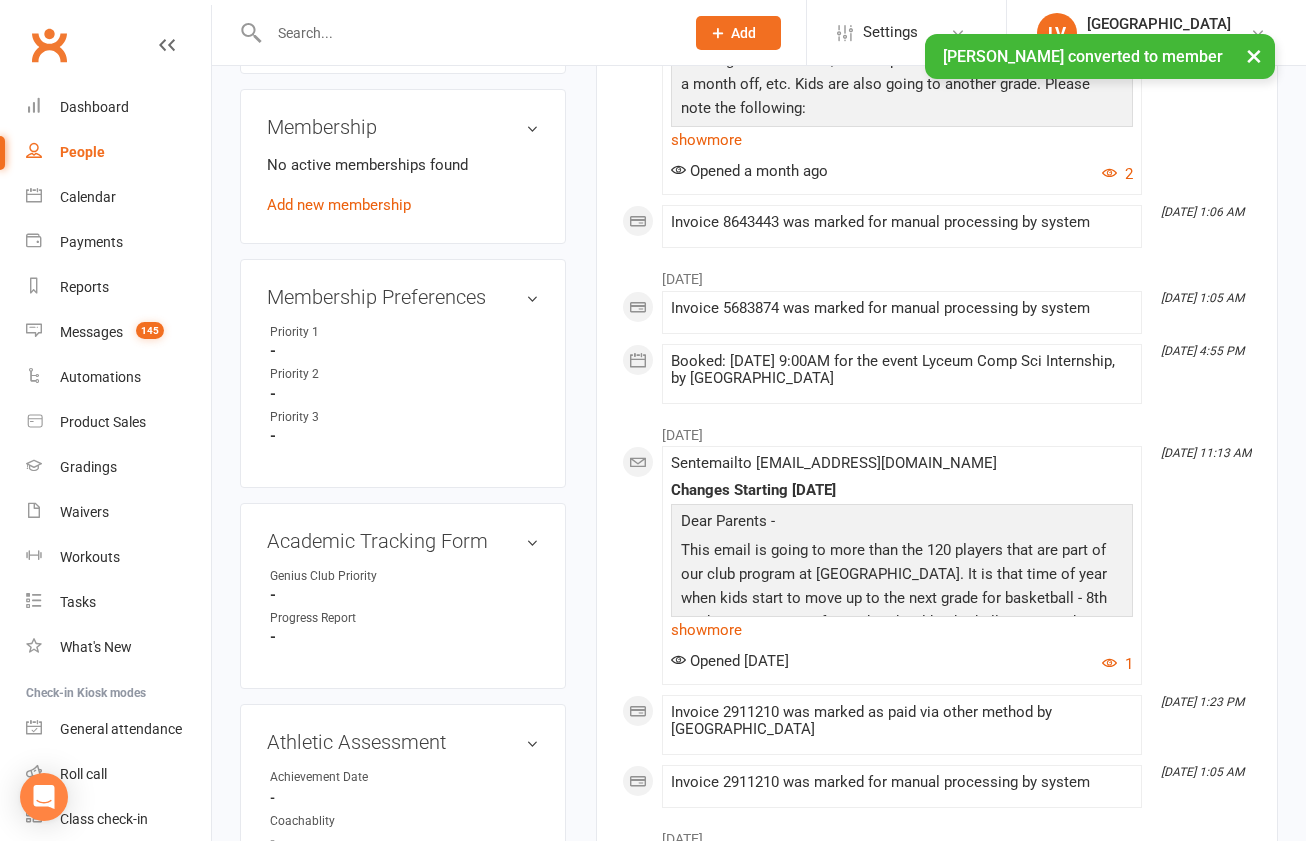 scroll, scrollTop: 1287, scrollLeft: 0, axis: vertical 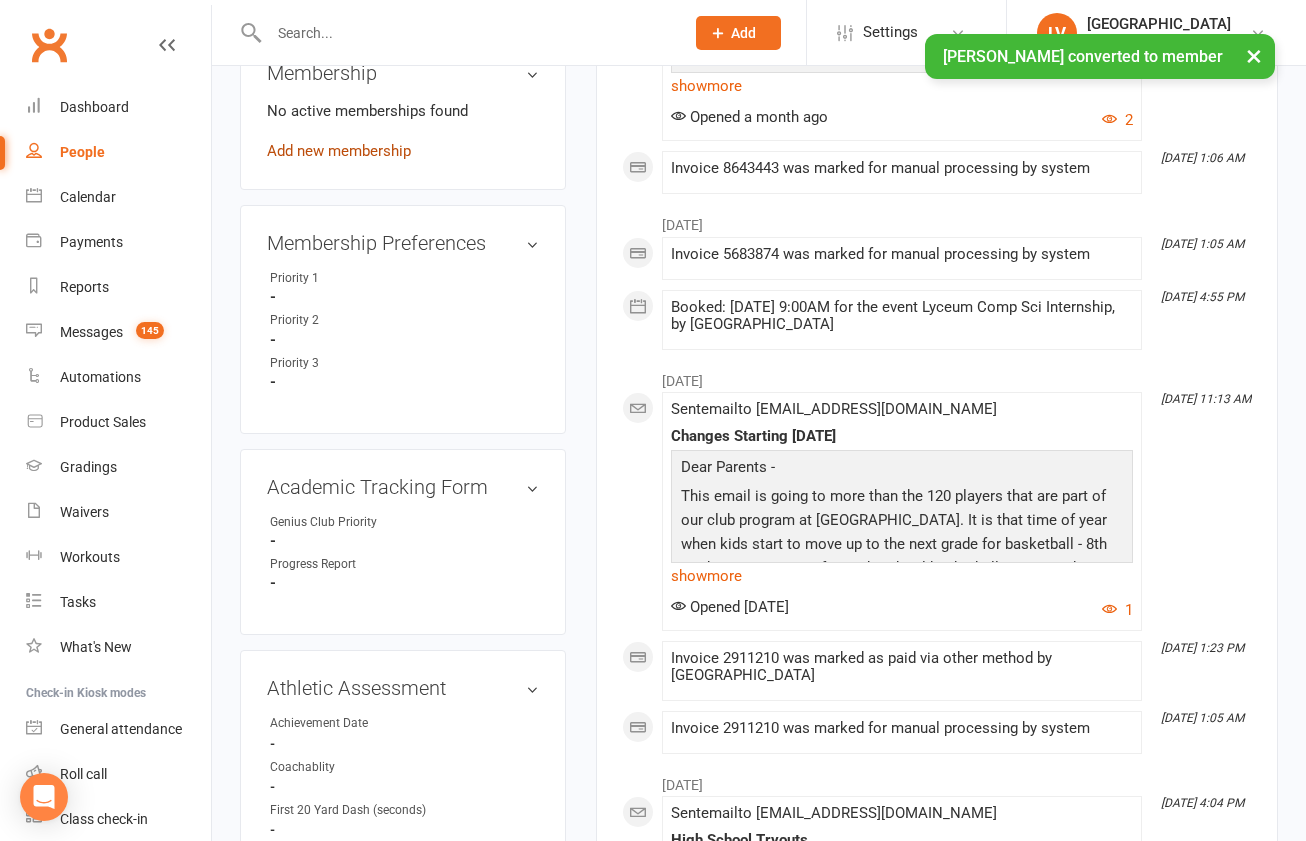 click on "Add new membership" at bounding box center (339, 151) 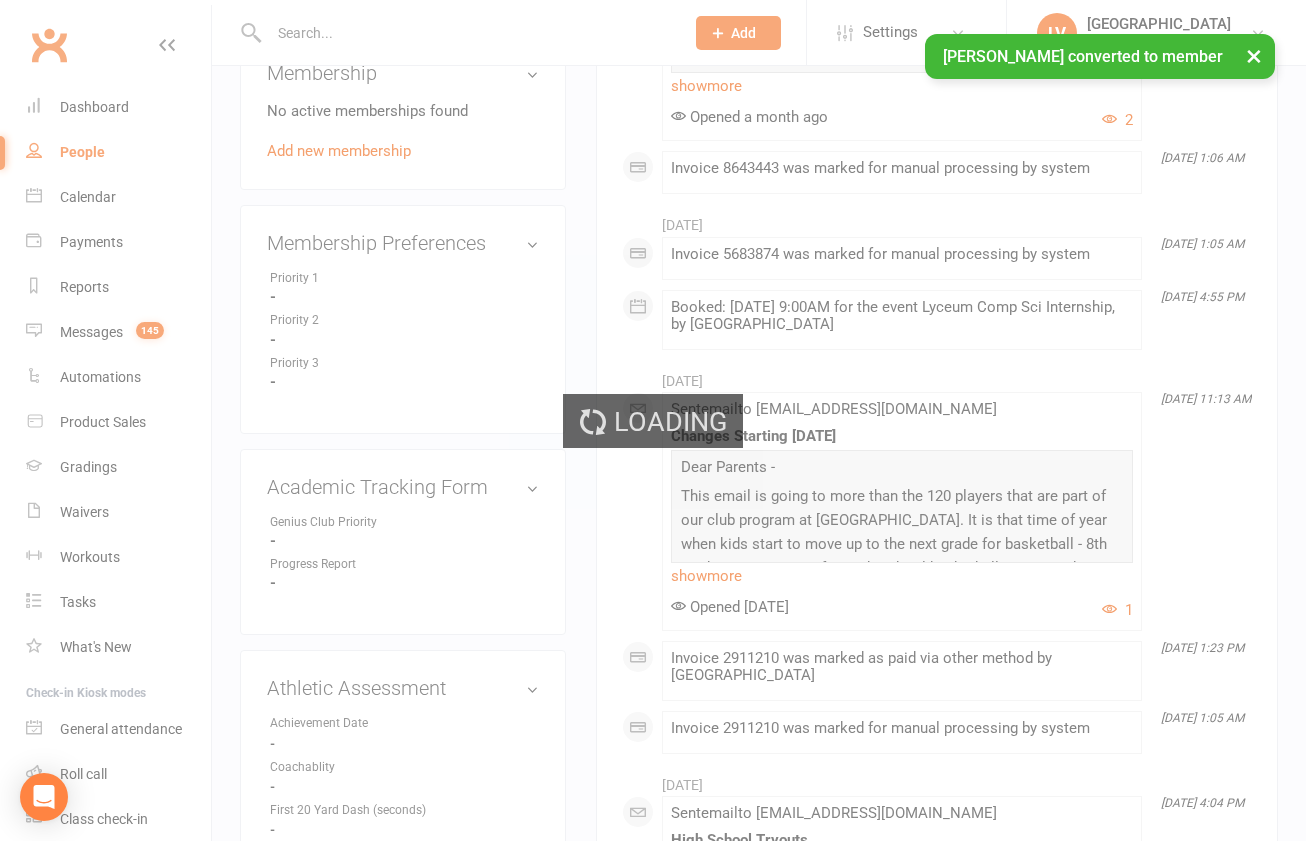 scroll, scrollTop: 0, scrollLeft: 0, axis: both 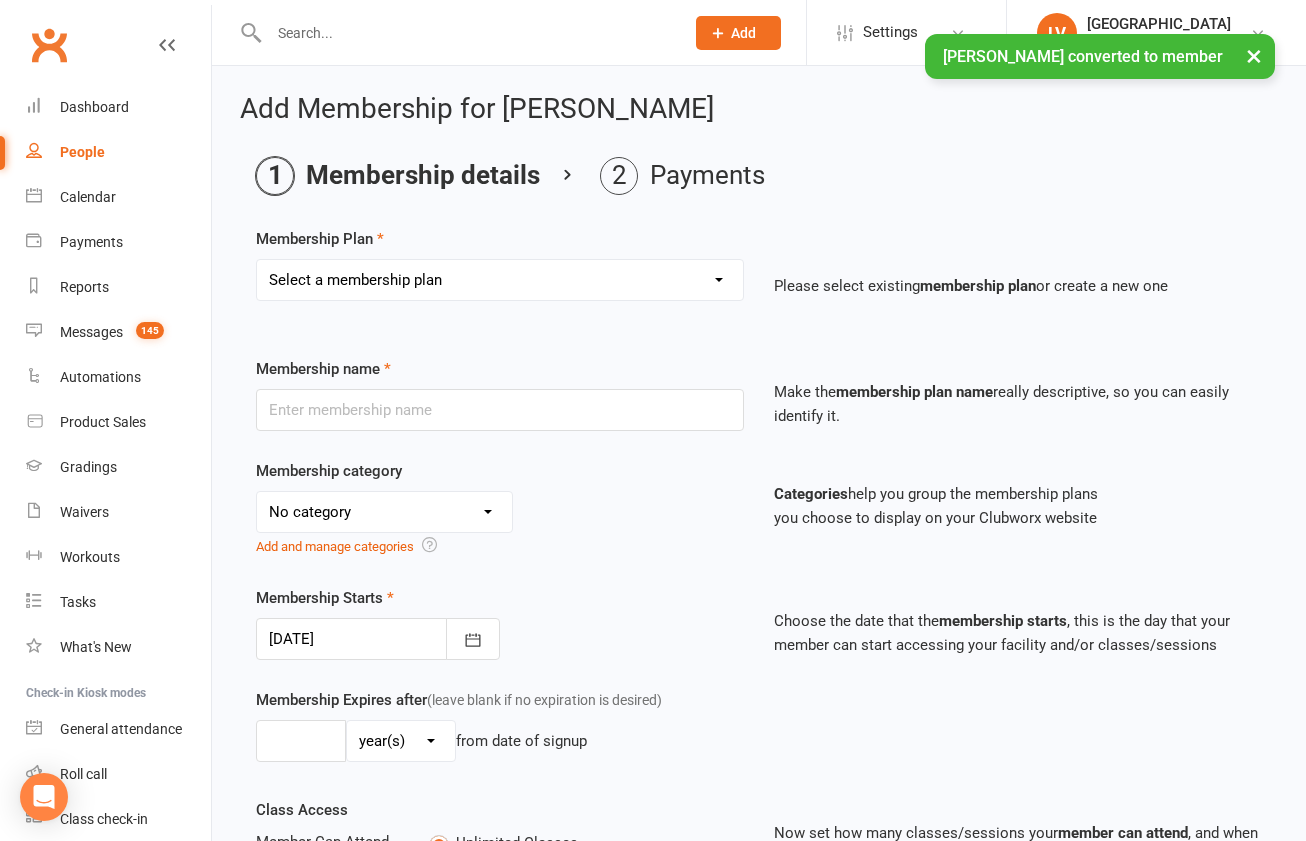 click on "Select a membership plan Create new Membership Plan Basketball - 9U Co-Ed Basketball - 10U Co-Ed Basketball - 11U Co-Ed Basketball - 12U Co-Ed Basketball - 12U Girls Basketball - 14U Co-Ed Basketball - 14U Girls Basketball - Boys 10U Basketball - Boys 13U Basketball - Boys 8th - Flight Basketball - Training Only Basketball - High School Classes - ELA Writing and Editing Clinic Classes - Eurogymnastics Tumbling Classes - Genius Club ELA Intensive (10 Classes) Classes - Genius Club Math Intensive Classes - Helios Competition Math Classes - Hip Hop (10 Classes) Classes - Talk Show (E1-Tutoring) Classes - Village Clubs (10 Classes) Daily Transportation (Monthly Members Only) Extended Day - 0 Block for Kindergarten Fall 2020 Full Day Program (Daily) Fall 2020 Full Day Program (Weekly) Genius Club - A La Carte Genius Club Fall 2020 (Weekly/Daily) Group Piano Classes Lyceum Orchestra - Materials Fee (November/December 2019) Lyceum Orchestra - Materials Fee (Spring 2020) Master Teacher 60 min Private Music- 5 Lessons" at bounding box center (500, 280) 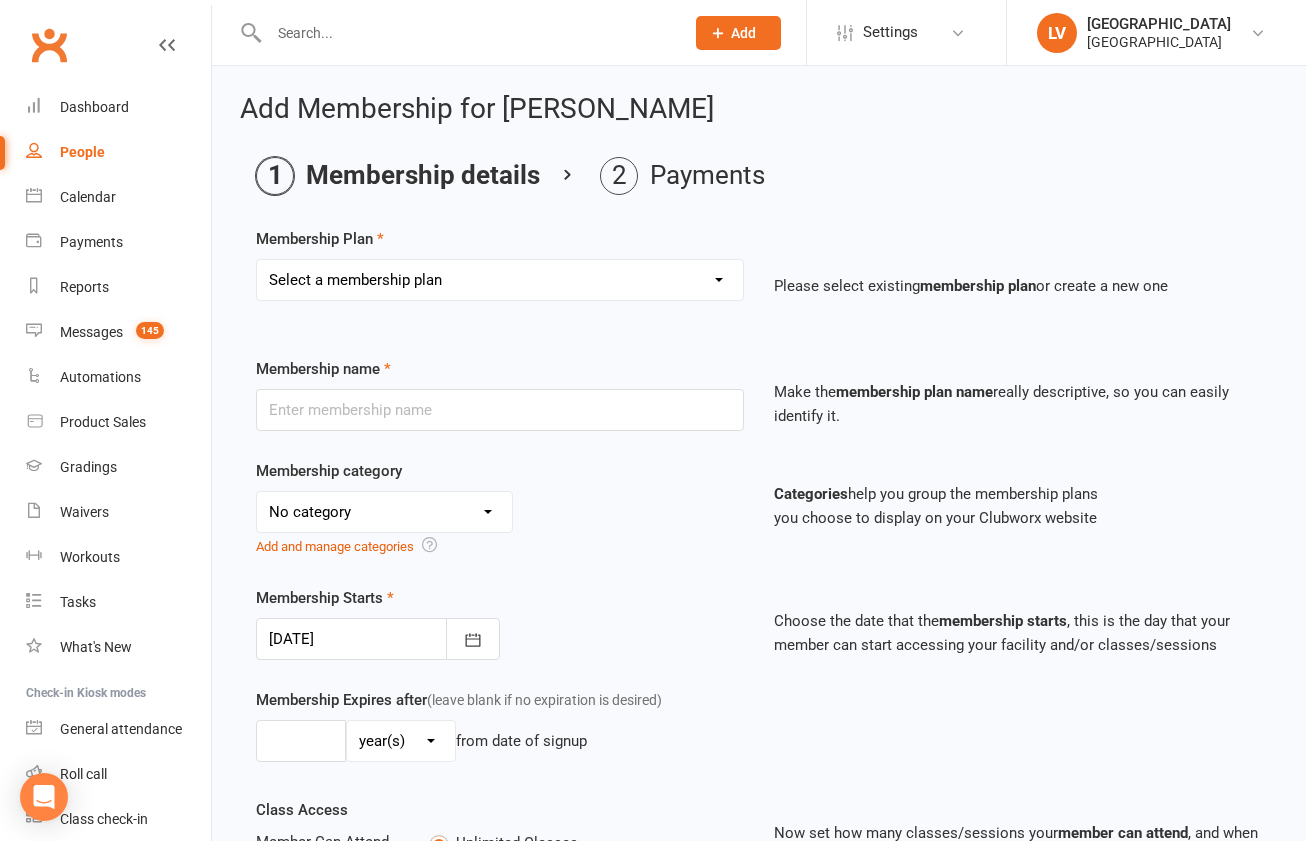 select on "11" 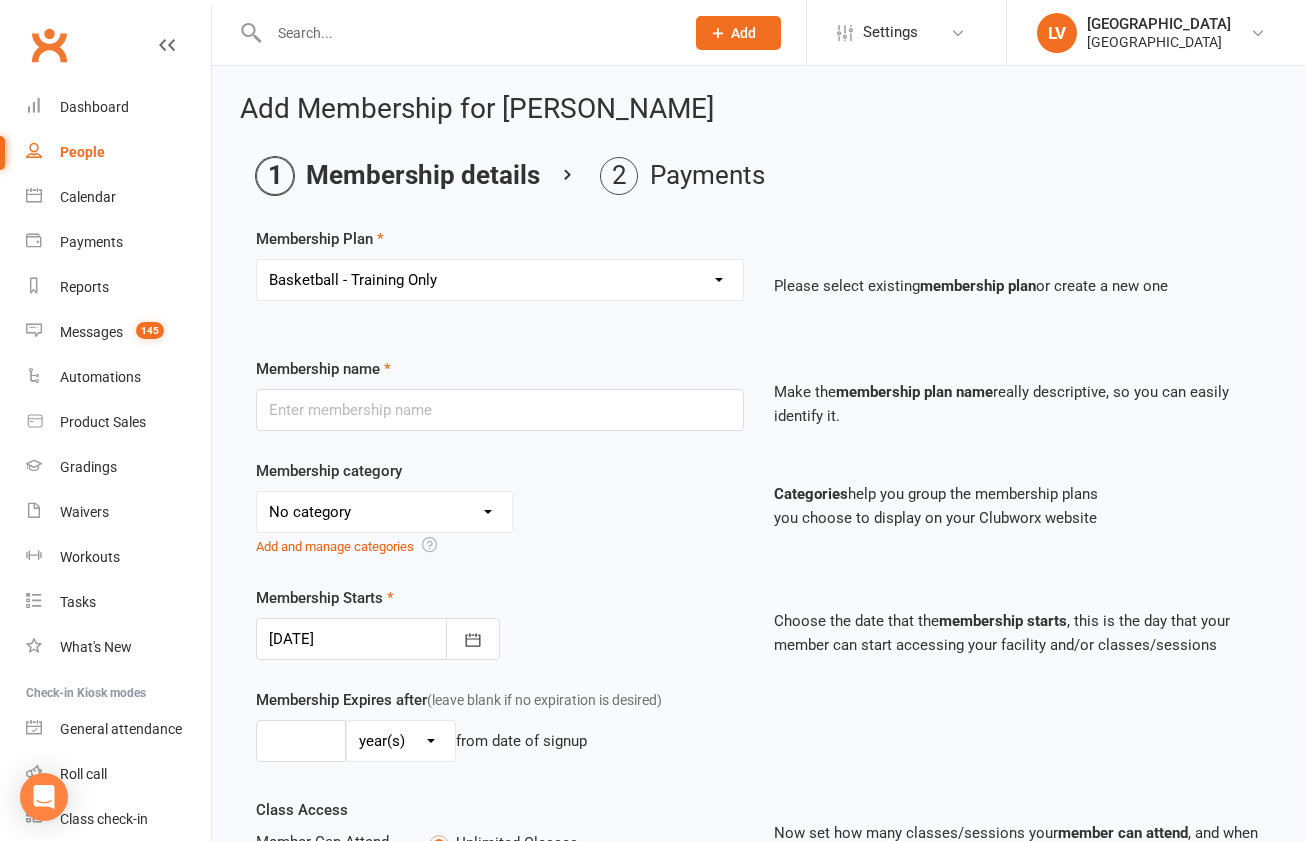 click on "Basketball - Training Only" at bounding box center [0, 0] 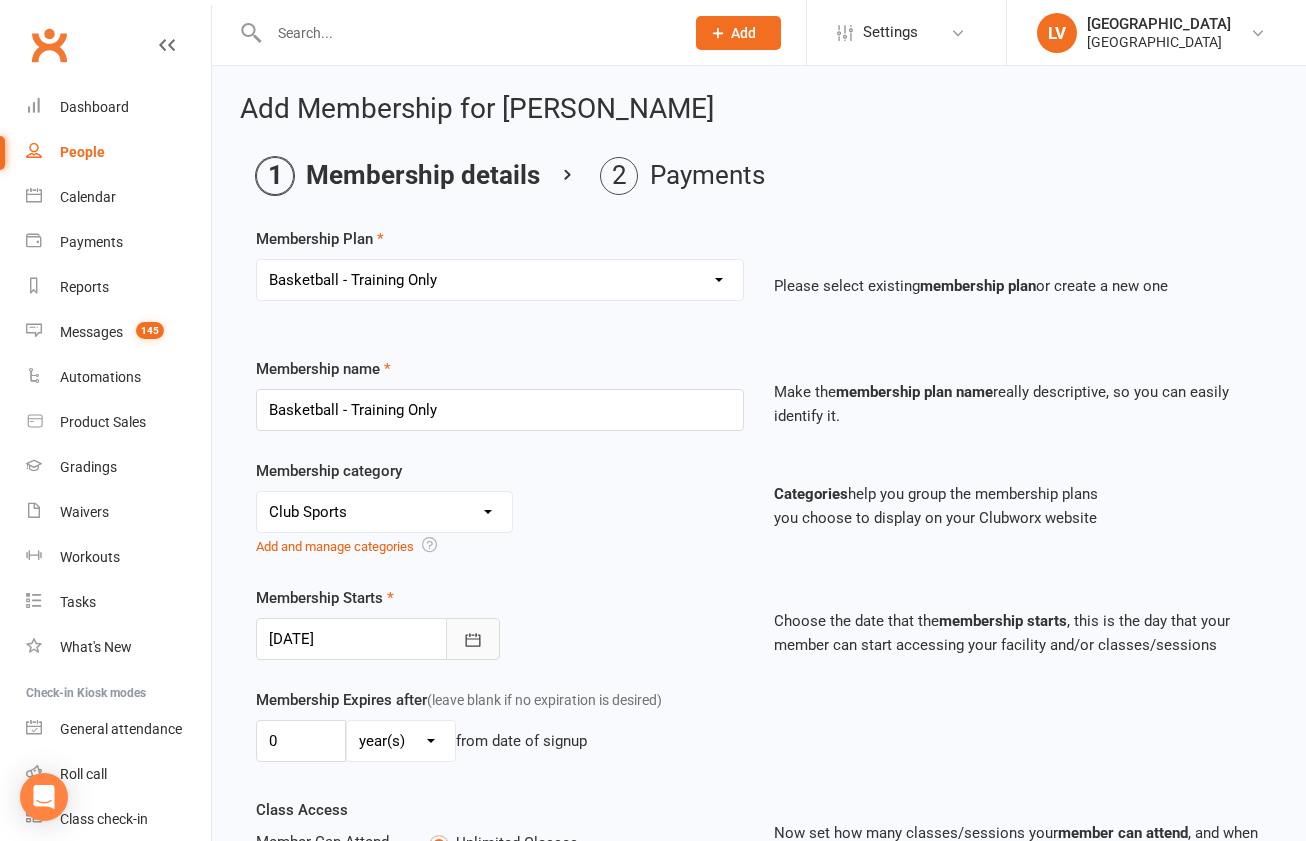 drag, startPoint x: 482, startPoint y: 631, endPoint x: 466, endPoint y: 635, distance: 16.492422 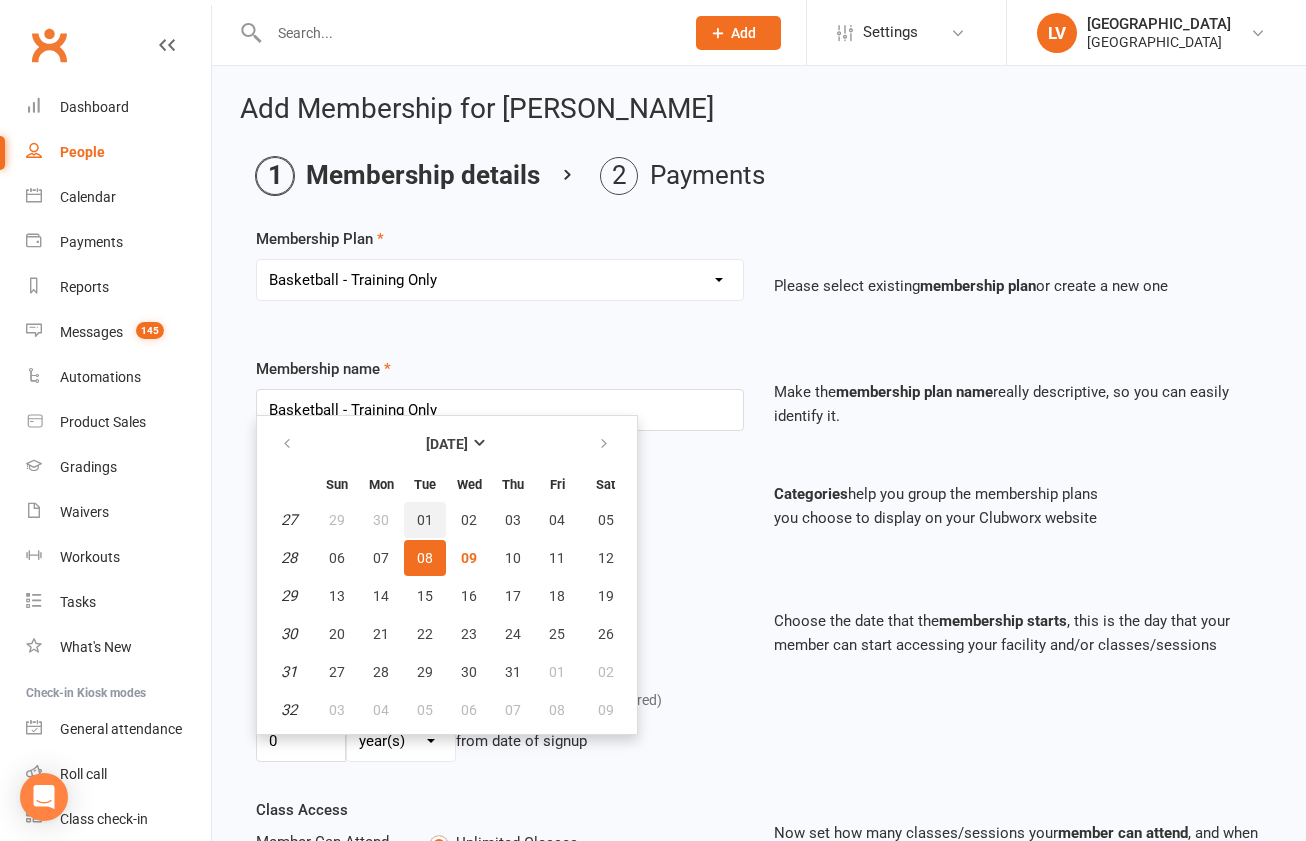 click on "01" at bounding box center (425, 520) 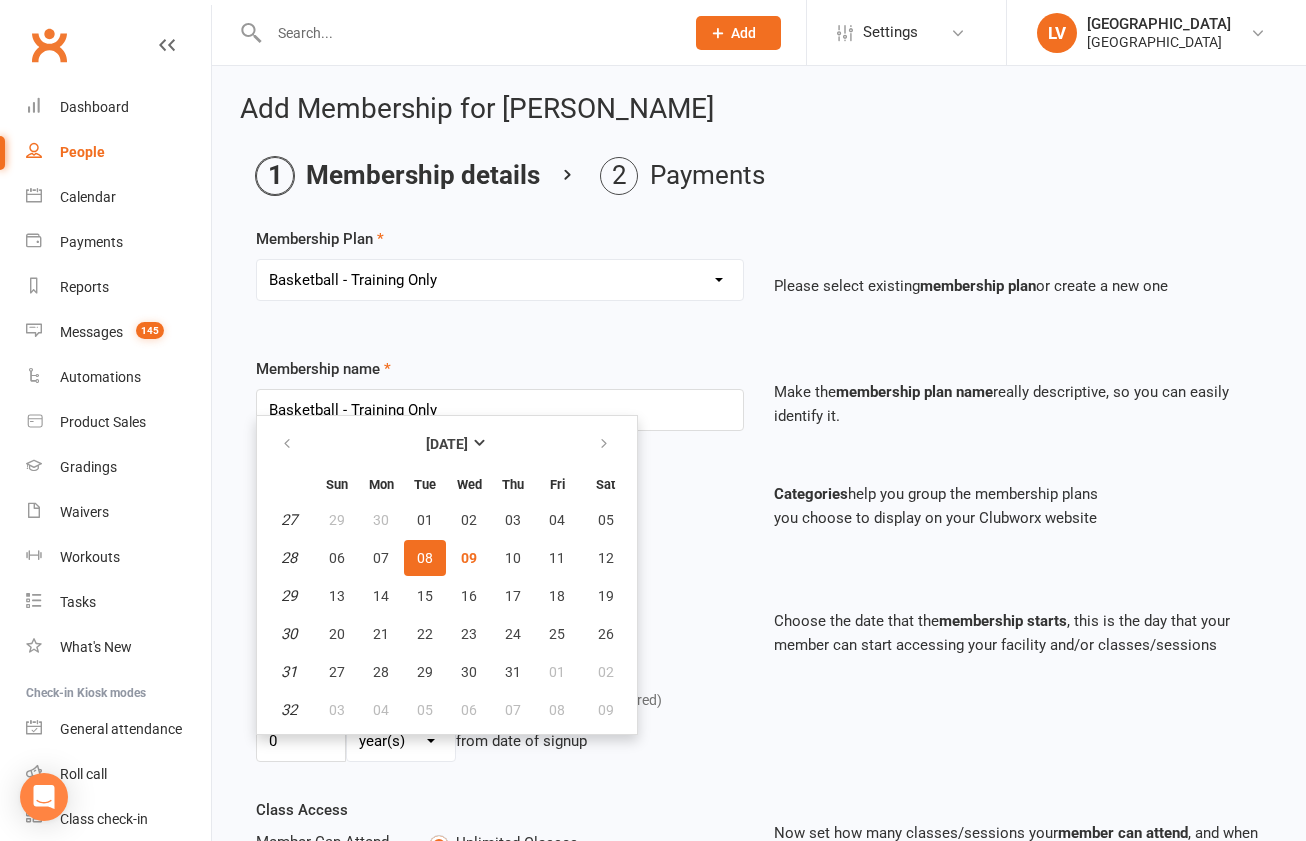 type on "[DATE]" 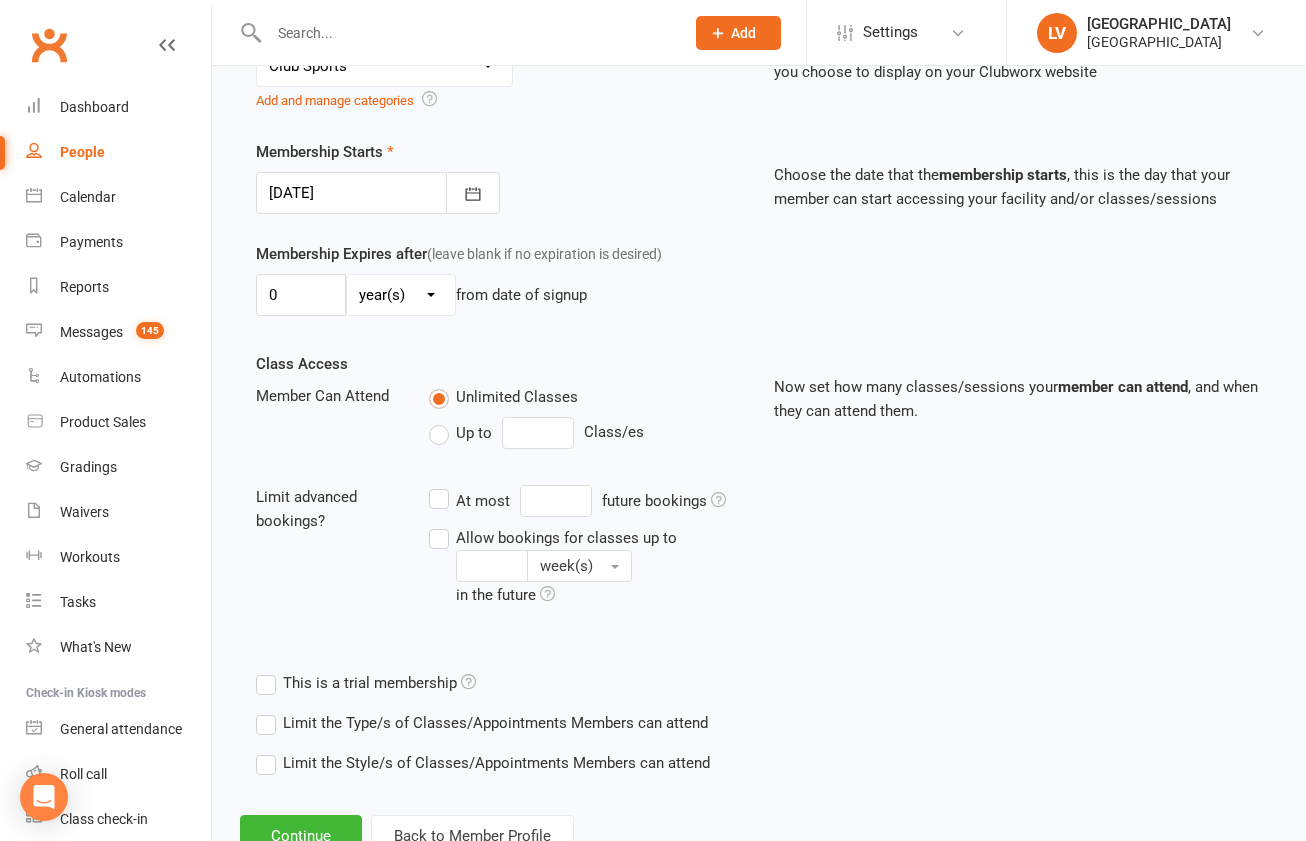 scroll, scrollTop: 518, scrollLeft: 0, axis: vertical 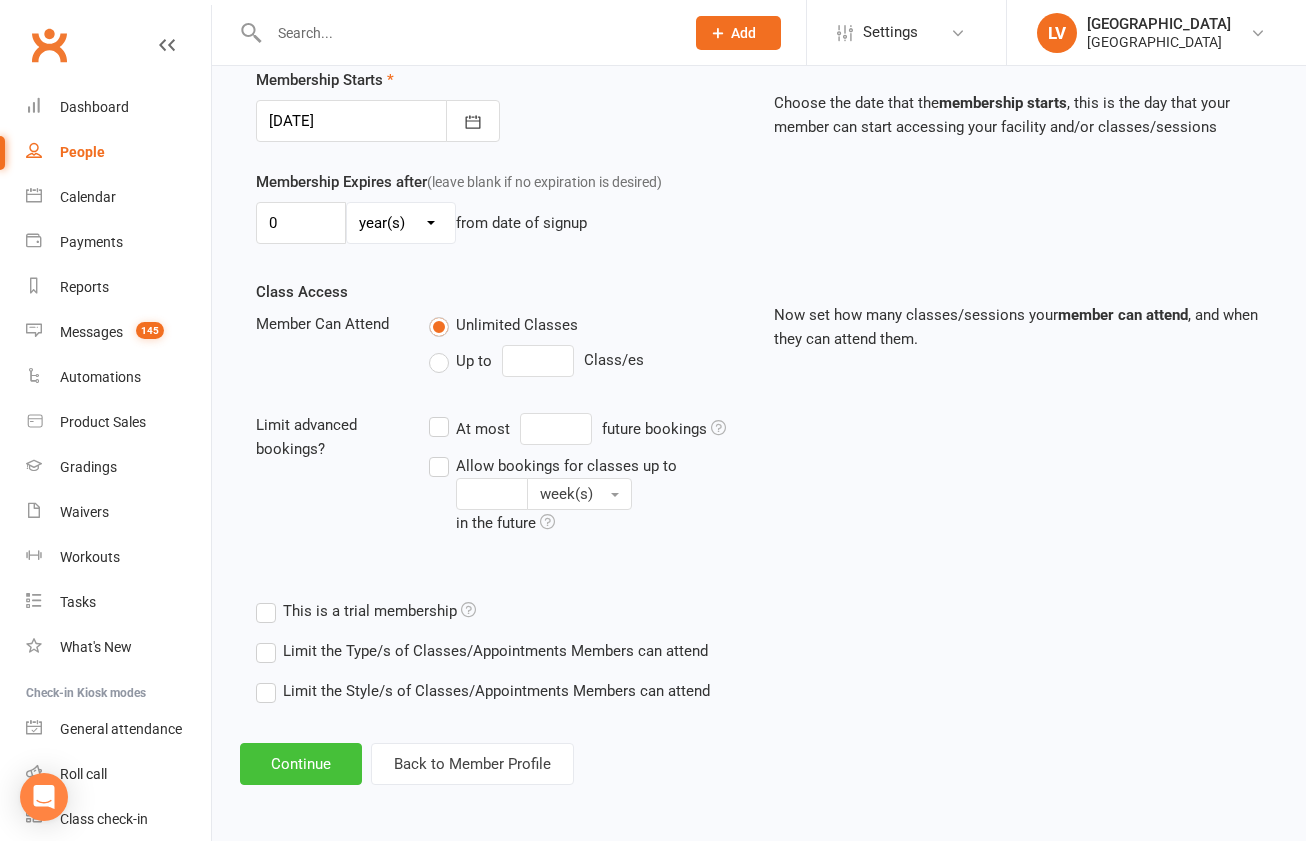 click on "Continue" at bounding box center (301, 764) 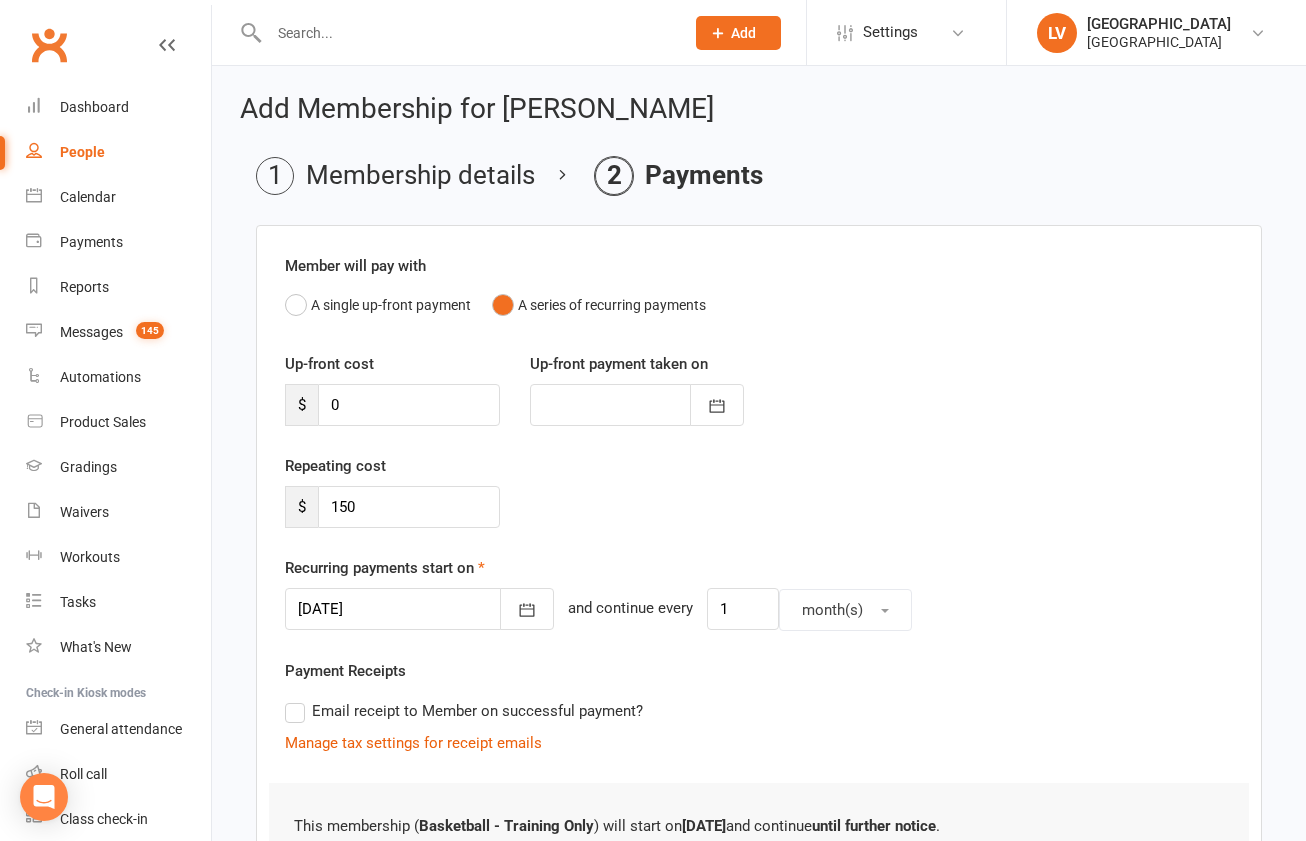 scroll, scrollTop: 256, scrollLeft: 0, axis: vertical 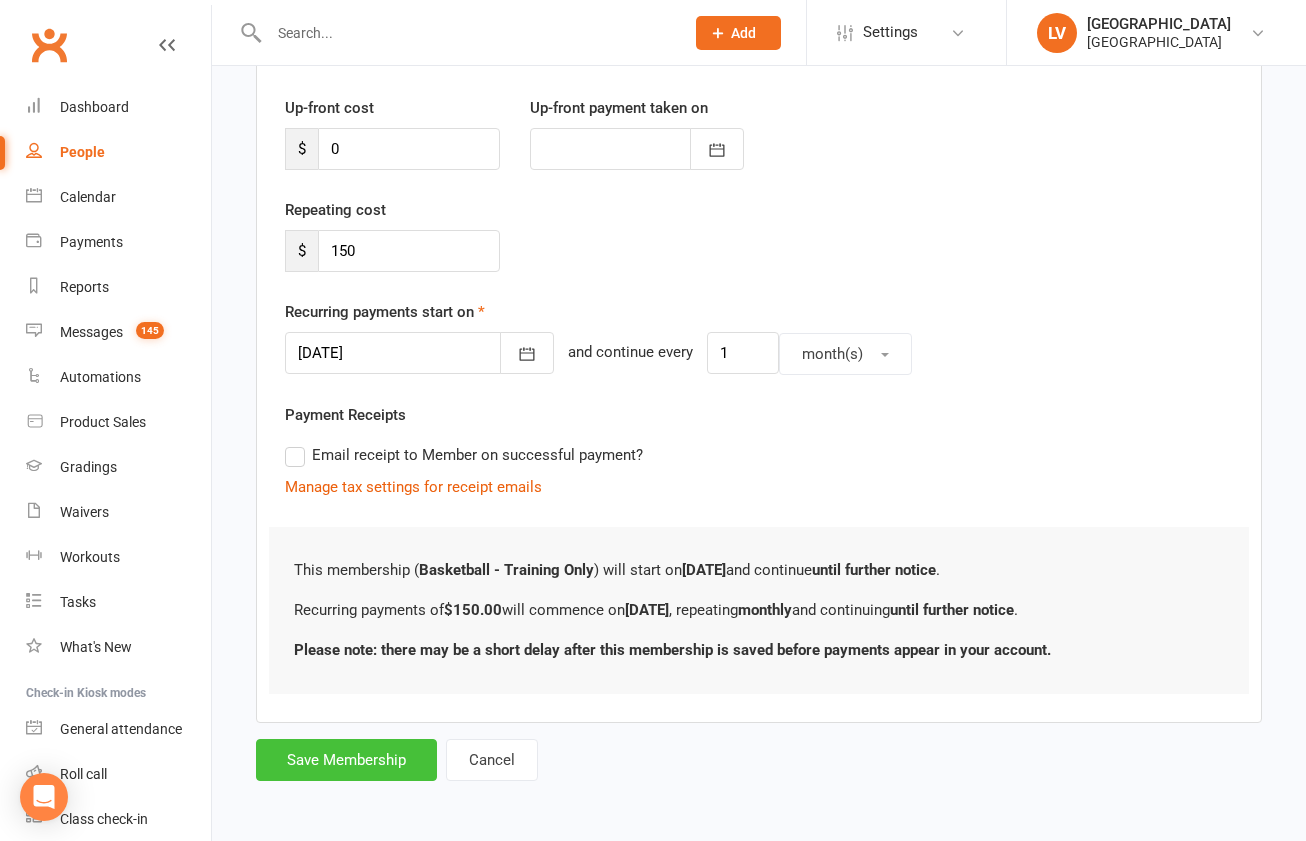 click on "Save Membership" at bounding box center (346, 760) 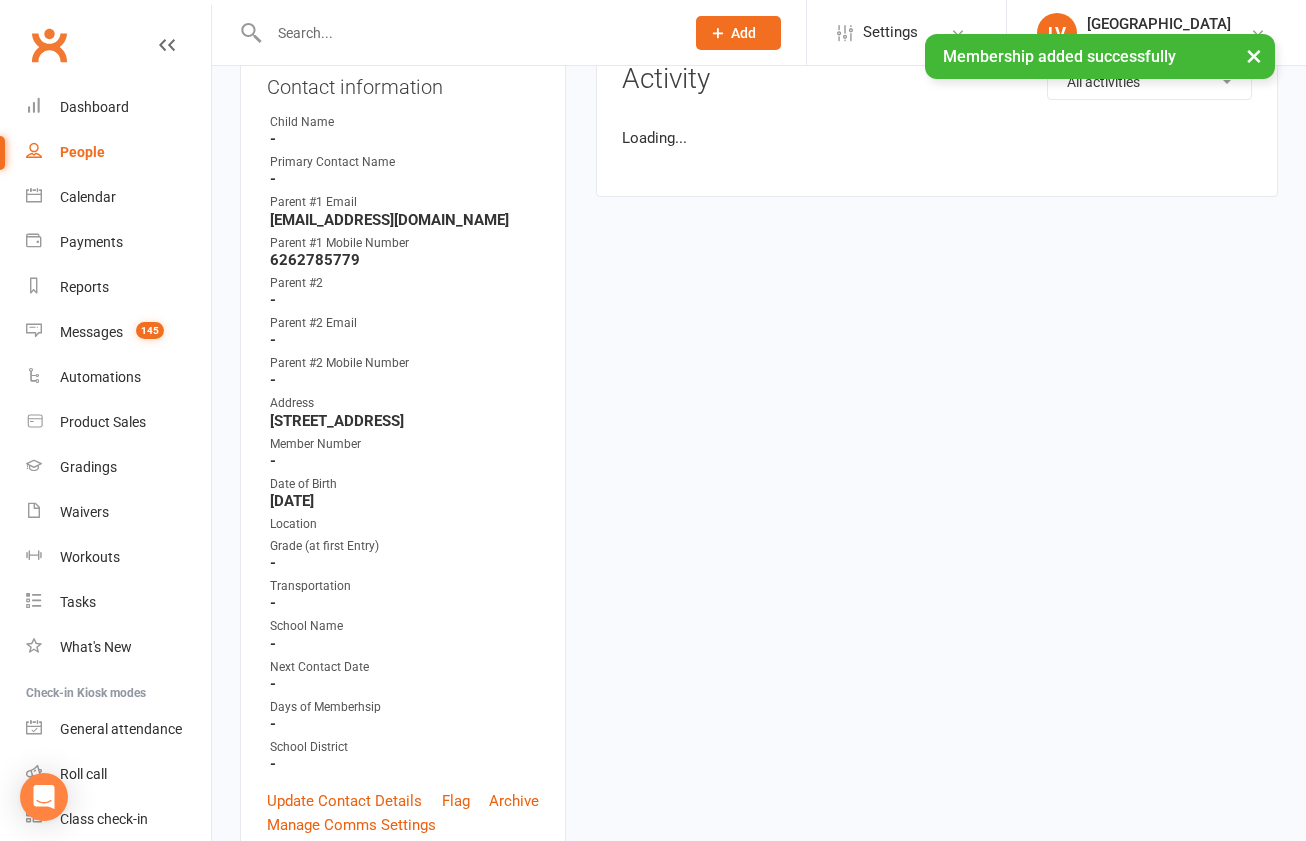 scroll, scrollTop: 0, scrollLeft: 0, axis: both 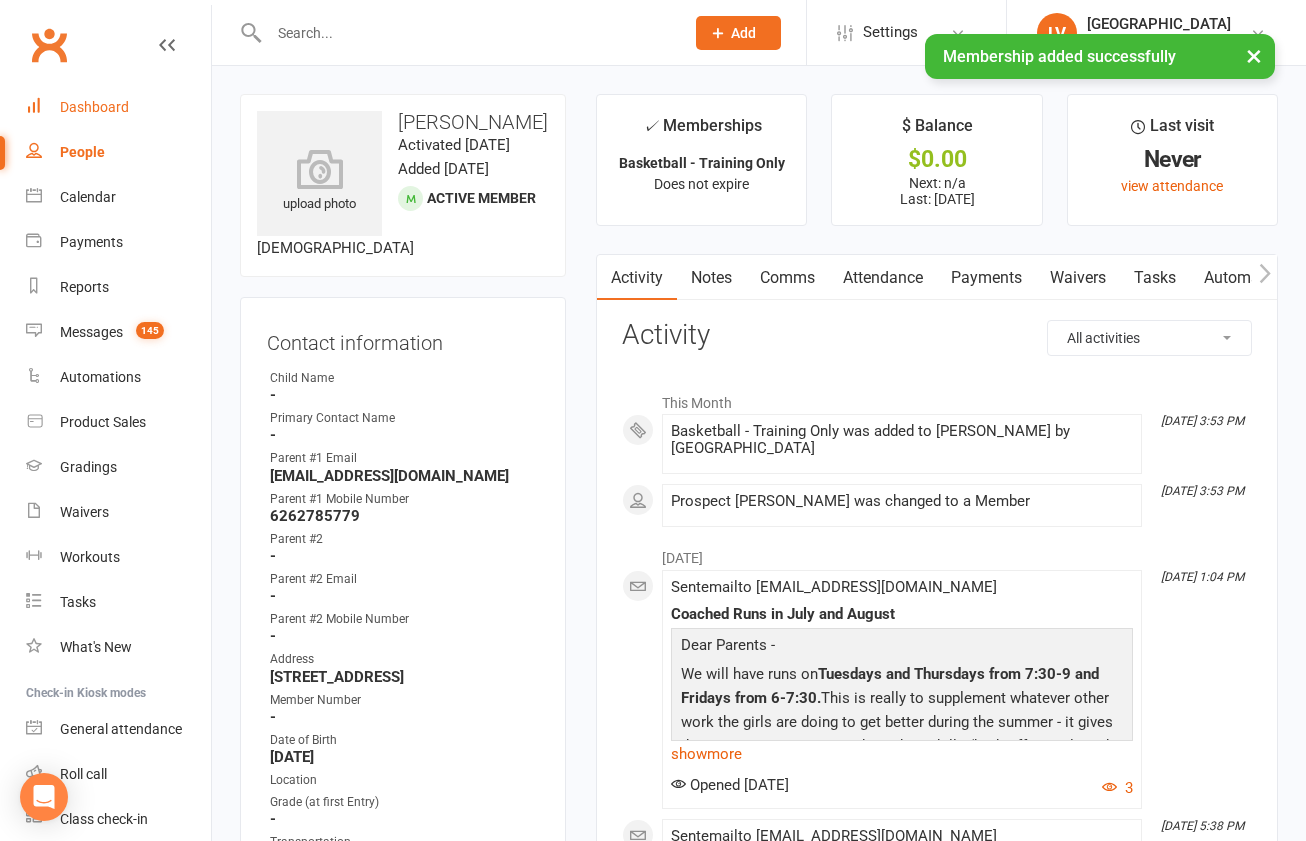 click on "Dashboard" at bounding box center [94, 107] 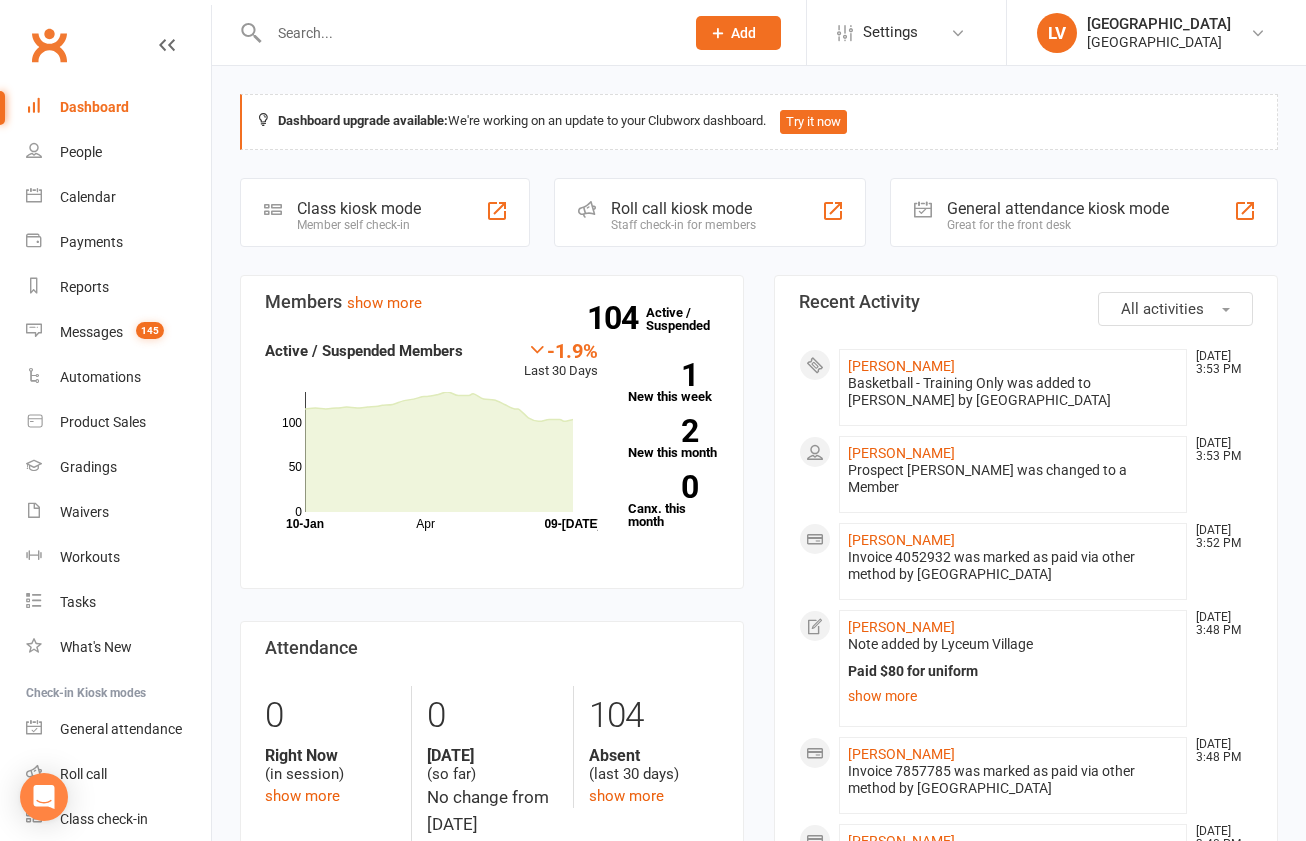 click at bounding box center (466, 33) 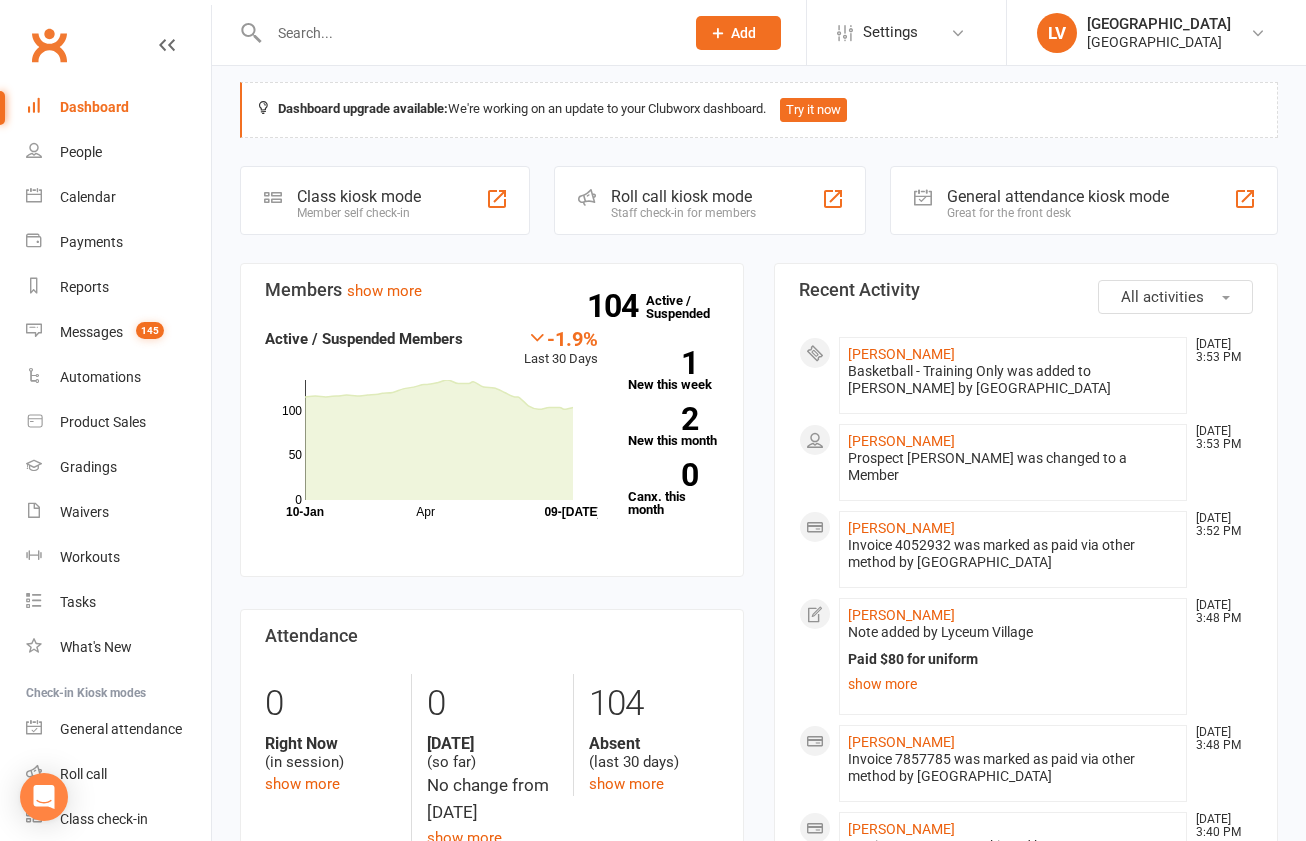 scroll, scrollTop: 14, scrollLeft: 0, axis: vertical 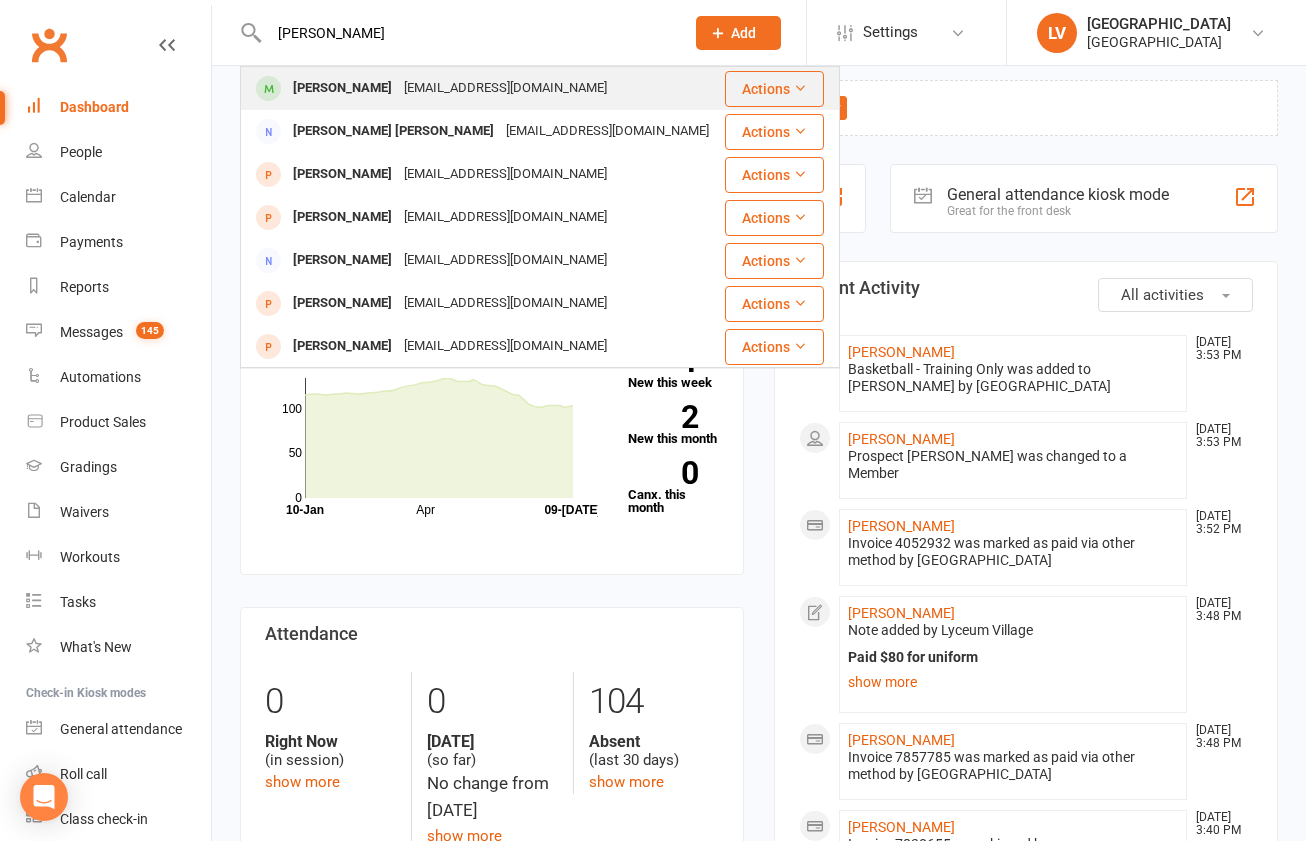 type on "Zack ledet" 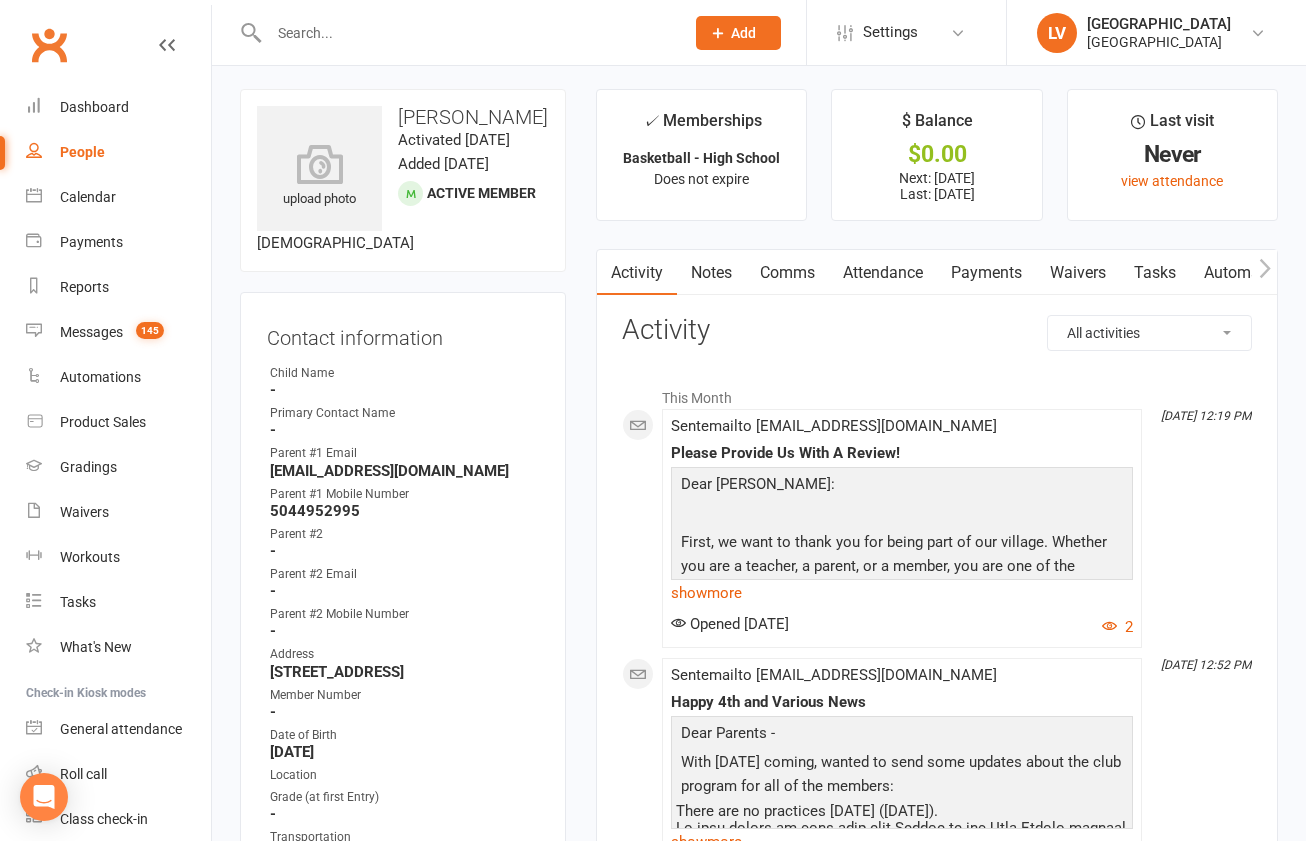 scroll, scrollTop: 0, scrollLeft: 0, axis: both 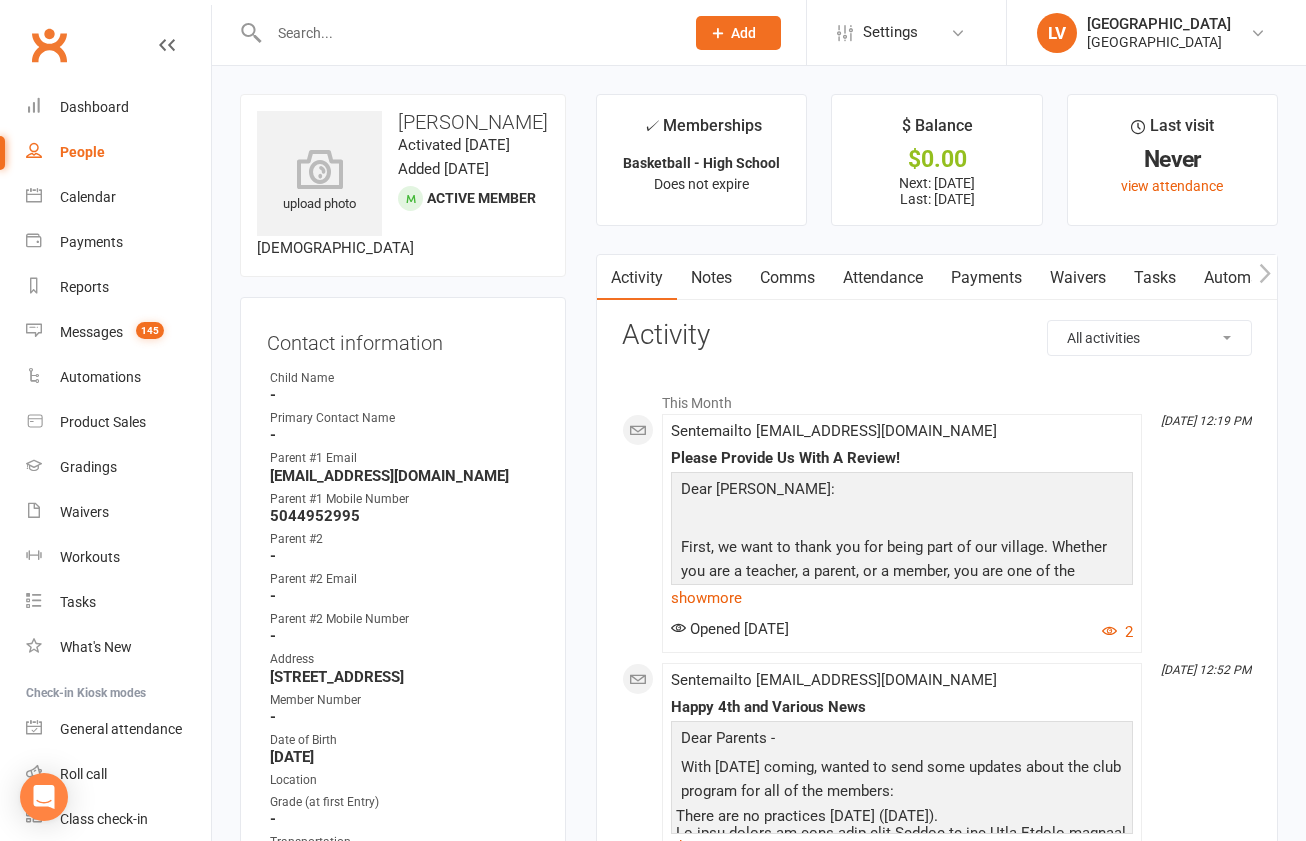 drag, startPoint x: 817, startPoint y: 279, endPoint x: 748, endPoint y: 281, distance: 69.02898 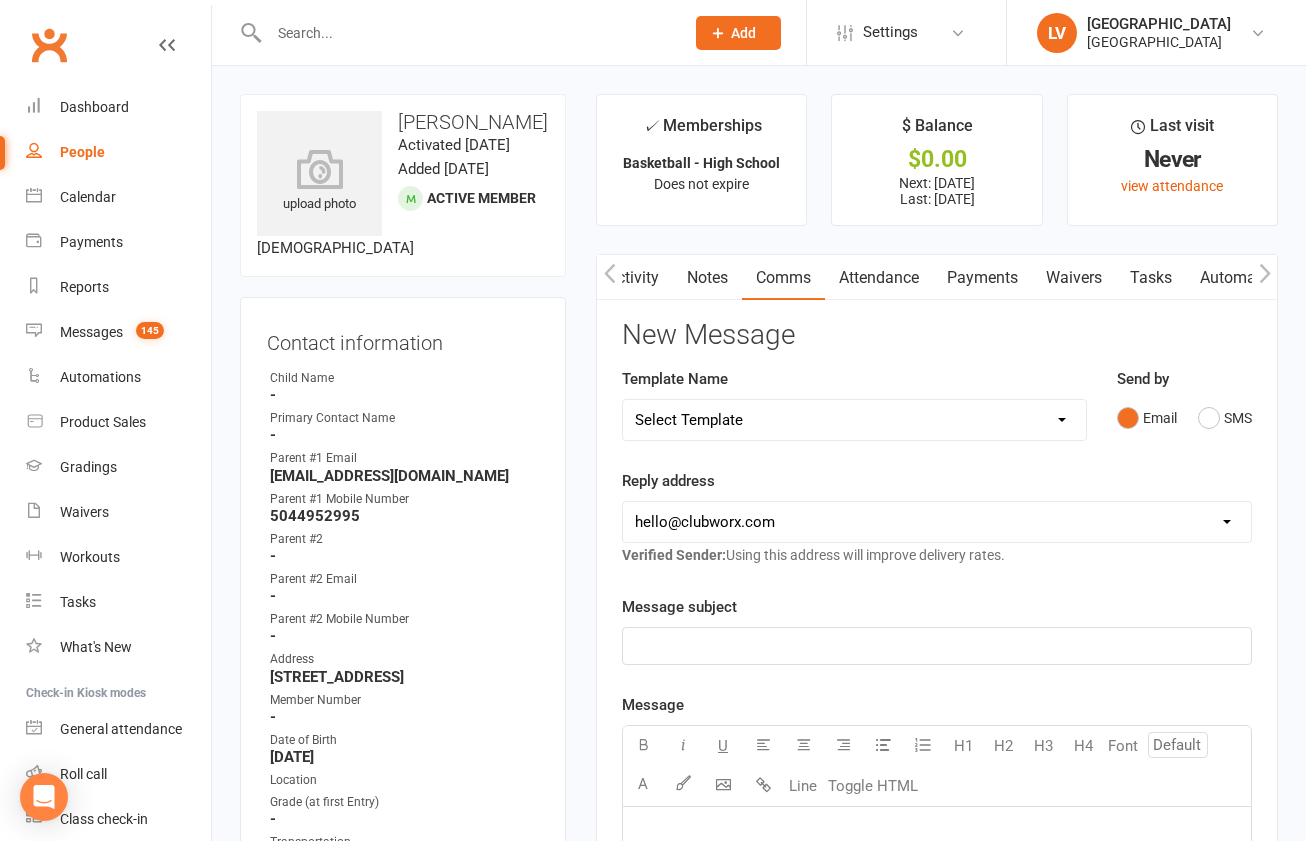 click on "Select Template [SMS] Absentee Notification [Email] Application Beta Users [Email] Assessment Results - Athletic [Email] Basketball - Monthly Club Dues [Email] Basketball - Welcome to Lyceum Village Basketball Development Program [Email] Basketball - Winter Season Schedule [SMS] Checkin Notification [Email] Covid-19 [Email] Driver Assignment Process [Email] Instructions for ACH [Email] Inviting Investors [Email] LF - 2020 Before & After School Programs at Lyceum Village [Email] LF - 2020 Fall Schedule [Email] LF - Describe Membership [Email] LF - Summer Camps at Lyceum Village [Email] LF - Winter Camp [Email] Lyceum App - V1 [Email] Lyceum Foundation Great Start Series [Email] Membership Agreement [Email] Payments - Automated Payment Setup [Email] Please Provide A Review [Email] SAT Welcome [Email] What Happened at Your Child's Summer Camp [Email] Early Bird 2022 Summer Camp Sign-Up [Email] Join Us at Lyceum Basketball [Email] Club Basketball Swag [Email] Generic Girls Basketball Tryout [Email] Generic Tryout" at bounding box center (854, 420) 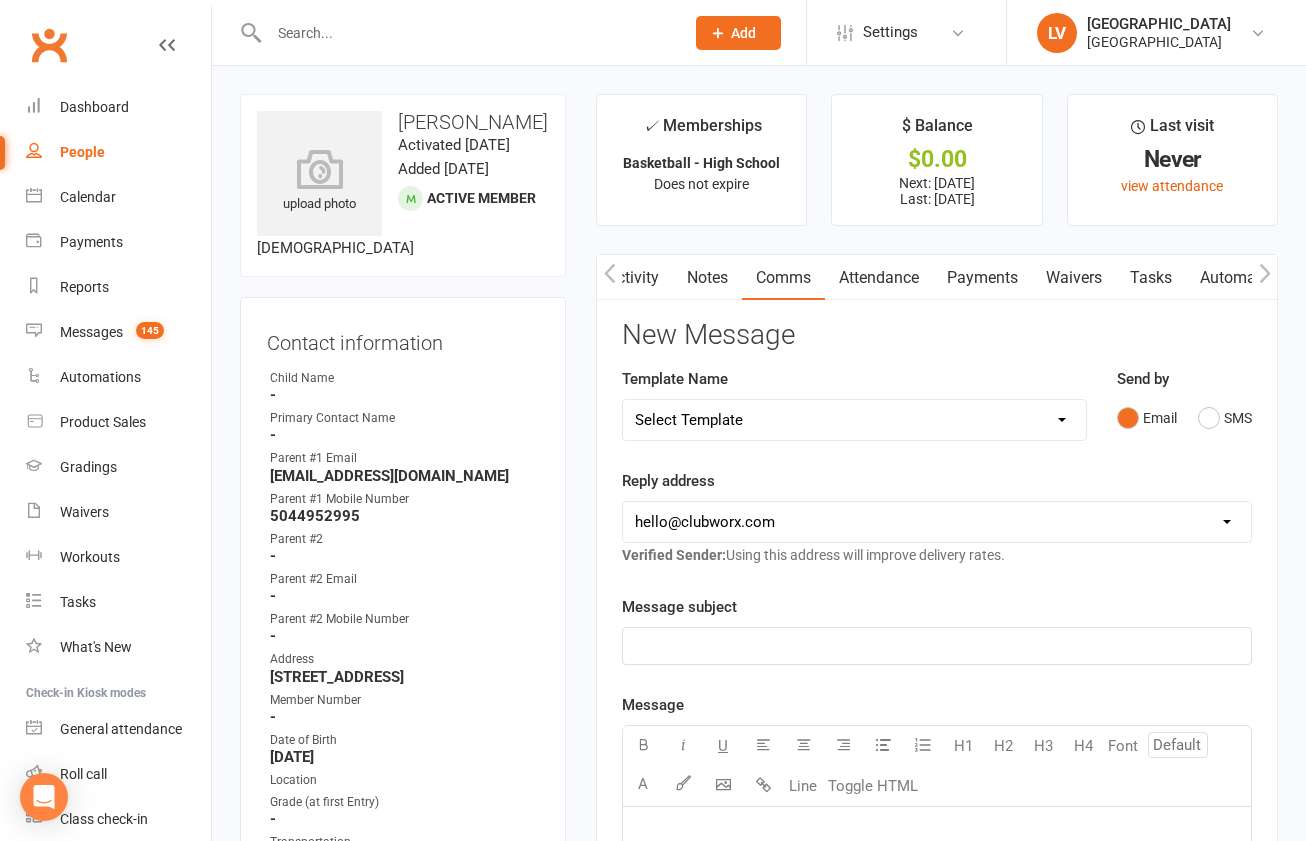 select on "3" 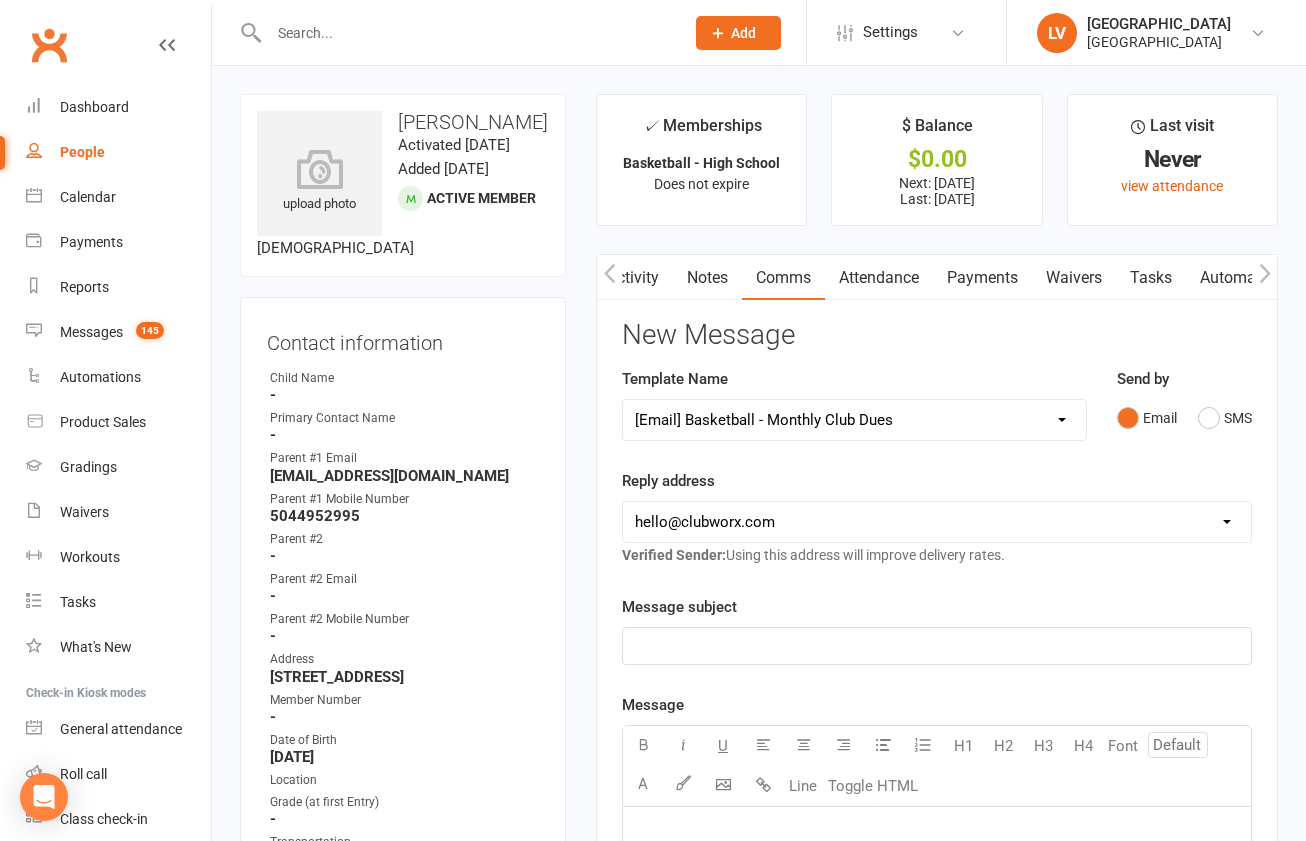 click on "[Email] Basketball - Monthly Club Dues" at bounding box center (0, 0) 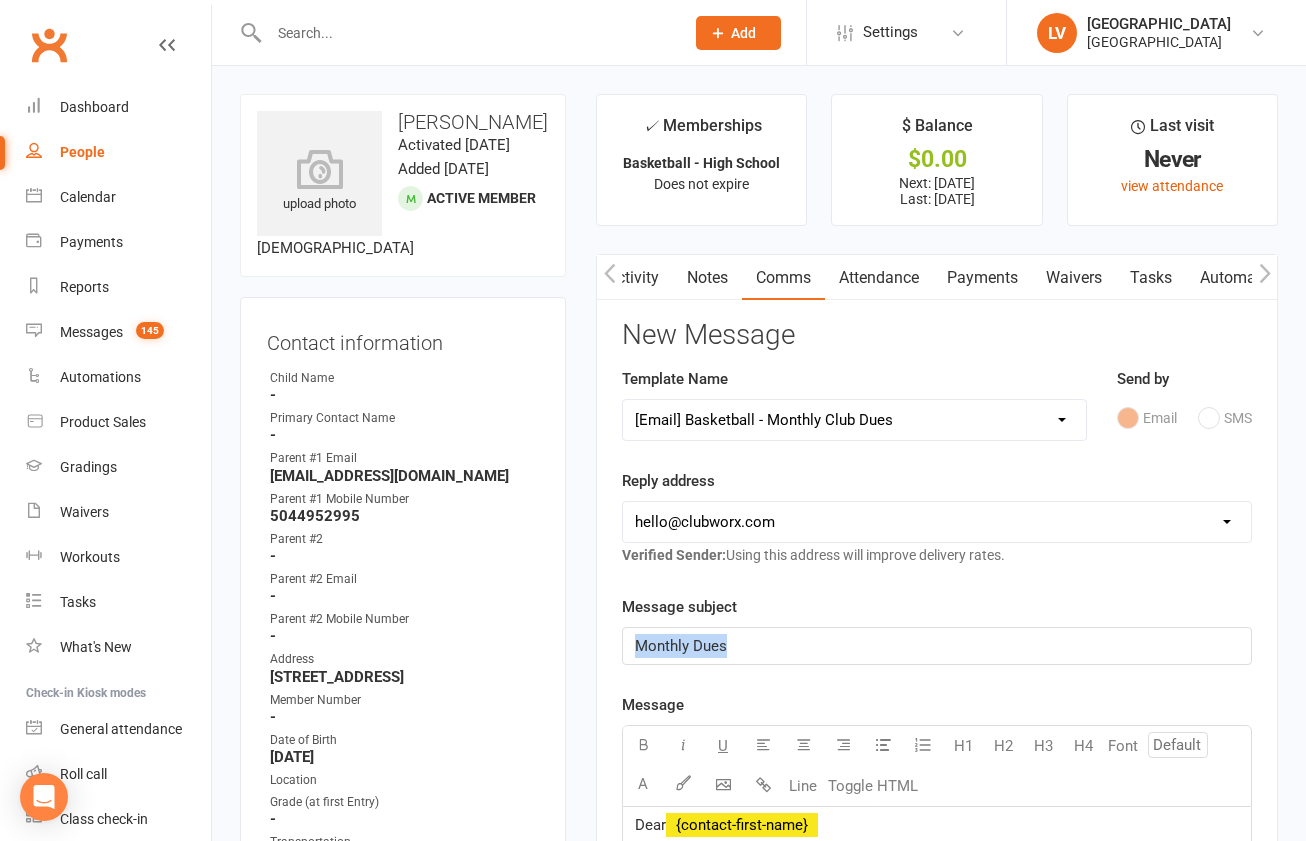 click on "Monthly Dues" 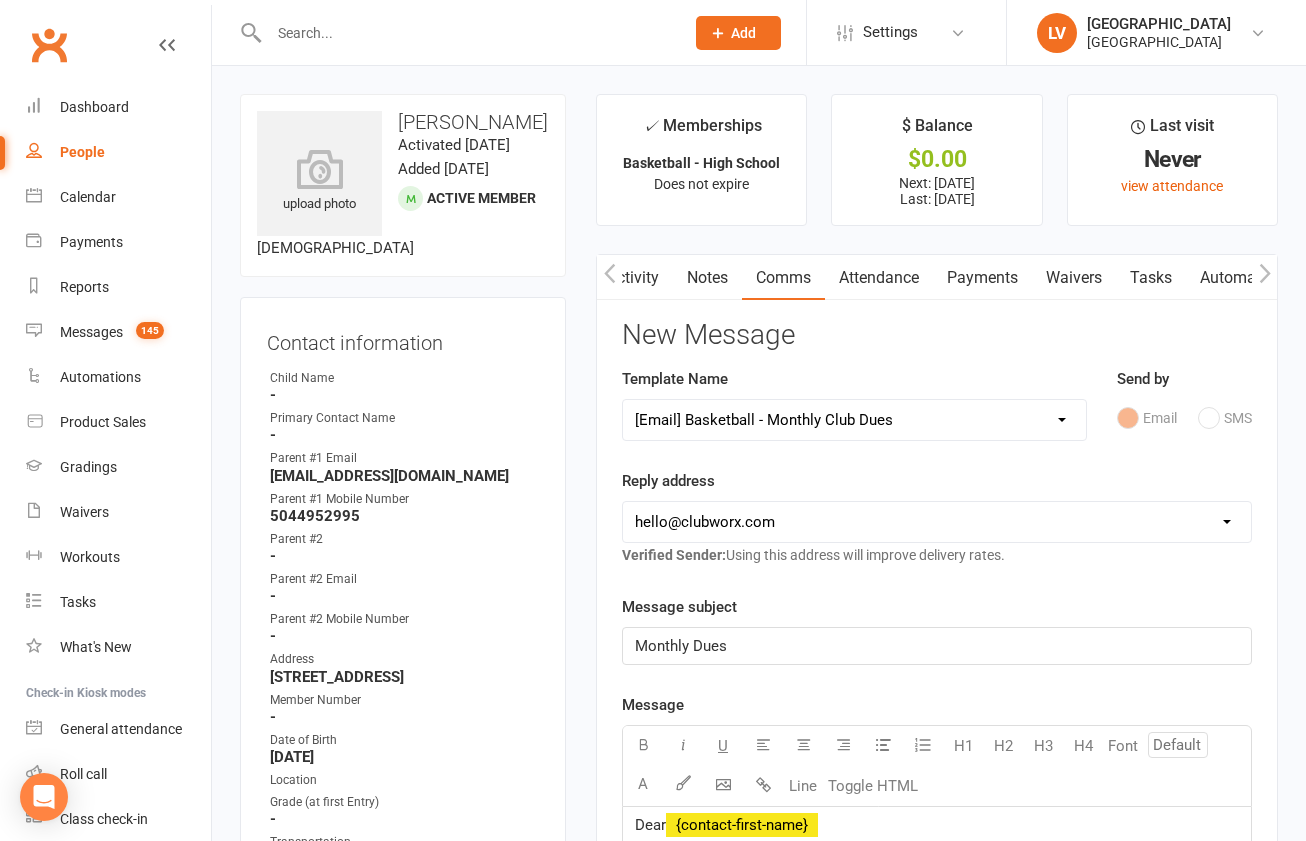 click on "Monthly Dues" 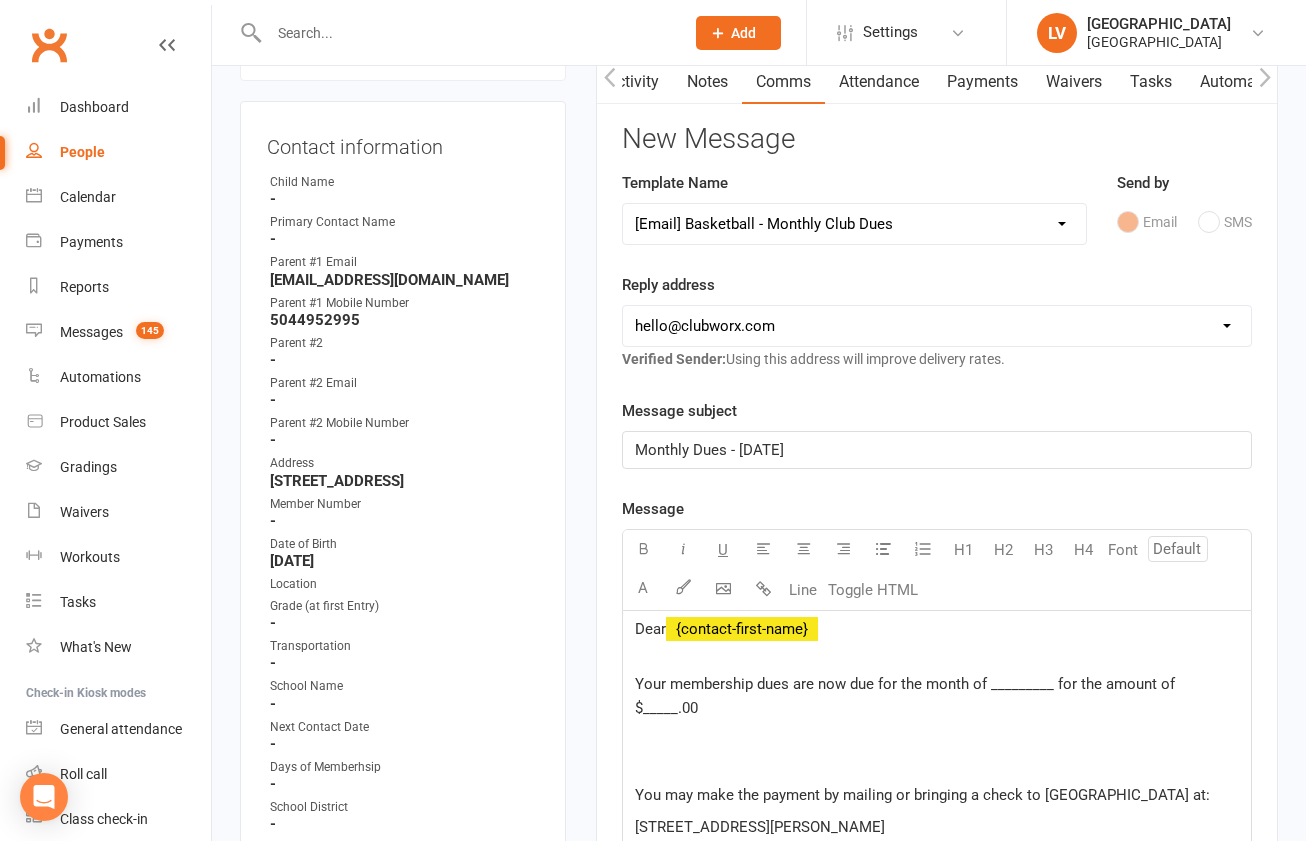 scroll, scrollTop: 265, scrollLeft: 0, axis: vertical 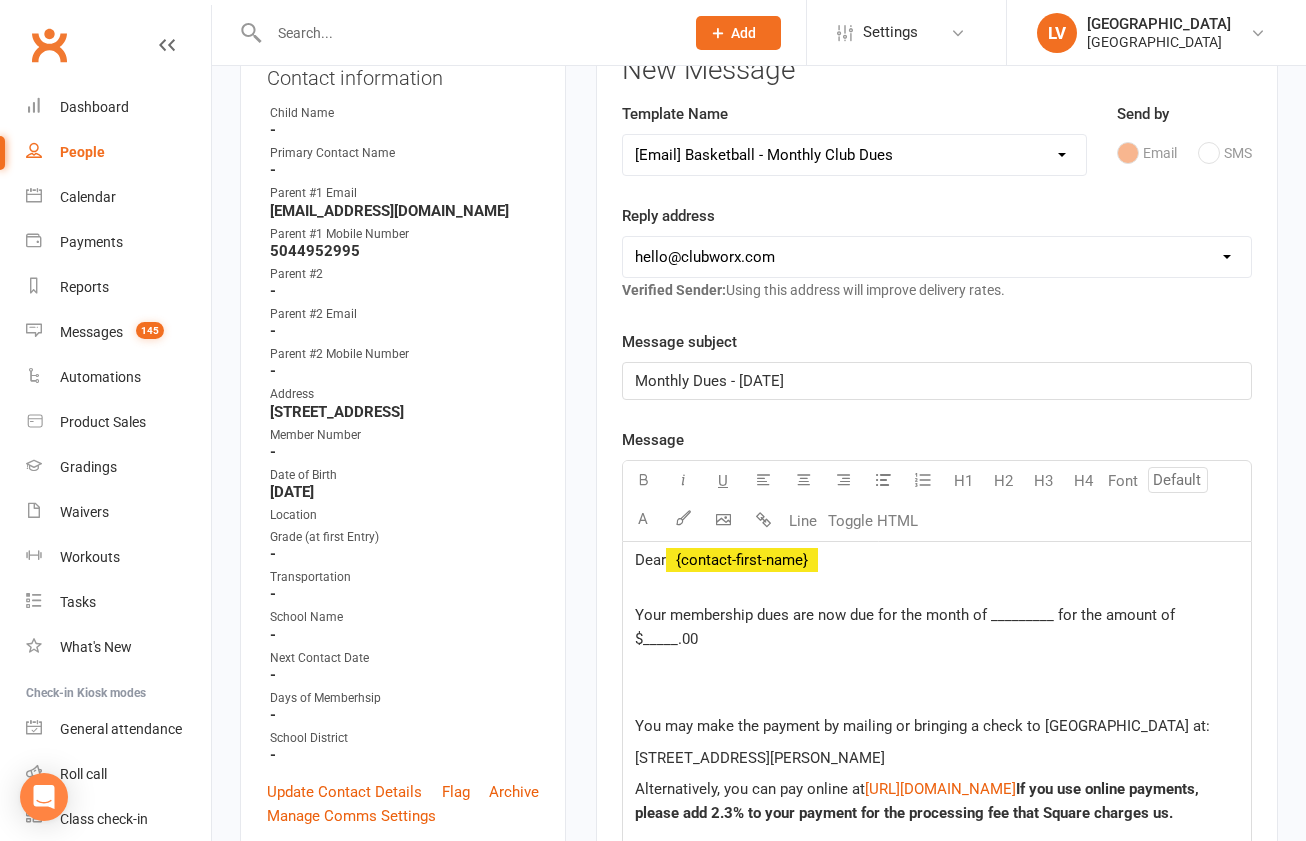 click on "Your membership dues are now due for the month of _________ for the amount of $_____.00" 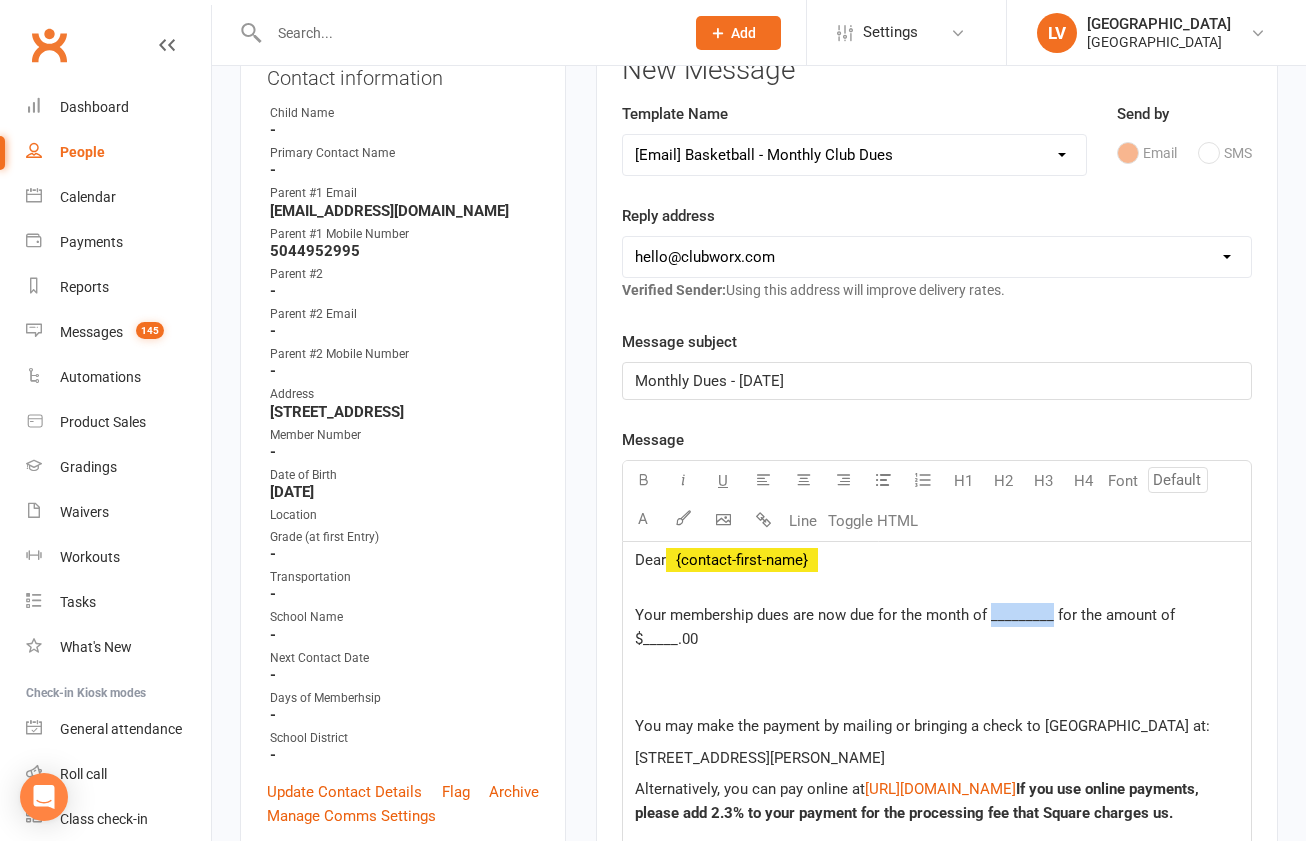 click on "Your membership dues are now due for the month of _________ for the amount of $_____.00" 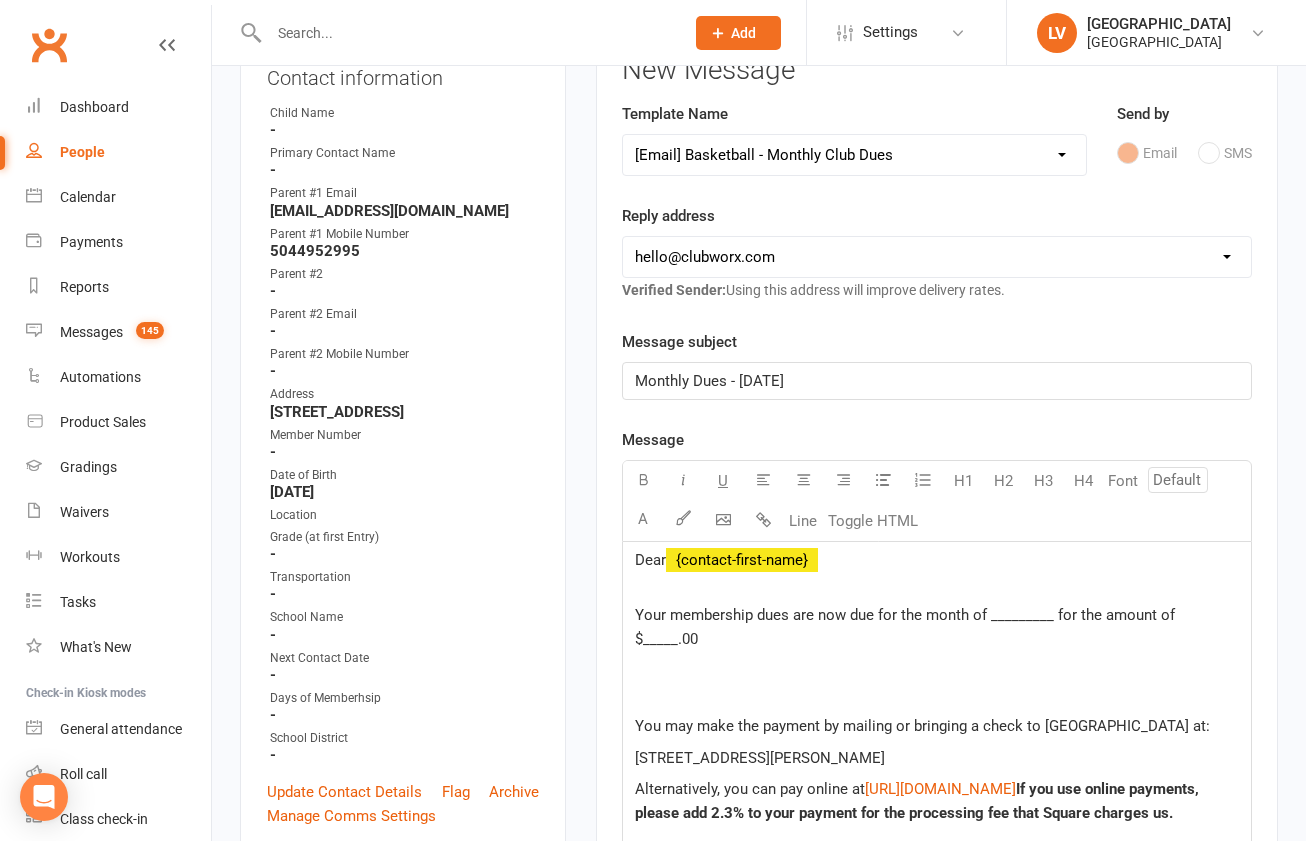 type 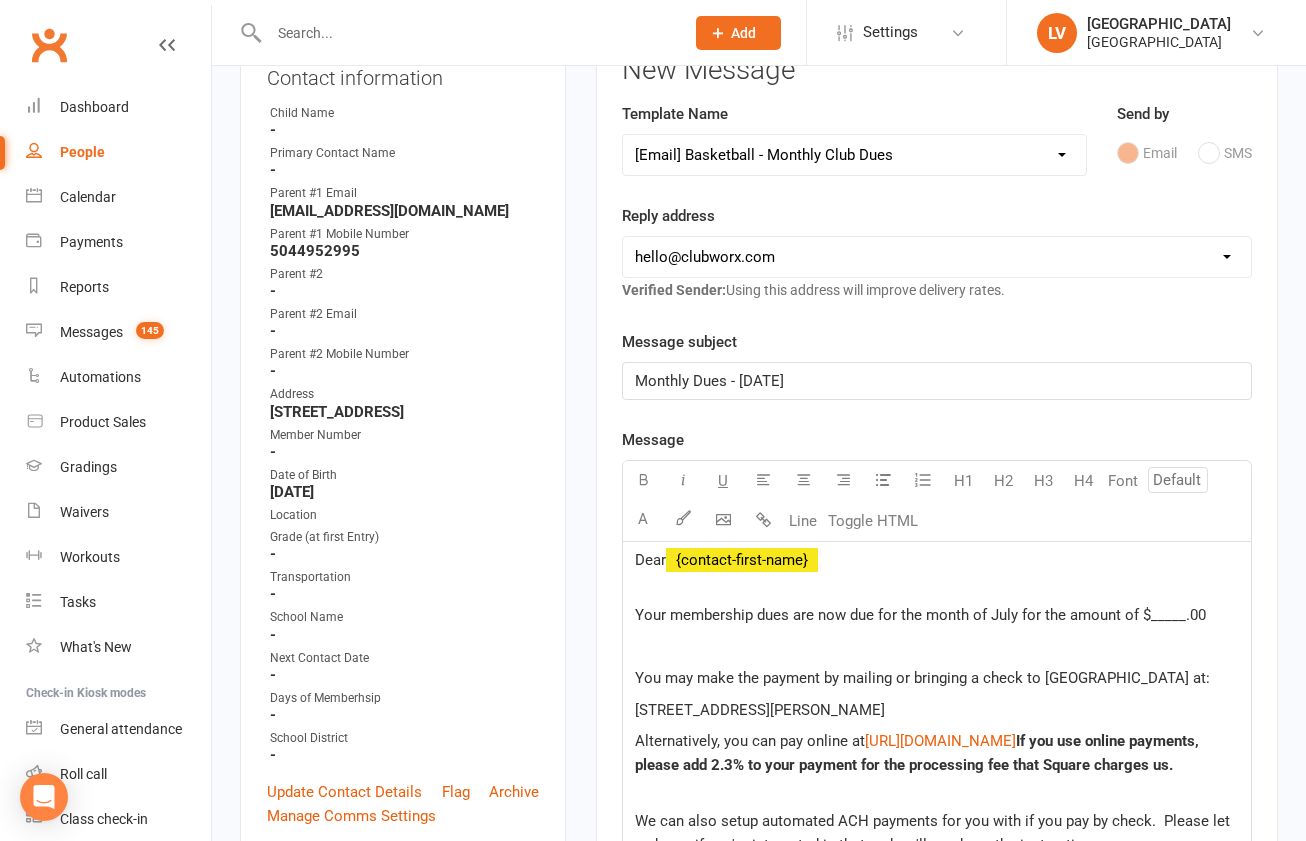 click on "Your membership dues are now due for the month of July for the amount of $_____.00" 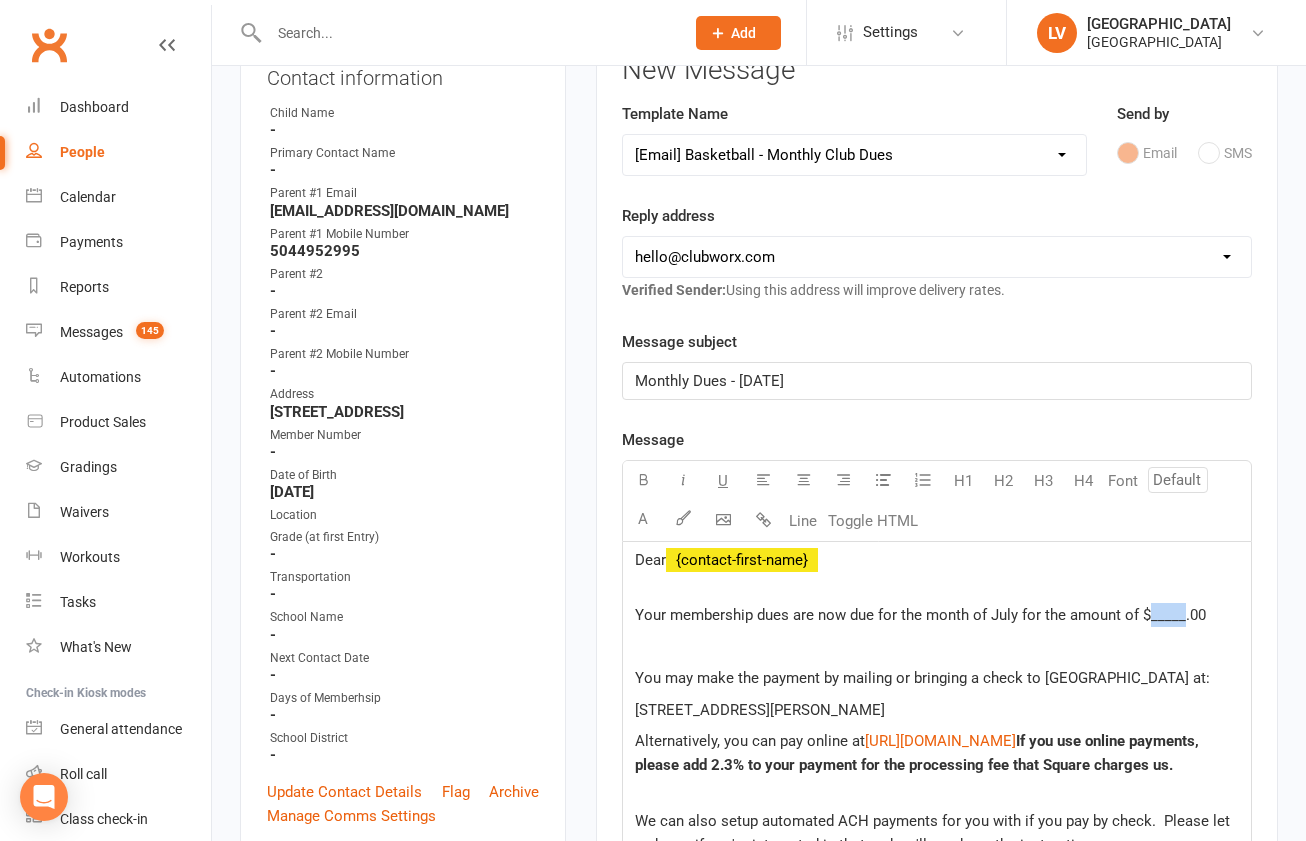 click on "Your membership dues are now due for the month of July for the amount of $_____.00" 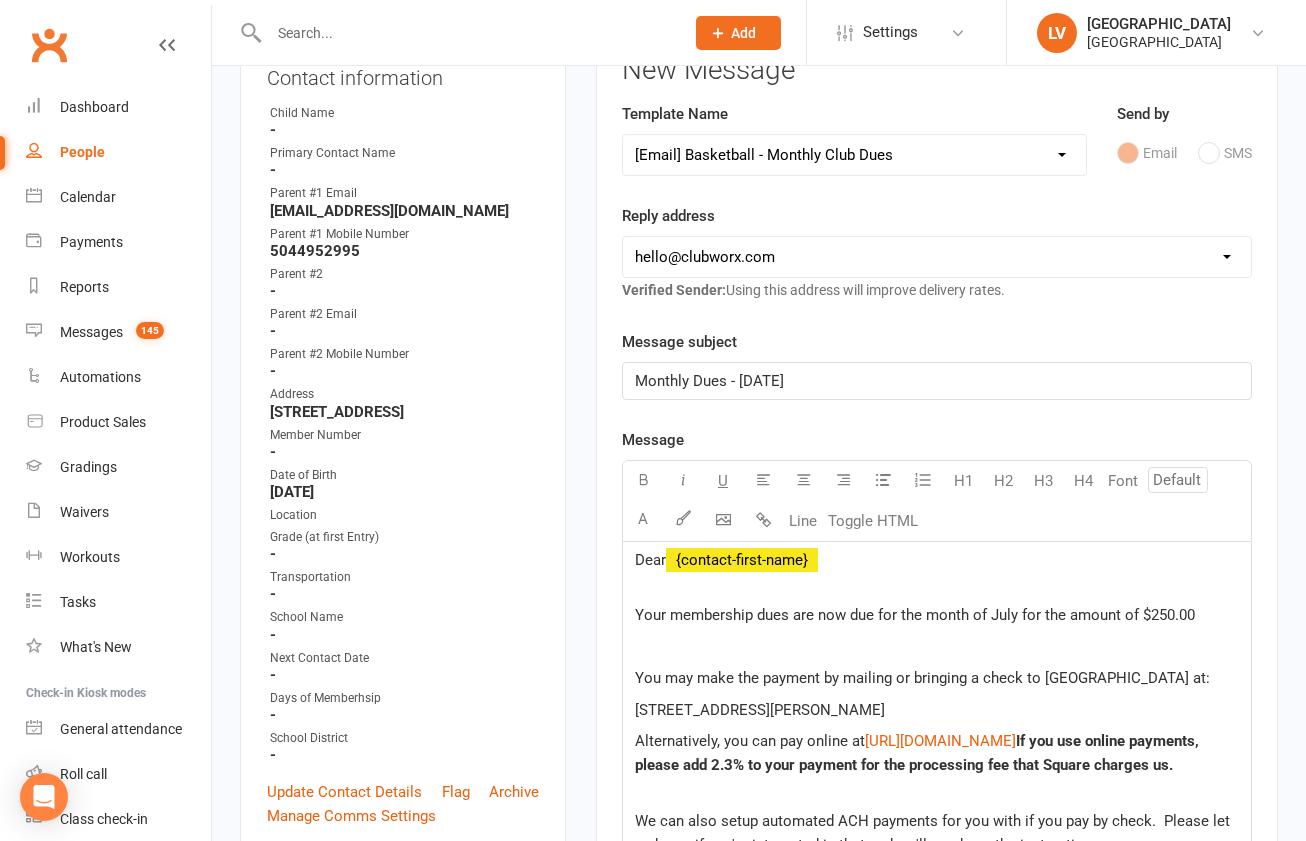 click 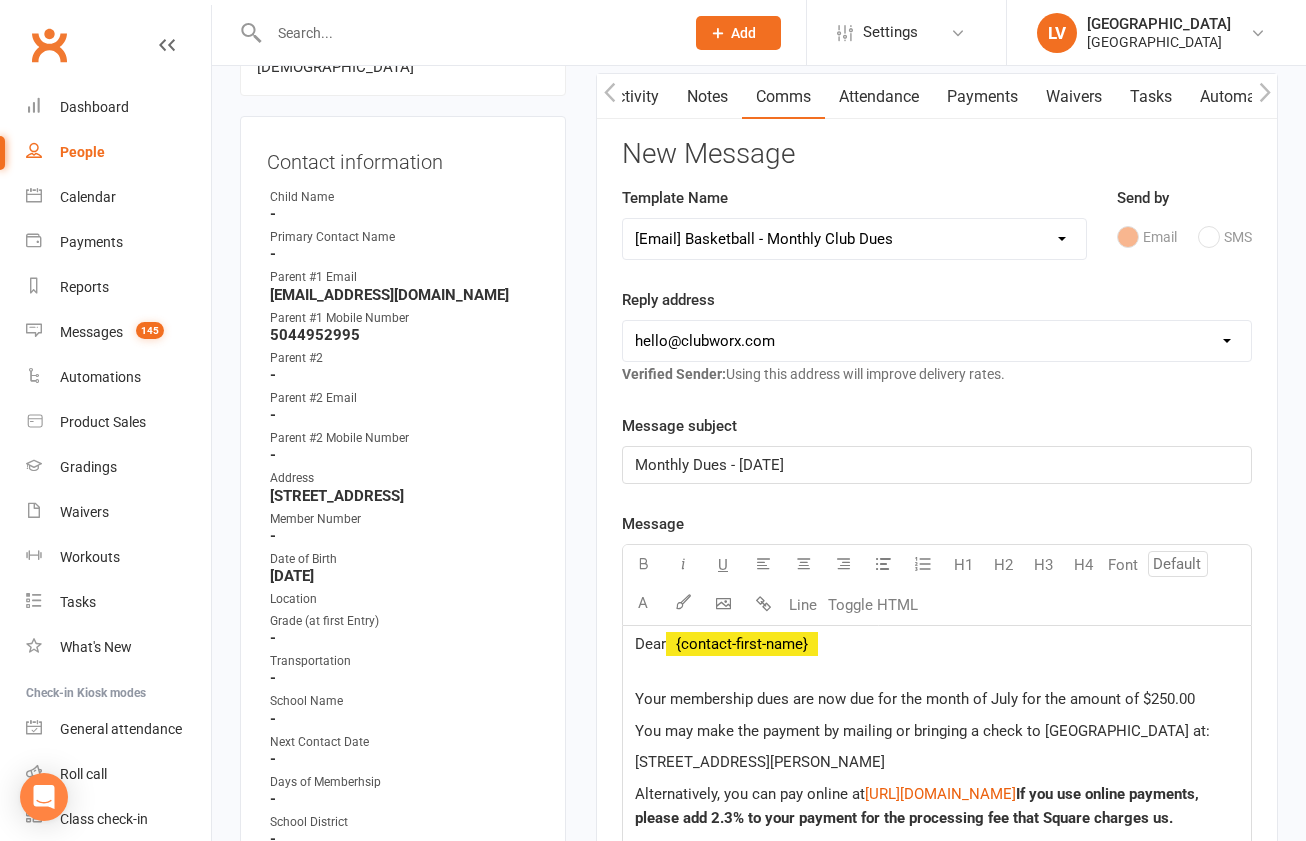 scroll, scrollTop: 176, scrollLeft: 0, axis: vertical 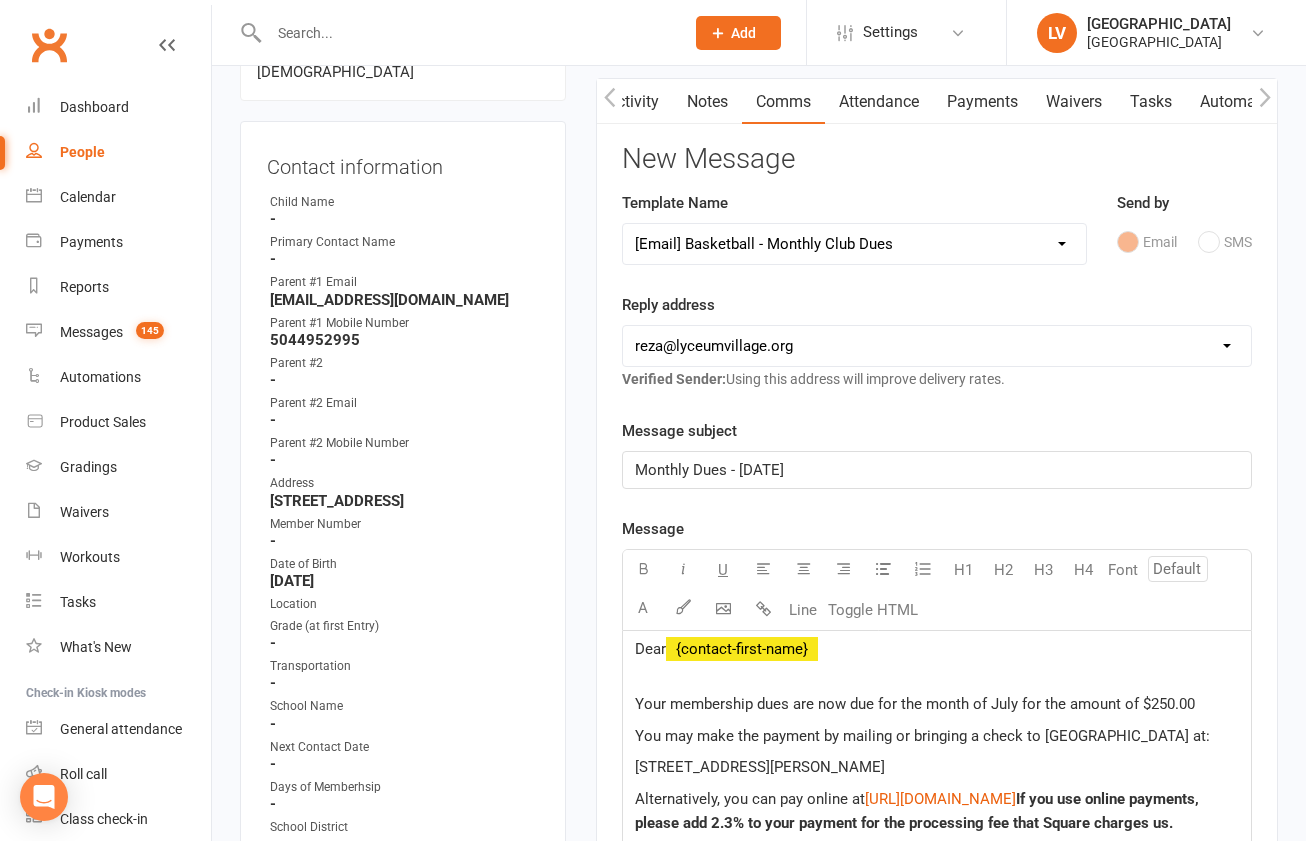 click on "reza@lyceumvillage.org" at bounding box center [0, 0] 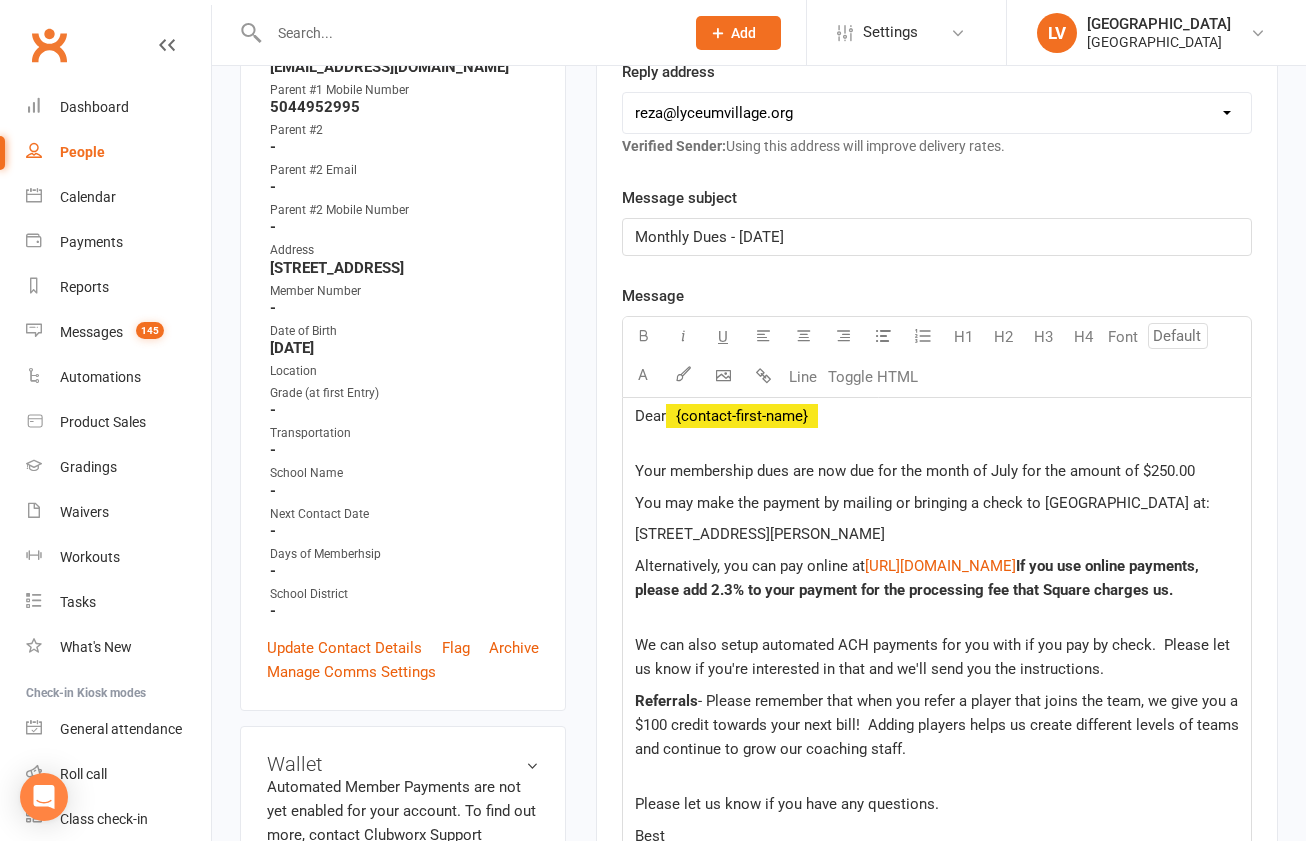 scroll, scrollTop: 411, scrollLeft: 0, axis: vertical 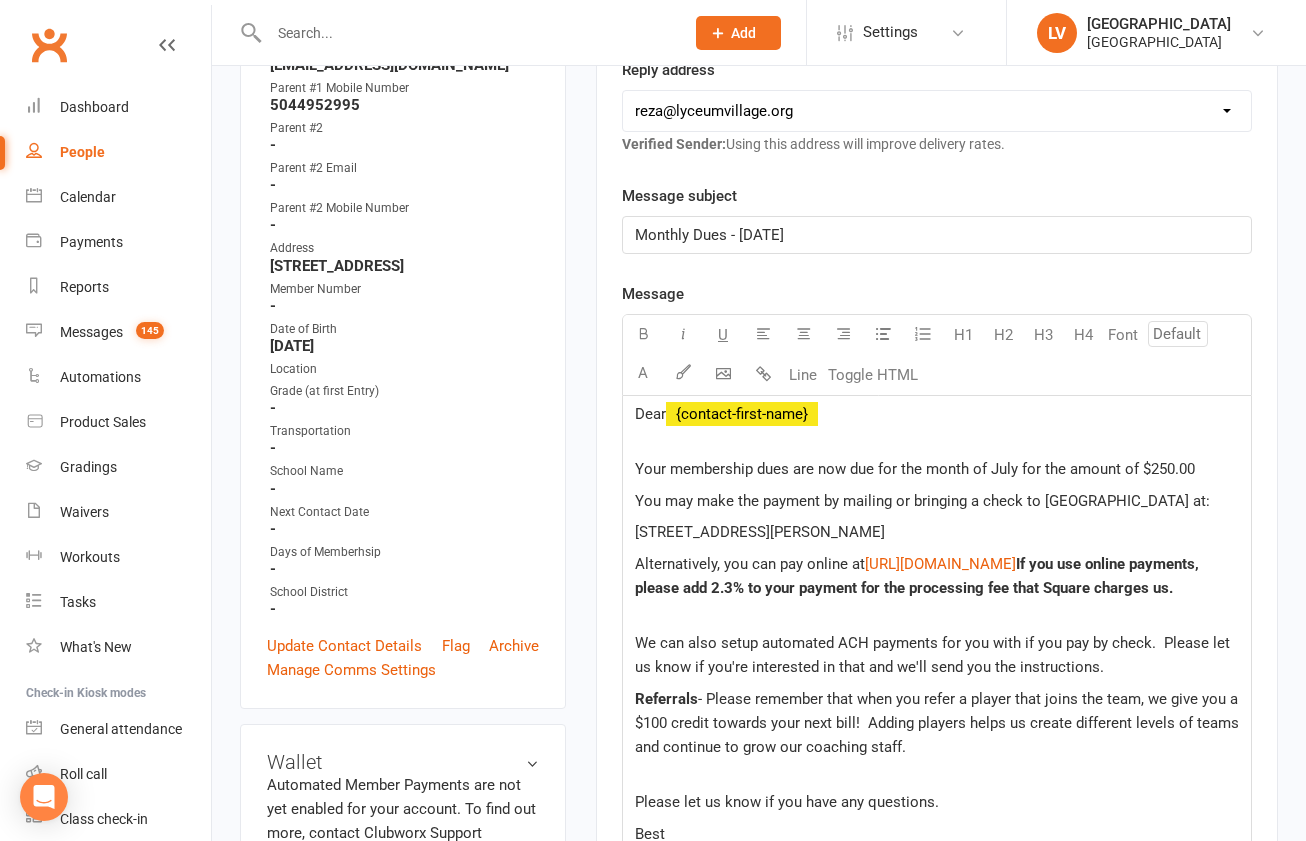 select on "2" 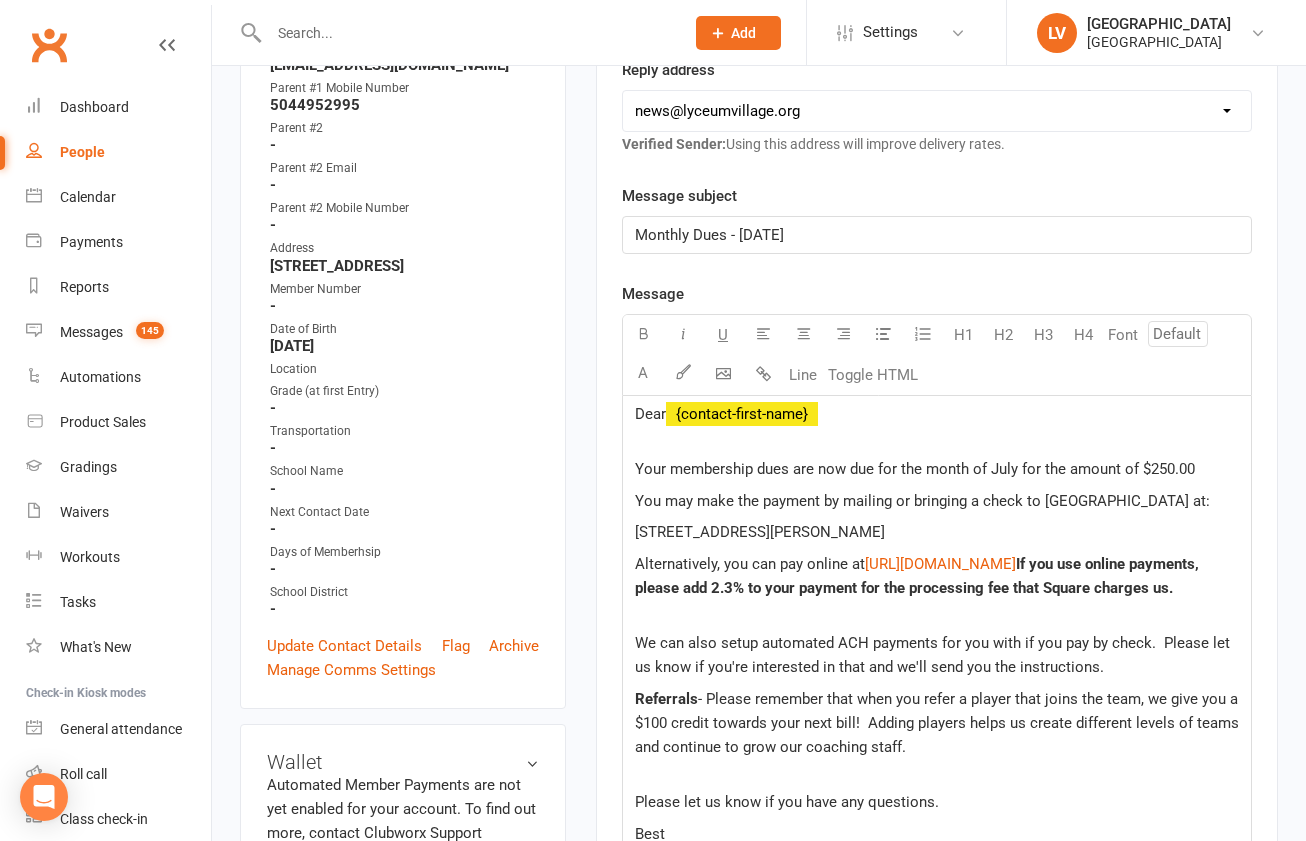 click on "news@lyceumvillage.org" at bounding box center [0, 0] 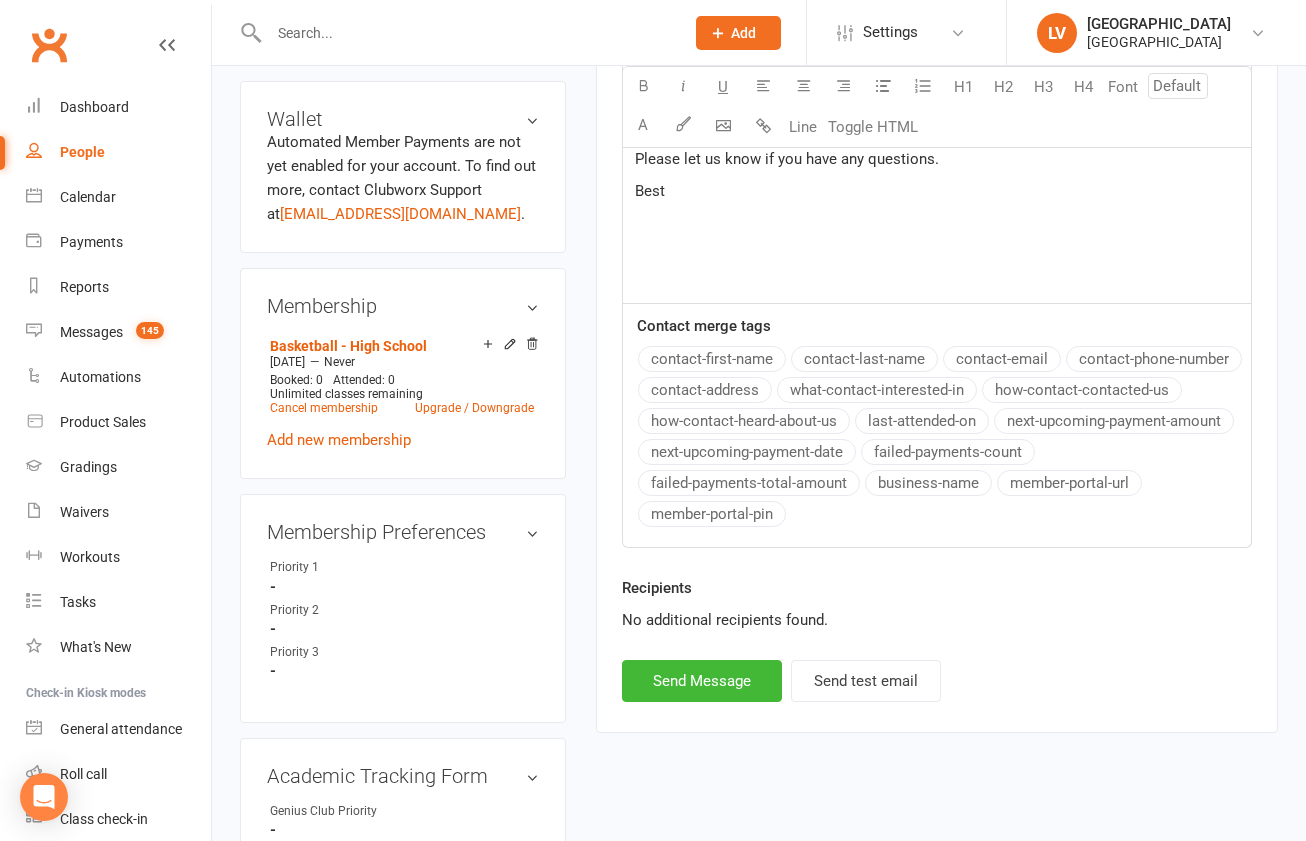 scroll, scrollTop: 1094, scrollLeft: 0, axis: vertical 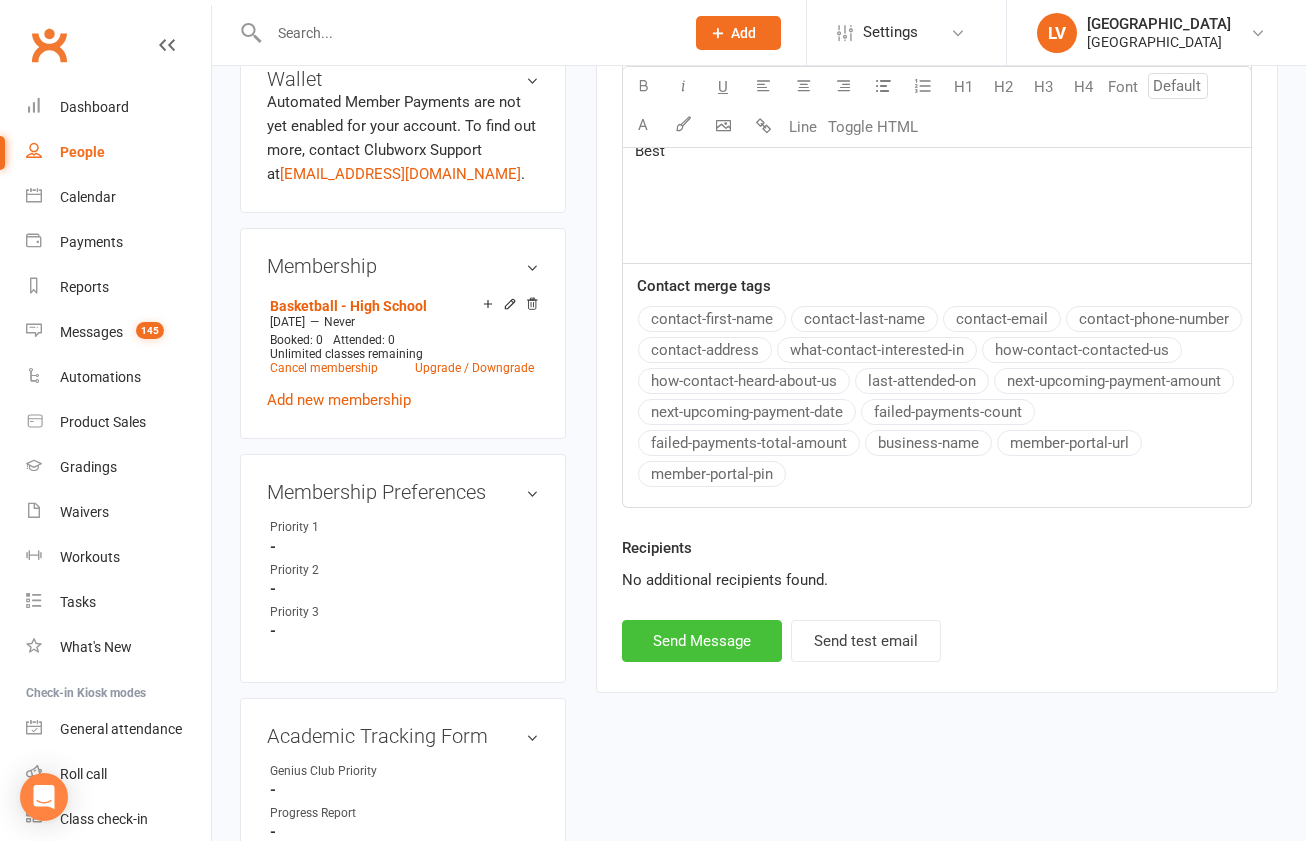 click on "Send Message" at bounding box center (702, 641) 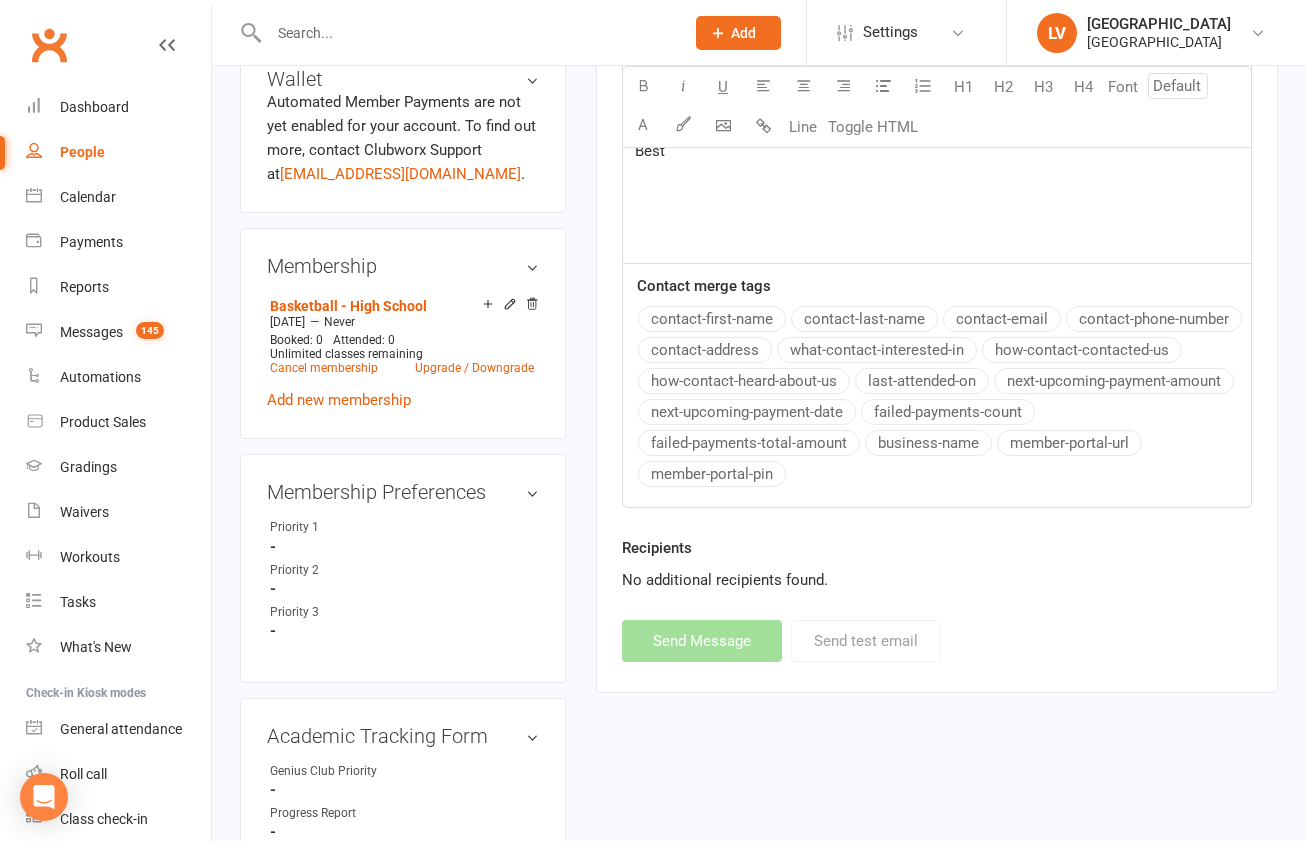 select 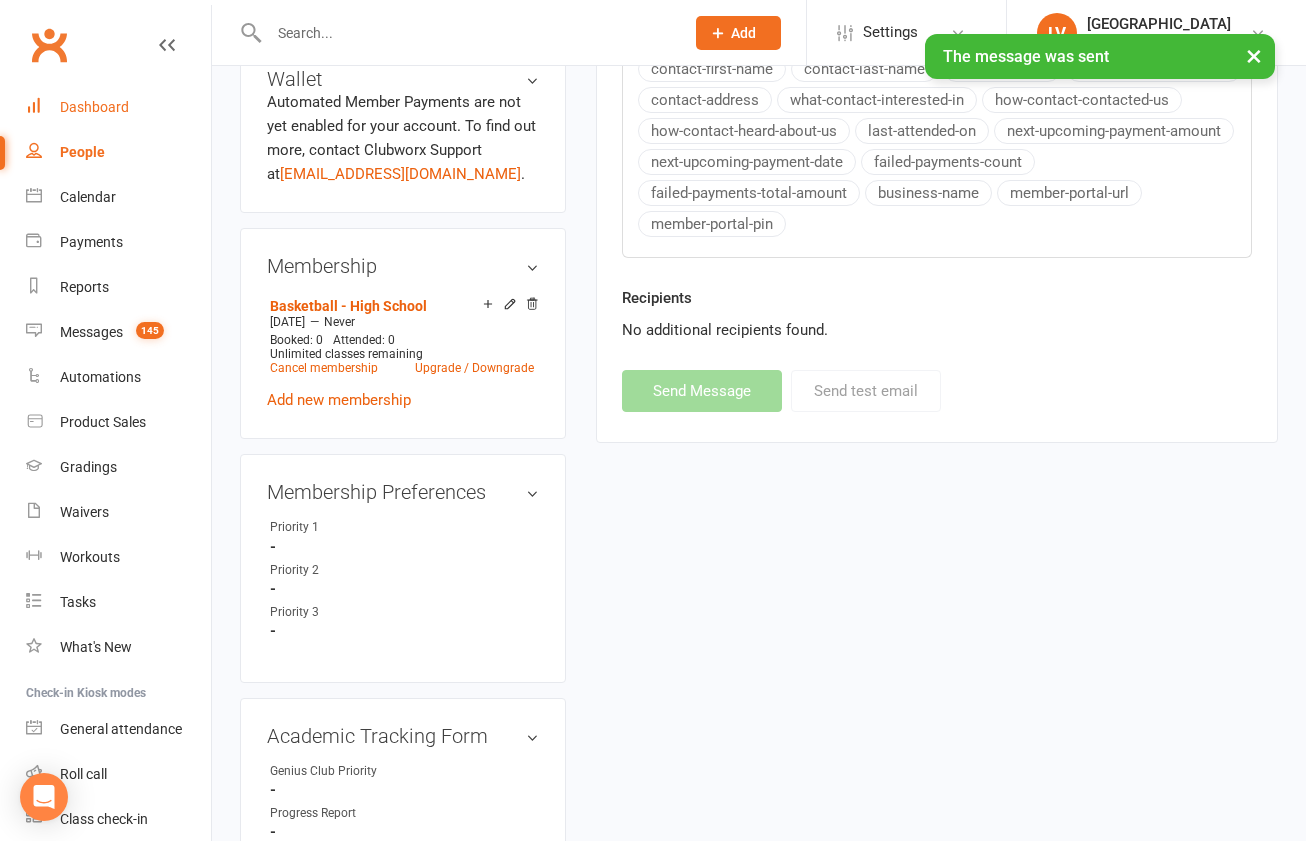 click on "Dashboard" at bounding box center [118, 107] 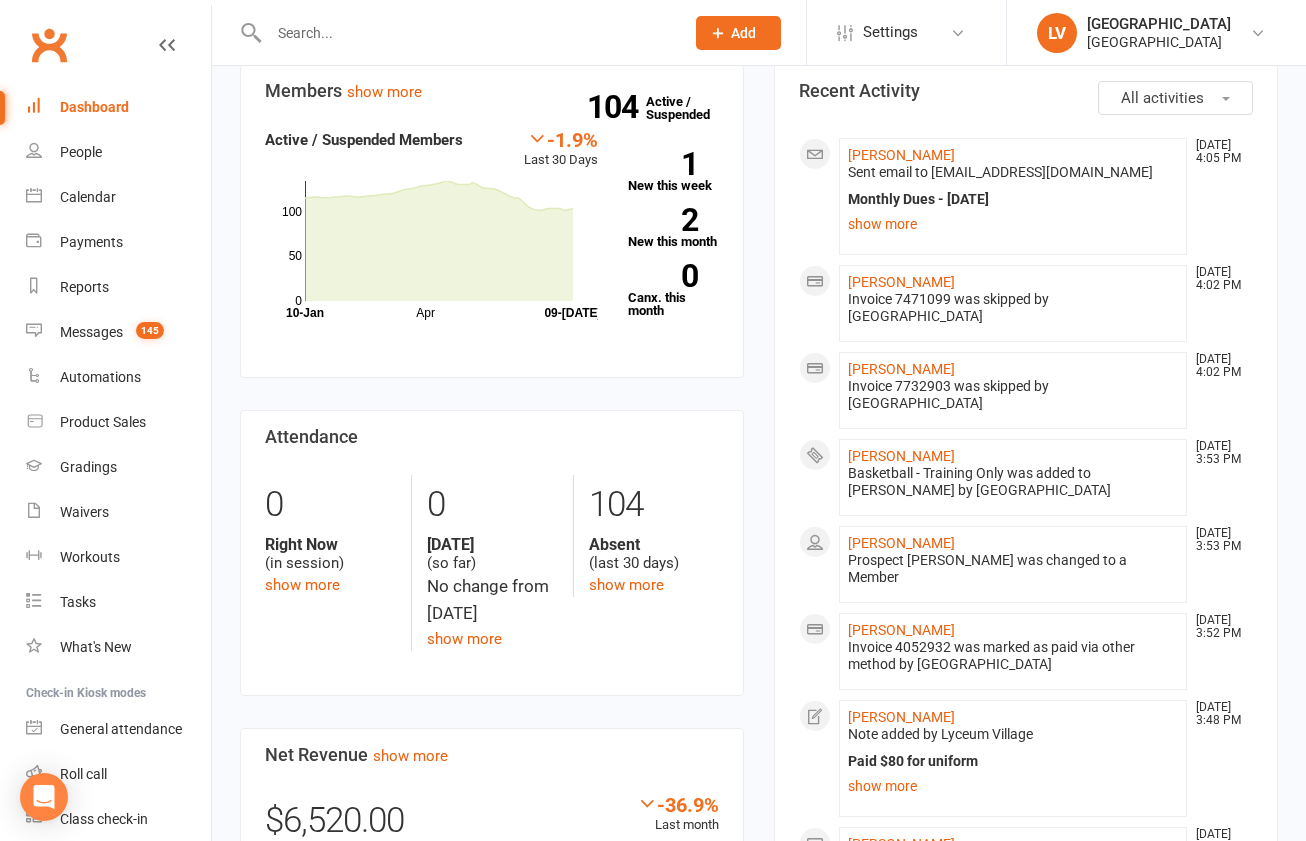 scroll, scrollTop: 210, scrollLeft: 0, axis: vertical 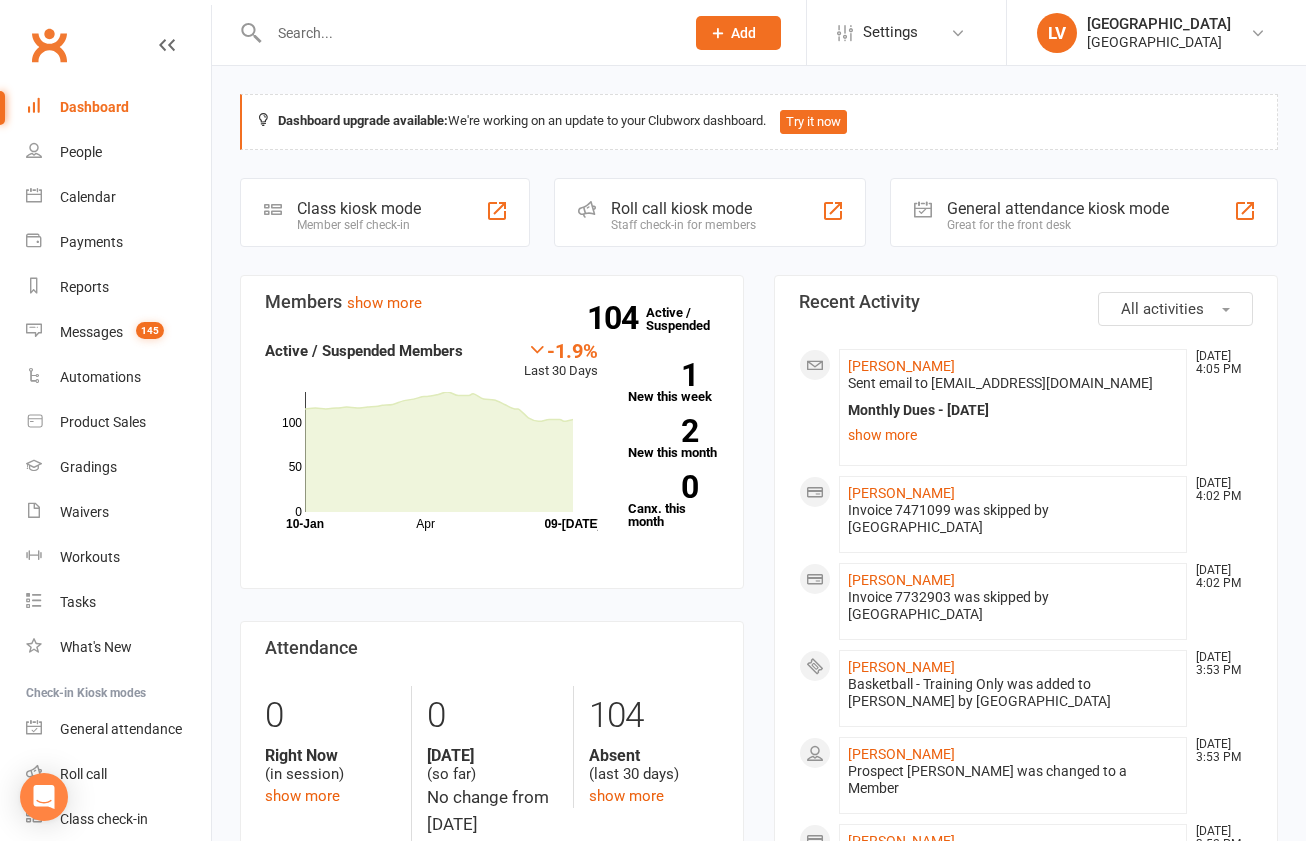 click on "Dashboard upgrade available:  We're working on an update to your Clubworx dashboard. Try it now Coming up Today Event/Booking Time Location Trainer Attendees Waitlist No events
Class kiosk mode Member self check-in Roll call kiosk mode Staff check-in for members General attendance kiosk mode Great for the front desk Kiosk modes:  General attendance  General attendance Class Roll call
Members  show more -1.9% Last 30 Days Active / Suspended Members Apr Month 10-Jan 09-Jul  0 50 100 104 Active / Suspended 1 New this week 2 New this month 0 Canx. this month
Attendance 0 Right Now (in session) show more 0 Today (so far)  No change from yesterday show more 104 Absent (last 30 days) show more
Net Revenue  show more -36.9% Last month $6,520.00 paid or upcoming this month Oct Jan Apr Month Jul Jul $0 $5,000 $10,000 $15,000 Monthly Recurring Revenue  show more -36.0% Last month $6,520.00 Oct Jan Apr Month Jul Jul $0 $5,000 $10,000
All activities" at bounding box center [759, 1328] 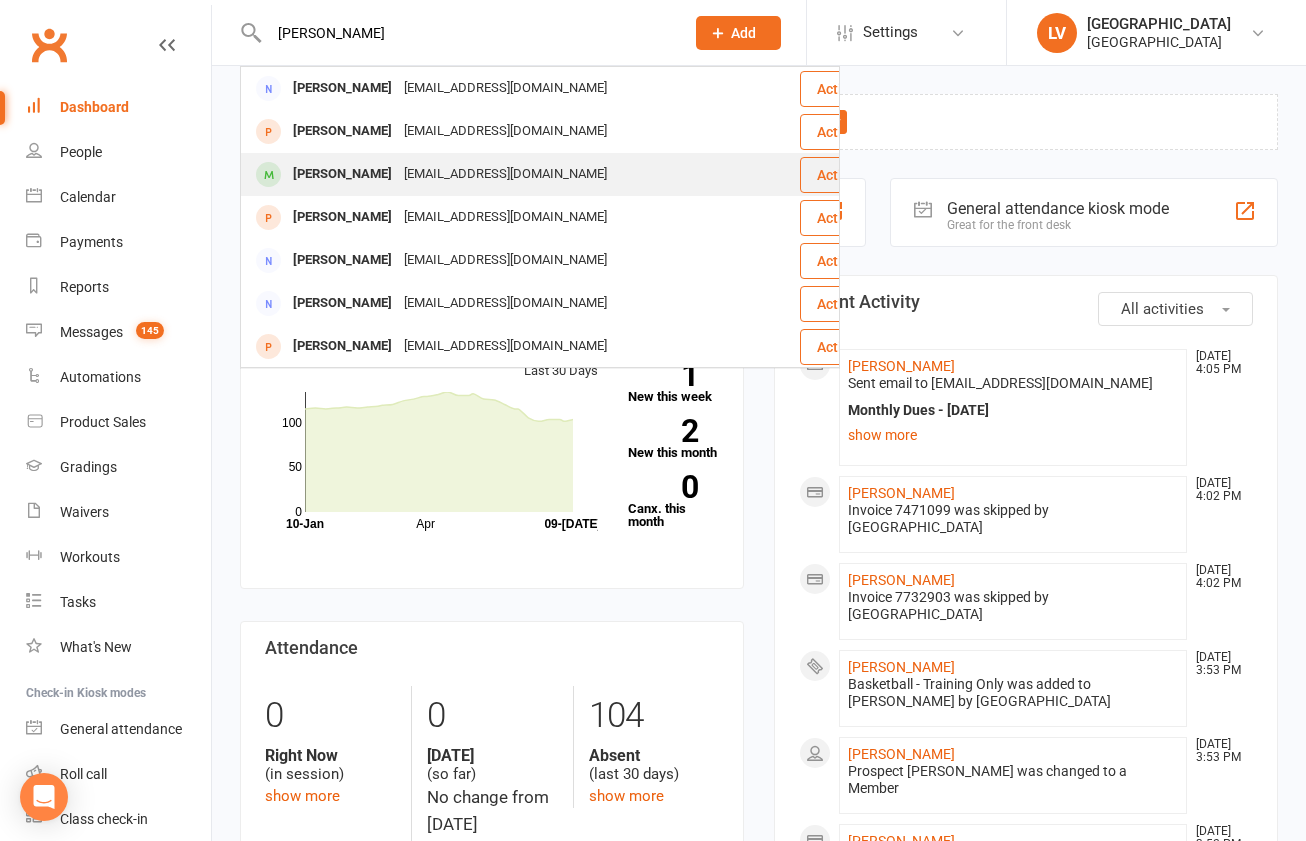 type on "Valdez" 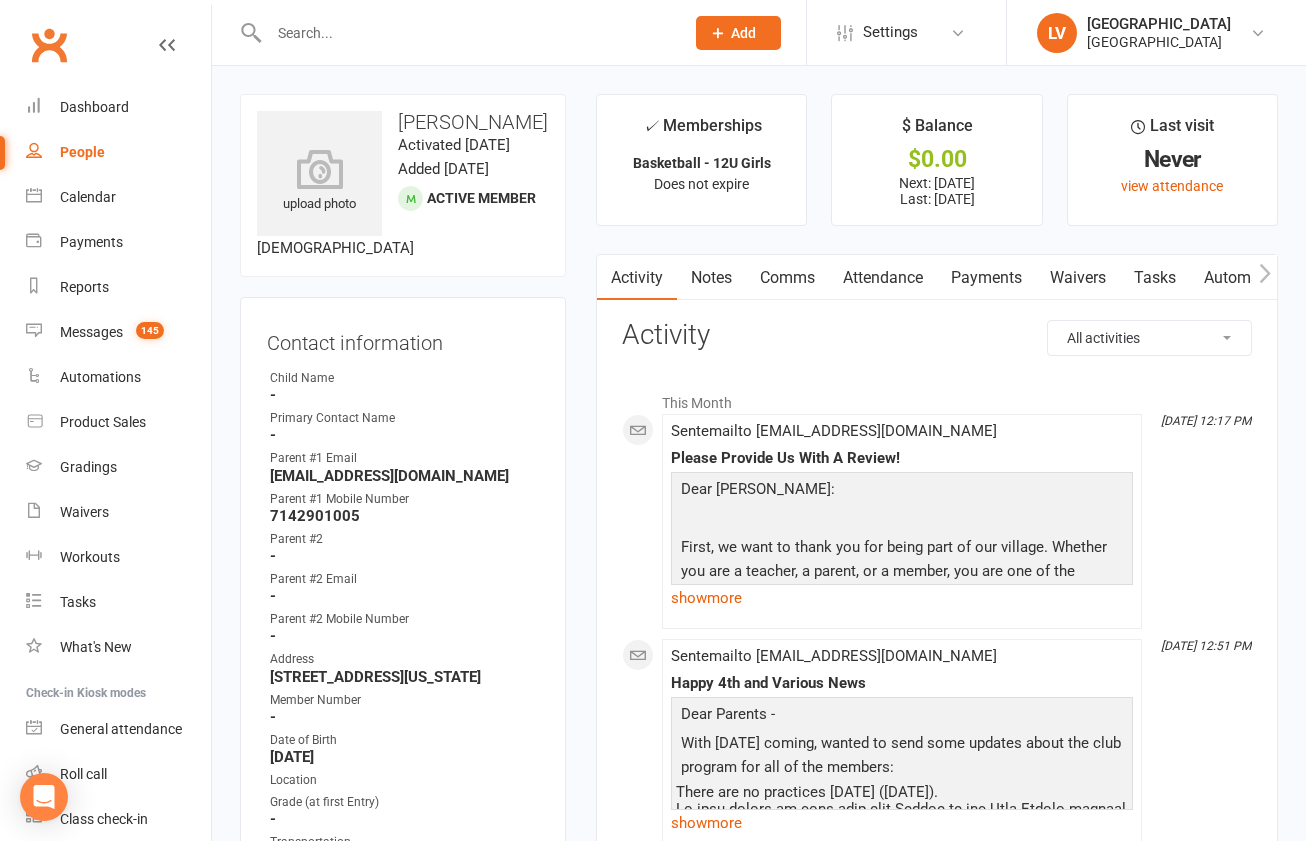 drag, startPoint x: 975, startPoint y: 282, endPoint x: 961, endPoint y: 292, distance: 17.20465 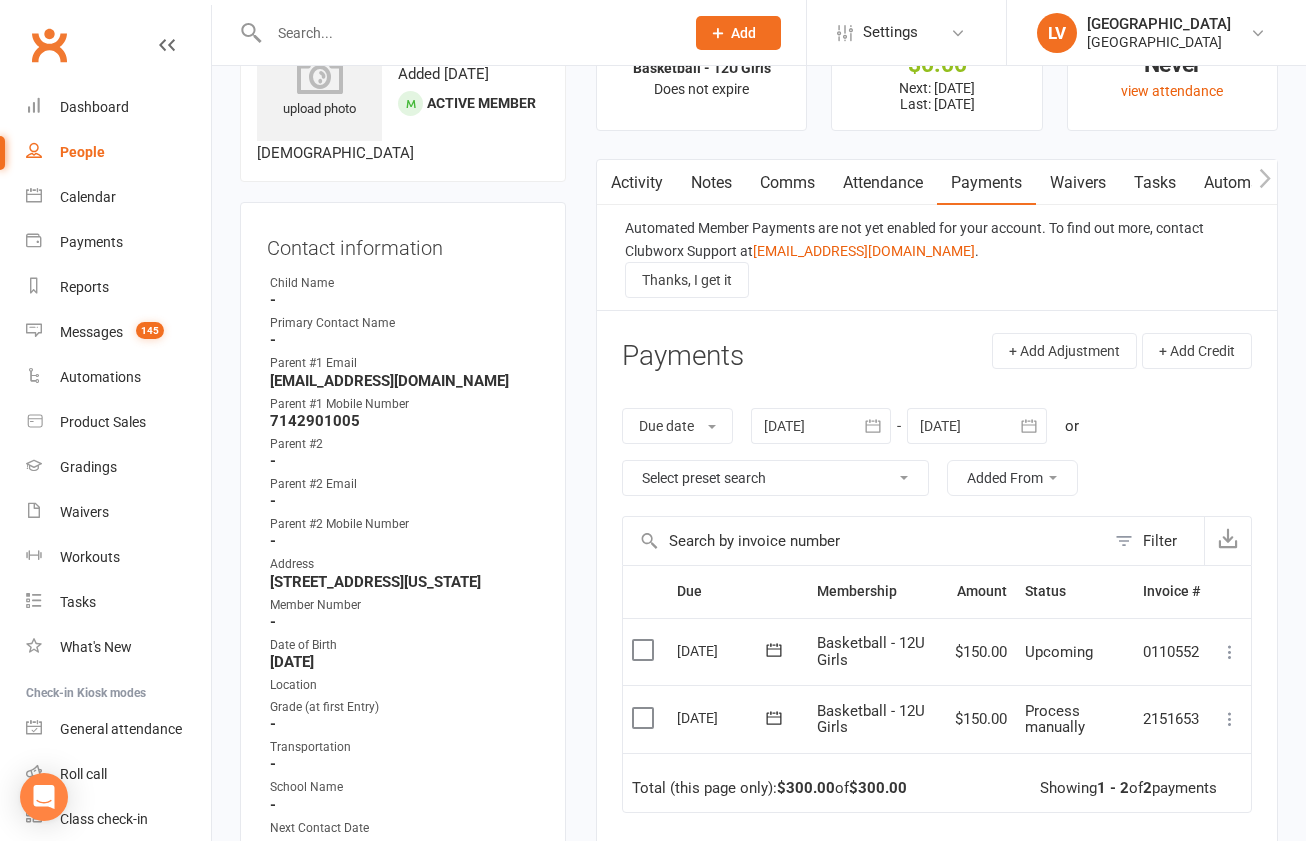 click at bounding box center (645, 718) 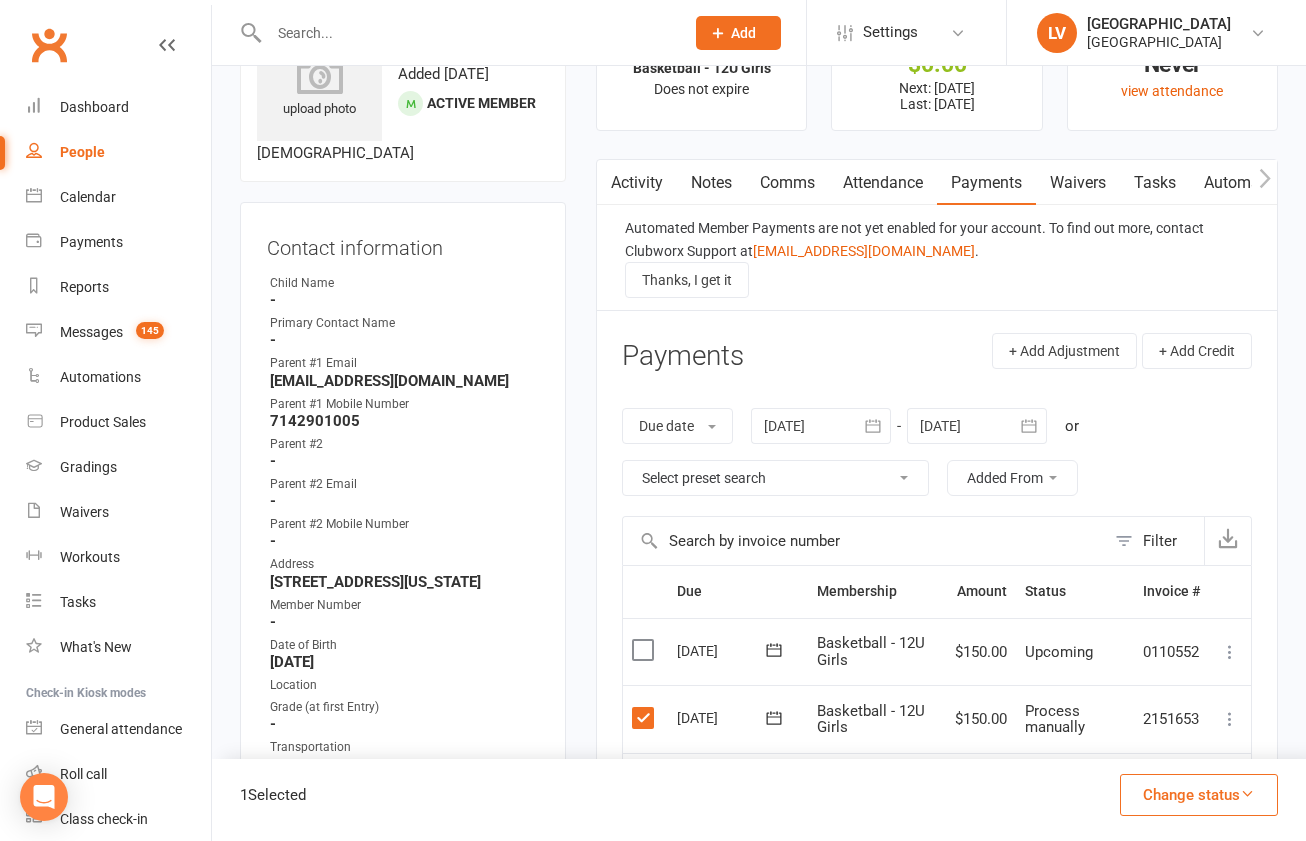scroll, scrollTop: 96, scrollLeft: 0, axis: vertical 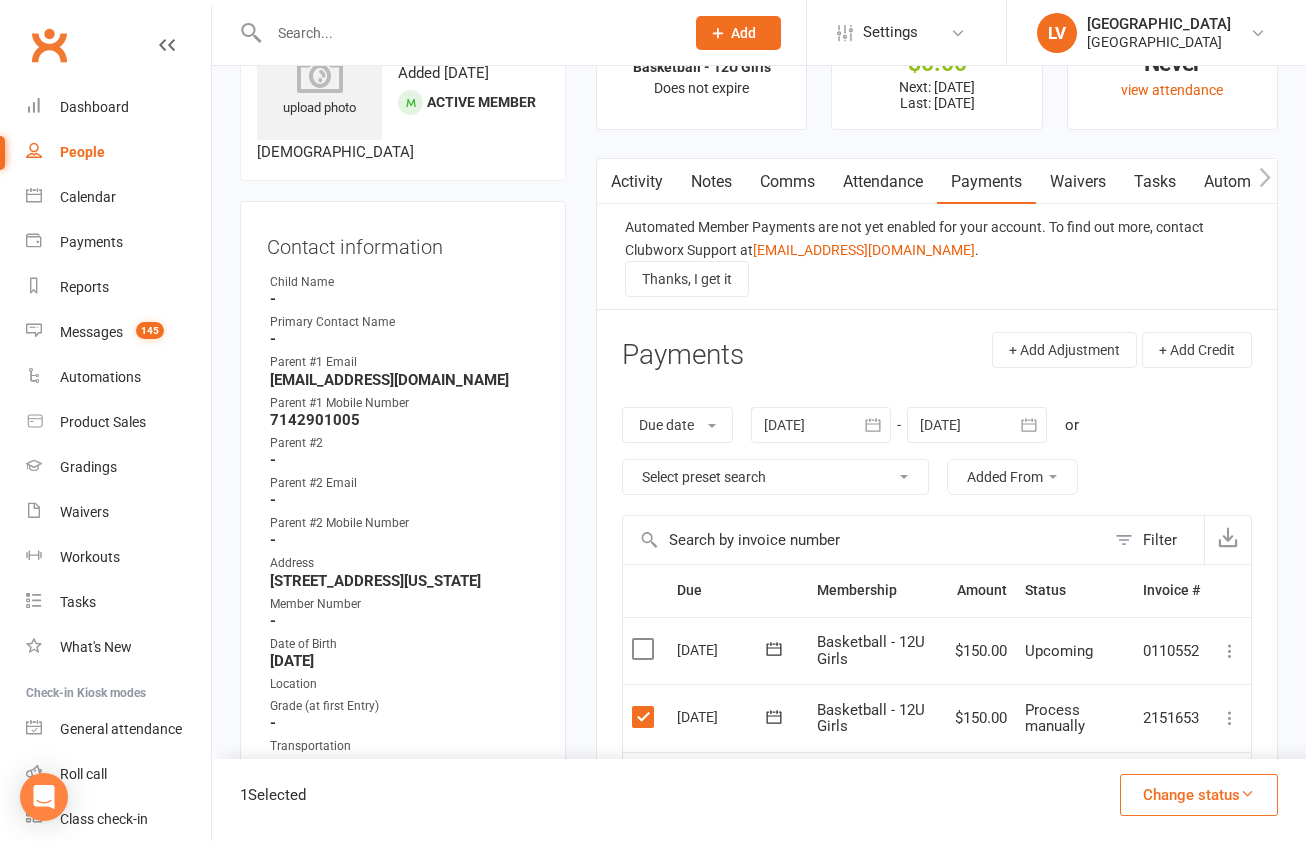 drag, startPoint x: 1206, startPoint y: 802, endPoint x: 1171, endPoint y: 728, distance: 81.859634 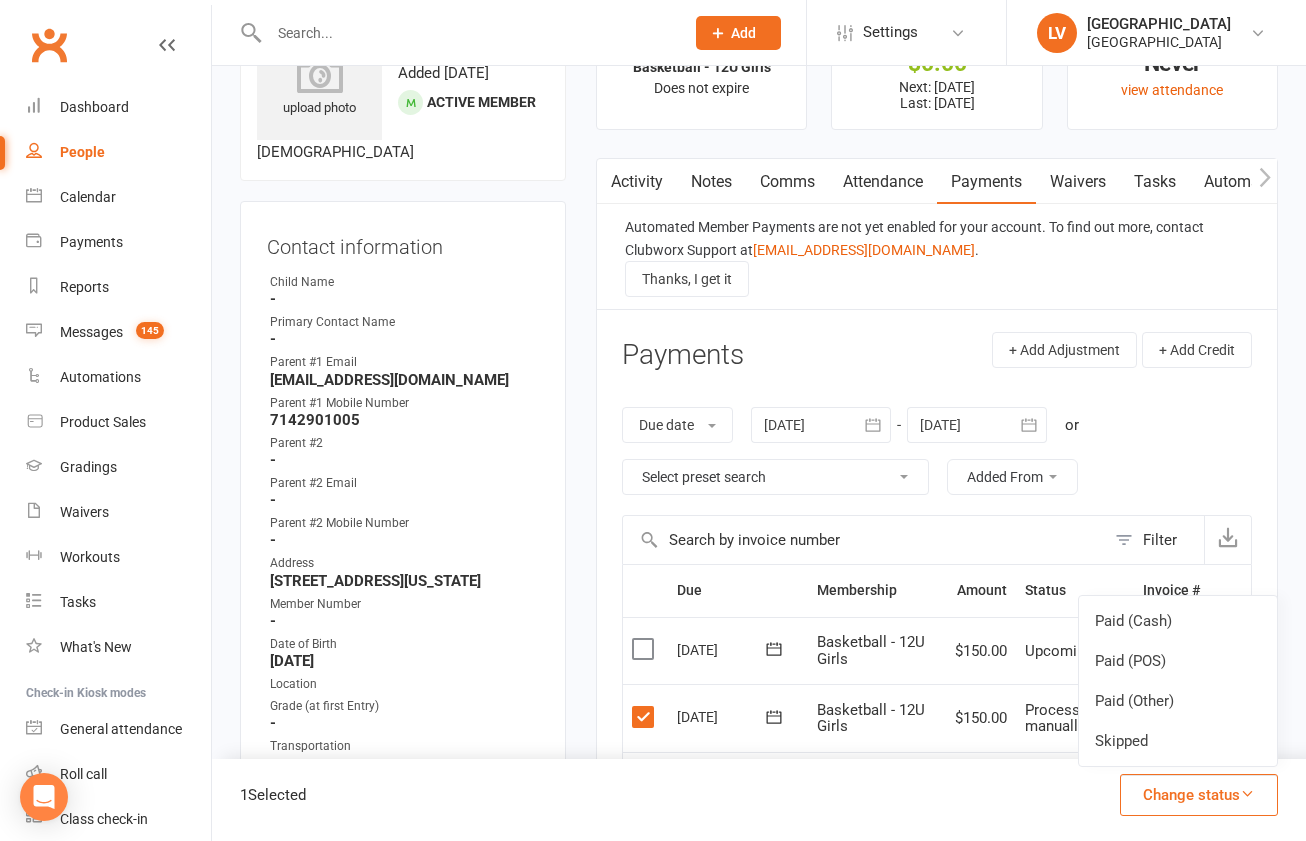 click on "Paid (Other)" at bounding box center [1178, 701] 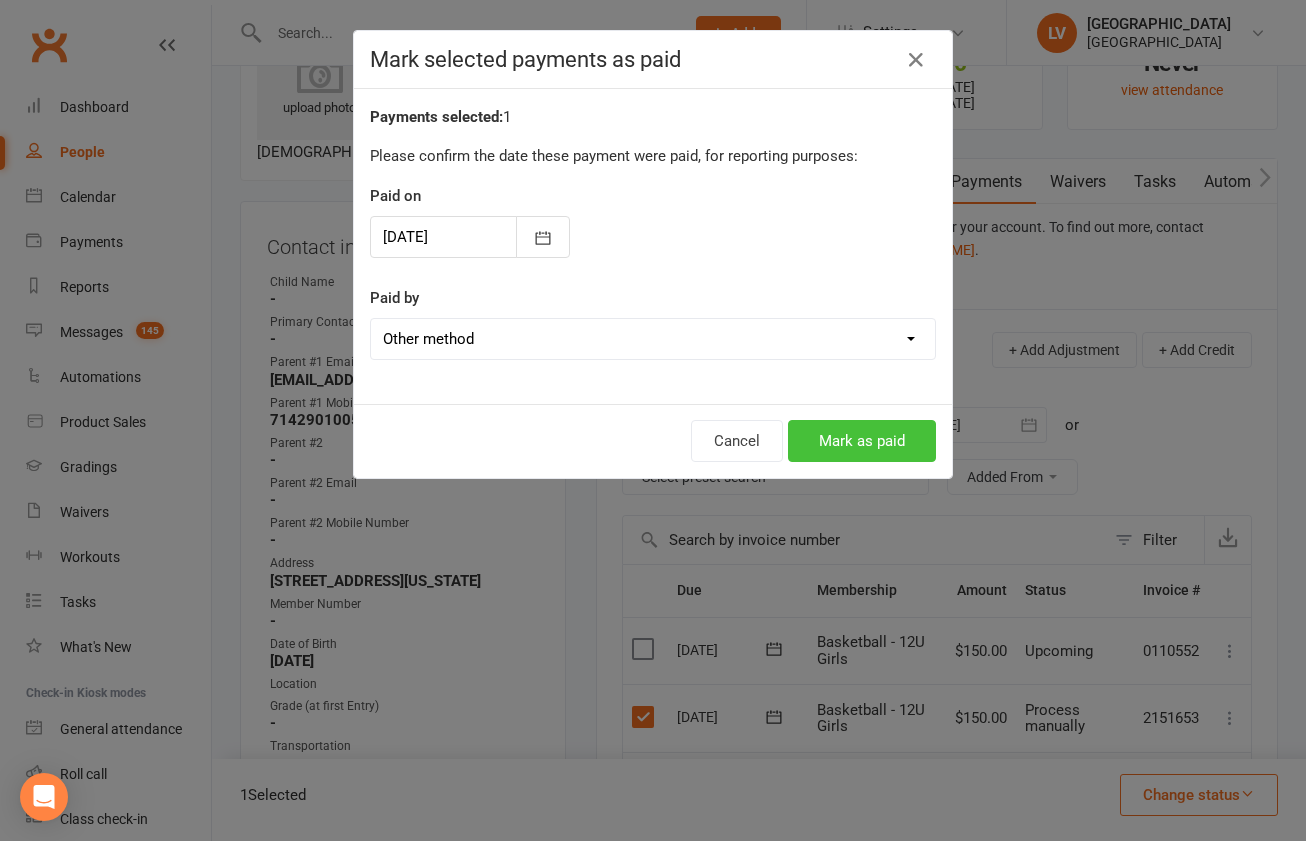 click on "Mark as paid" at bounding box center (862, 441) 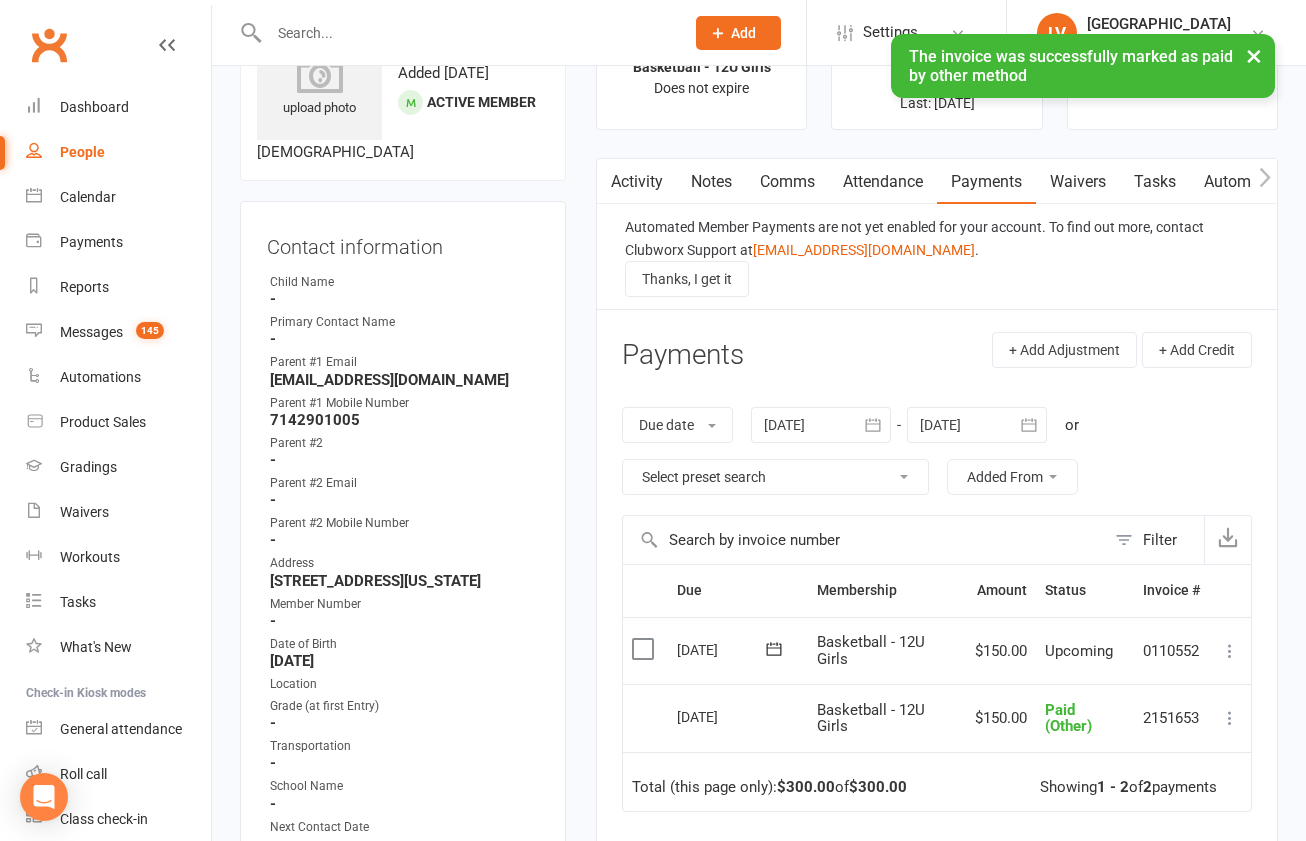 click at bounding box center [466, 33] 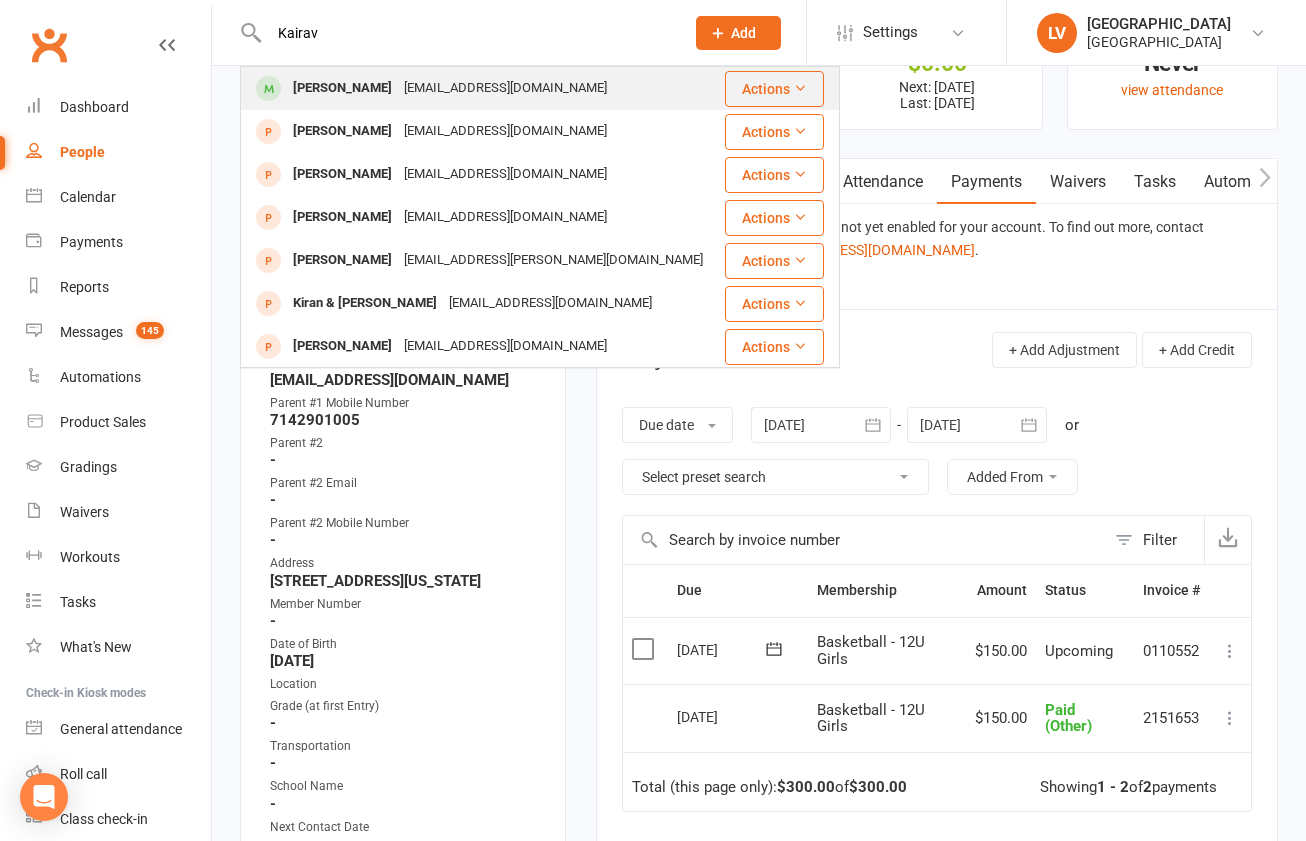 type on "Kairav" 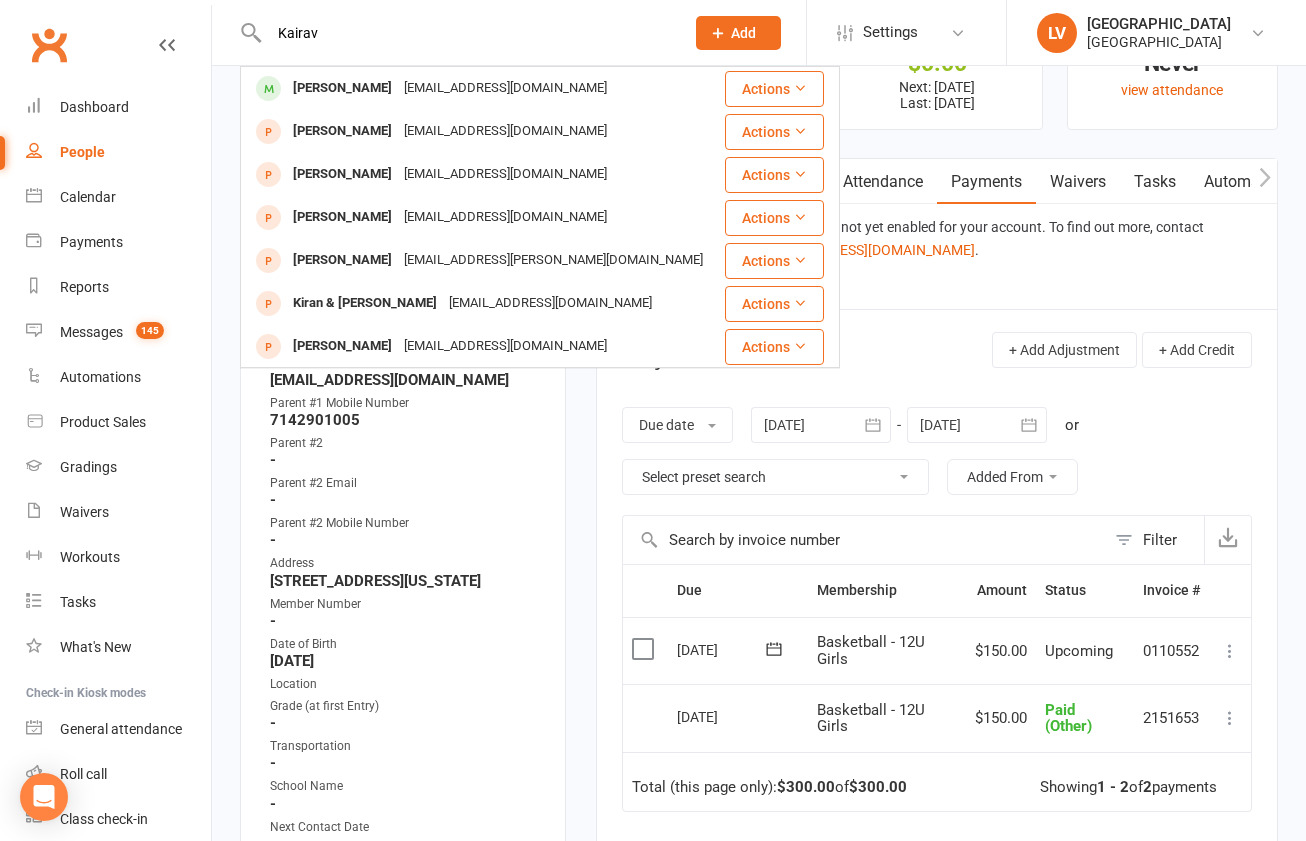 drag, startPoint x: 456, startPoint y: 86, endPoint x: 535, endPoint y: 100, distance: 80.23092 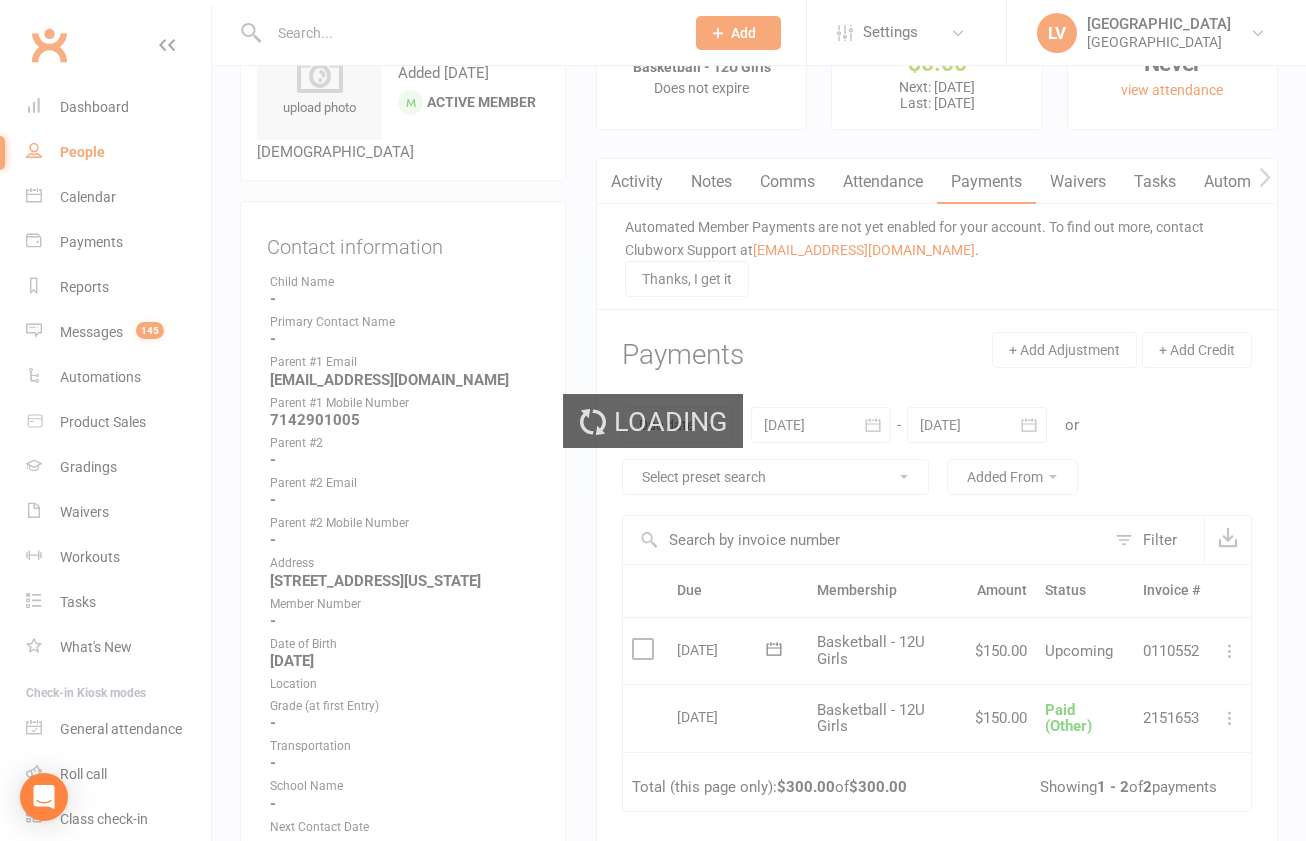 scroll, scrollTop: 0, scrollLeft: 0, axis: both 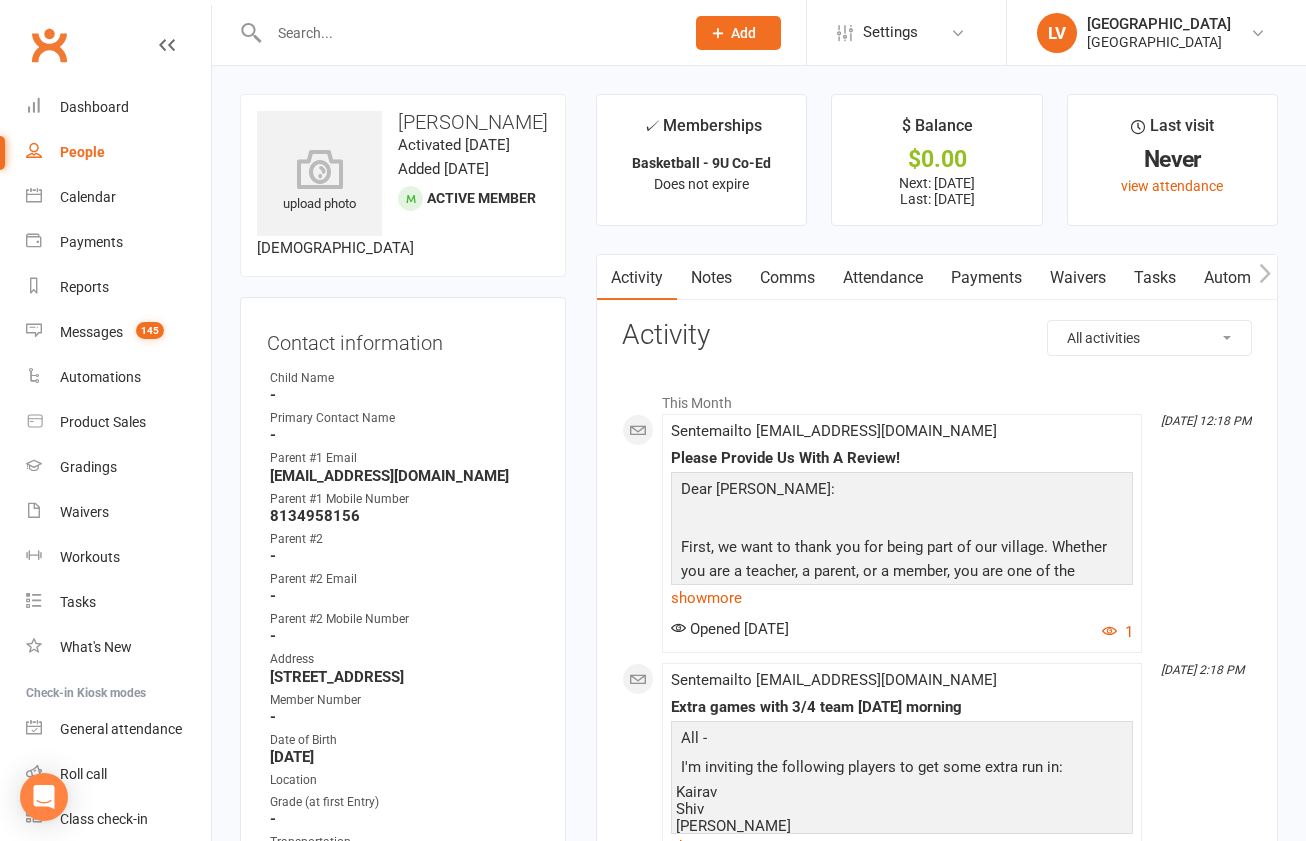 click on "Payments" at bounding box center (986, 278) 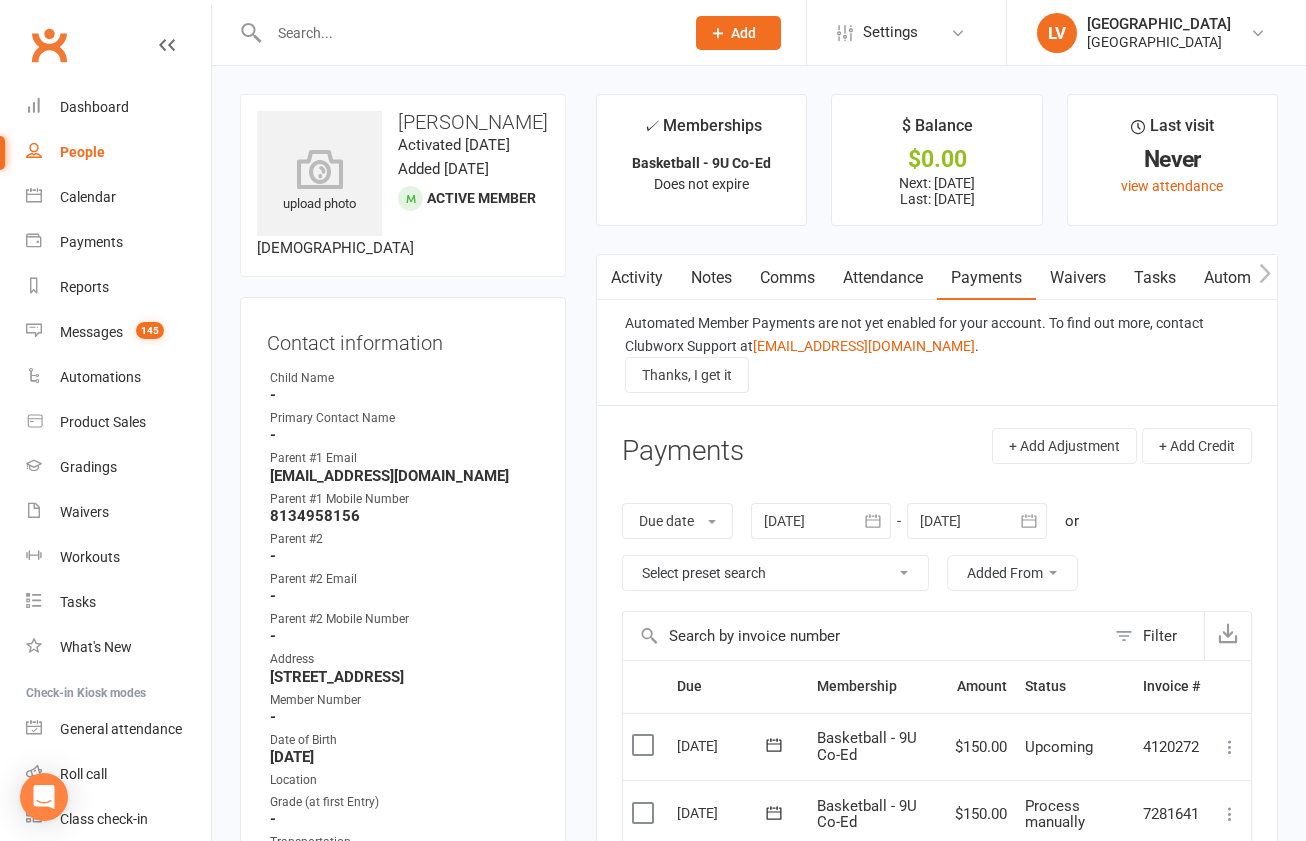 click at bounding box center (645, 813) 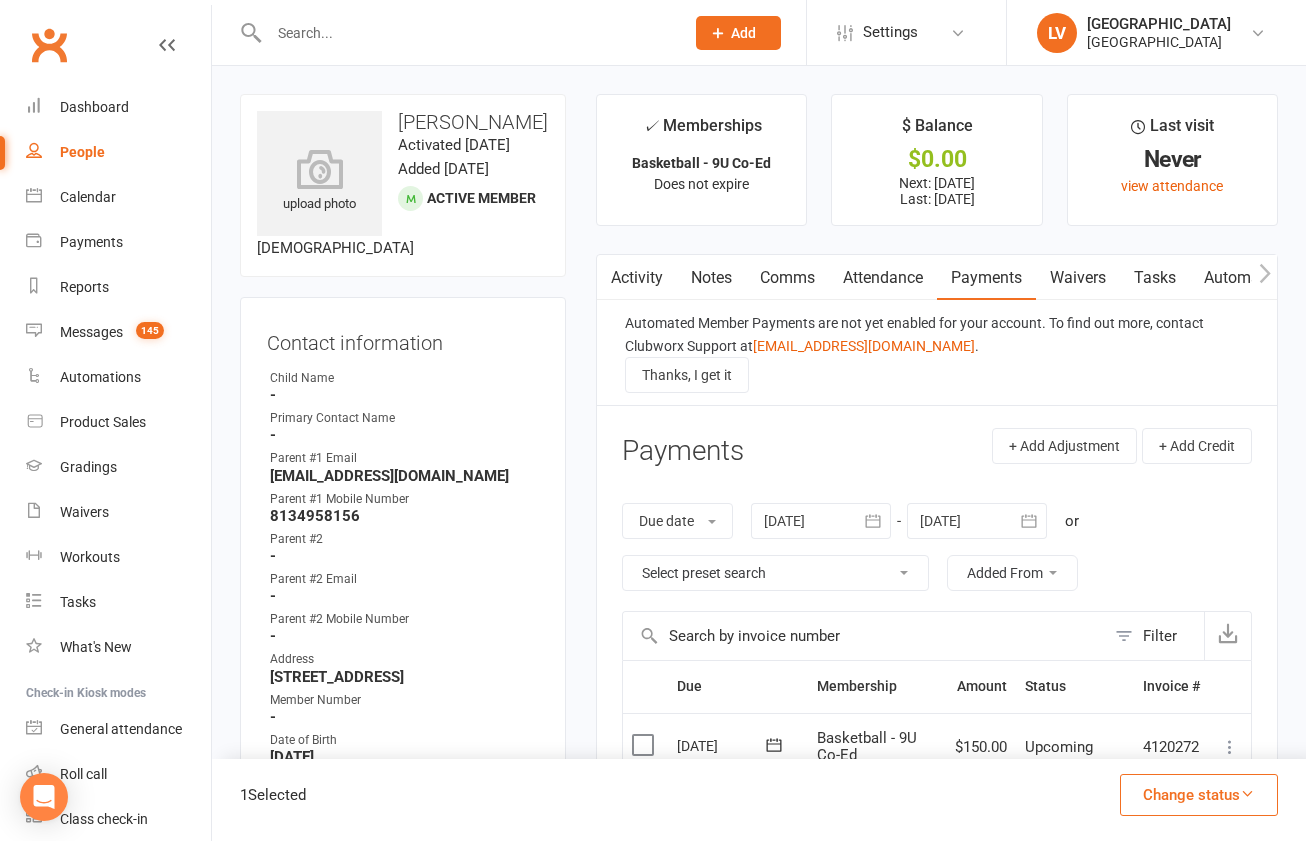 click on "Change status" at bounding box center (1199, 795) 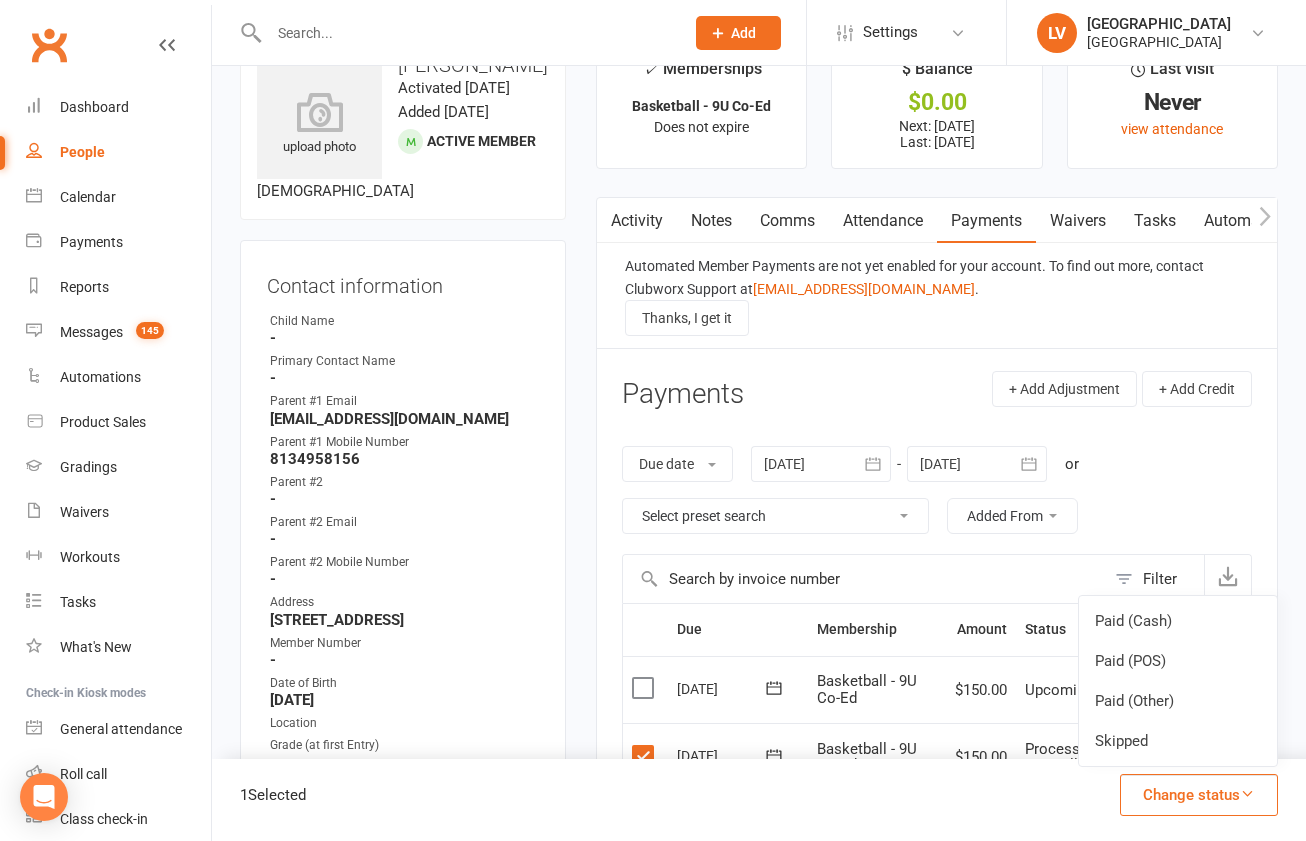 scroll, scrollTop: 75, scrollLeft: 0, axis: vertical 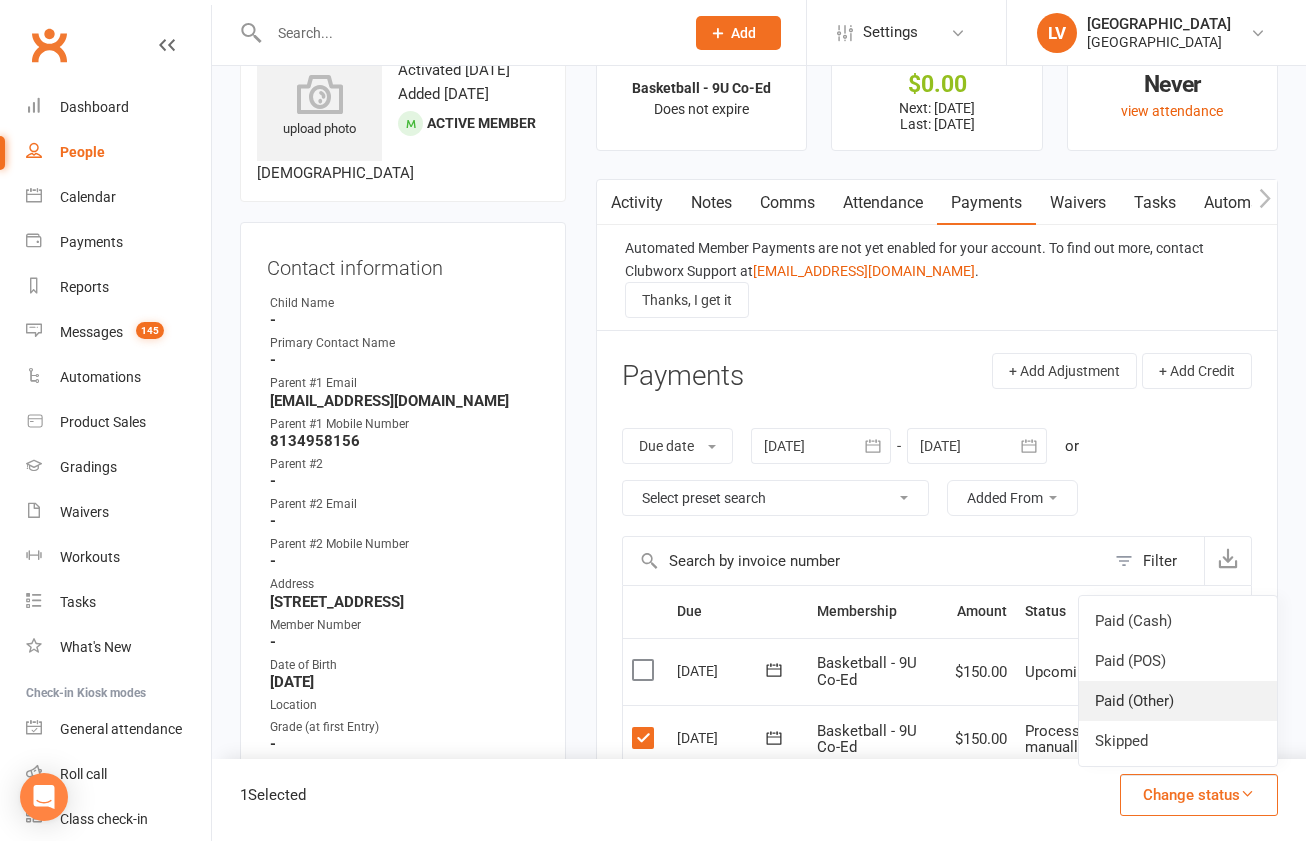 click on "Paid (Other)" at bounding box center (1178, 701) 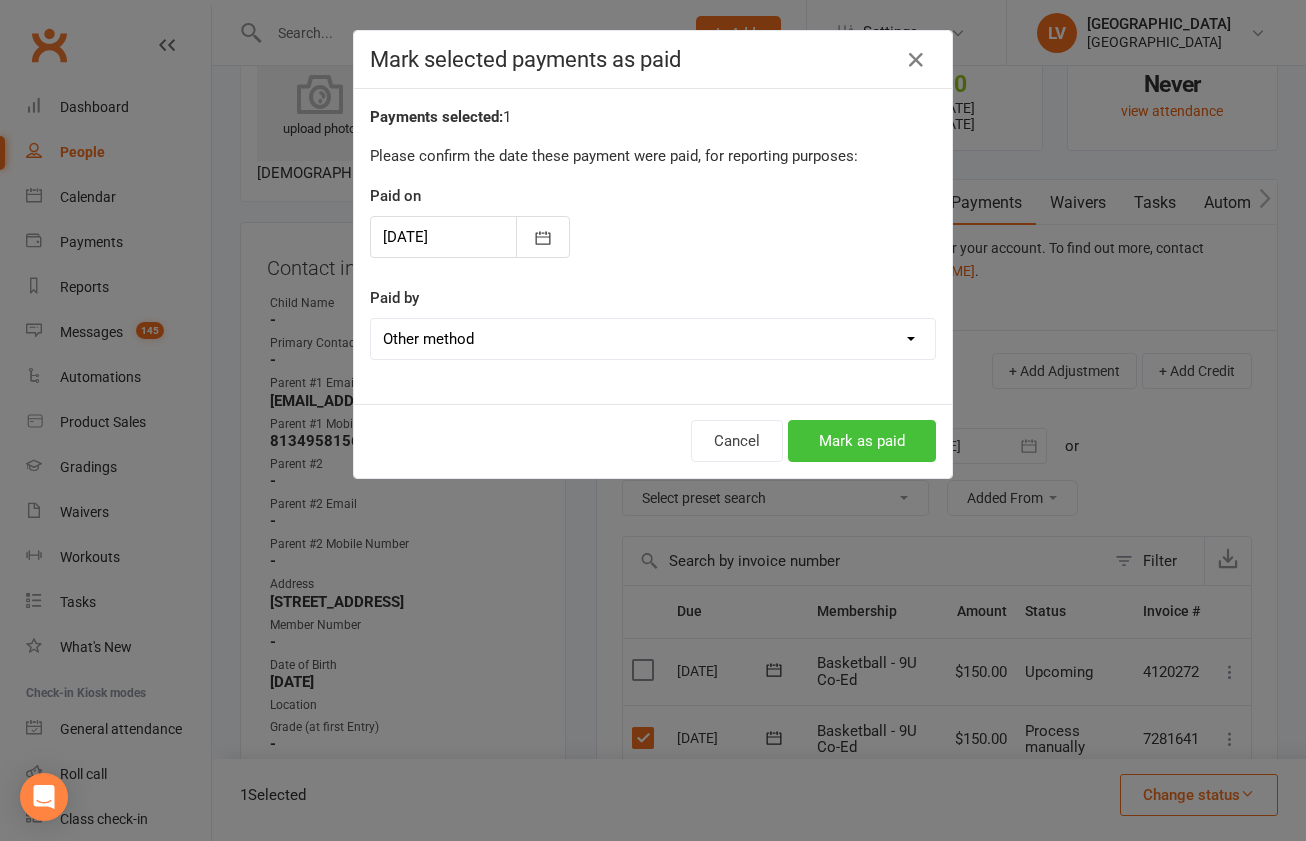 click on "Mark as paid" at bounding box center (862, 441) 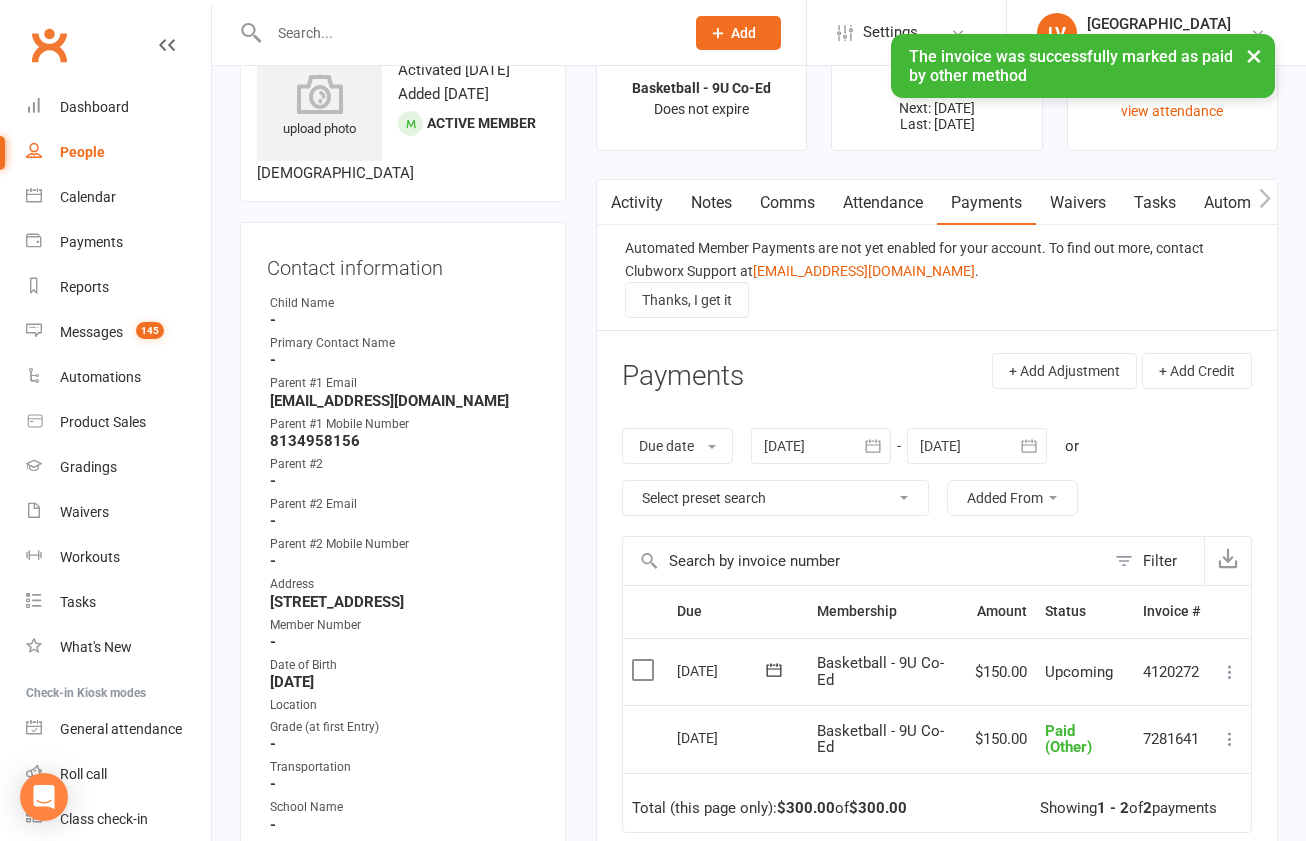 click at bounding box center [466, 33] 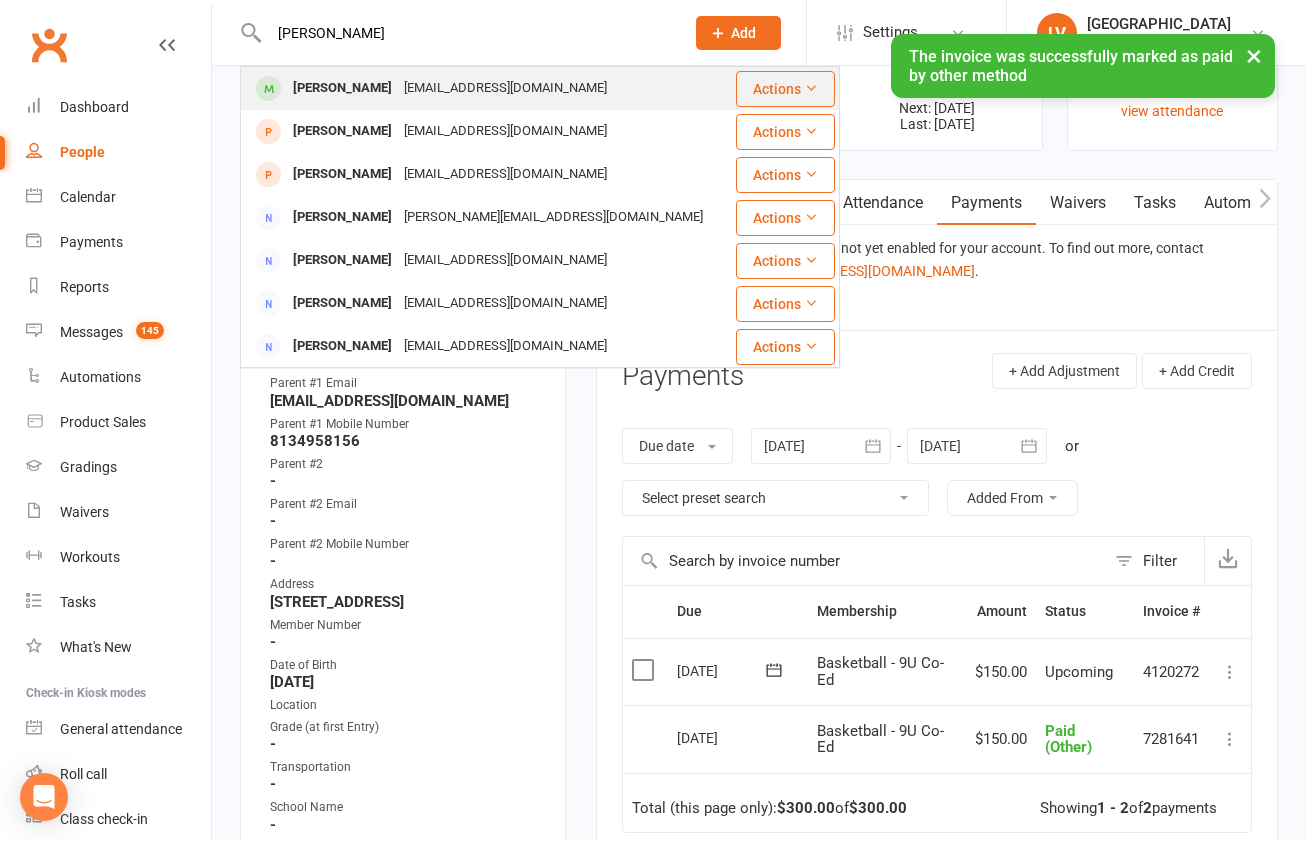 type on "Eric Li" 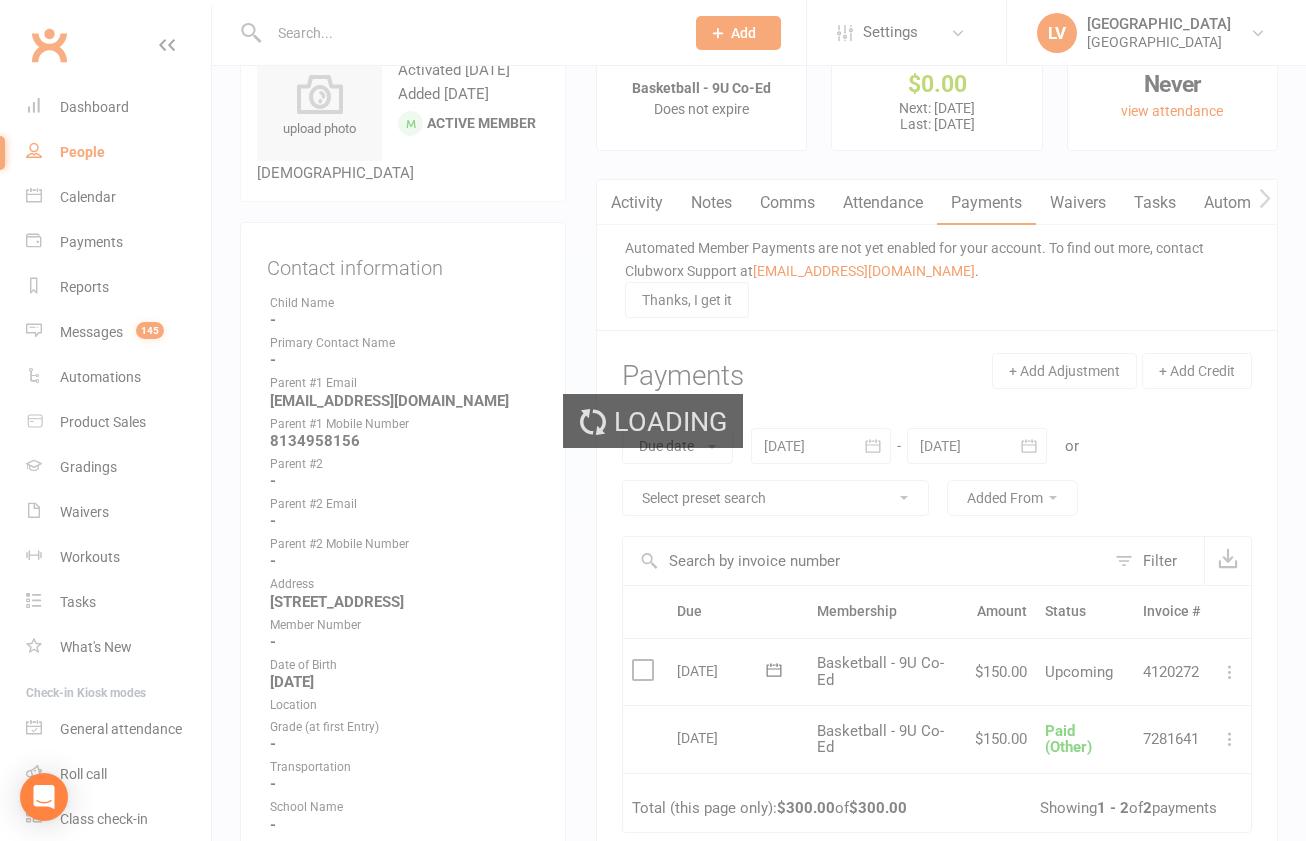 scroll, scrollTop: 0, scrollLeft: 0, axis: both 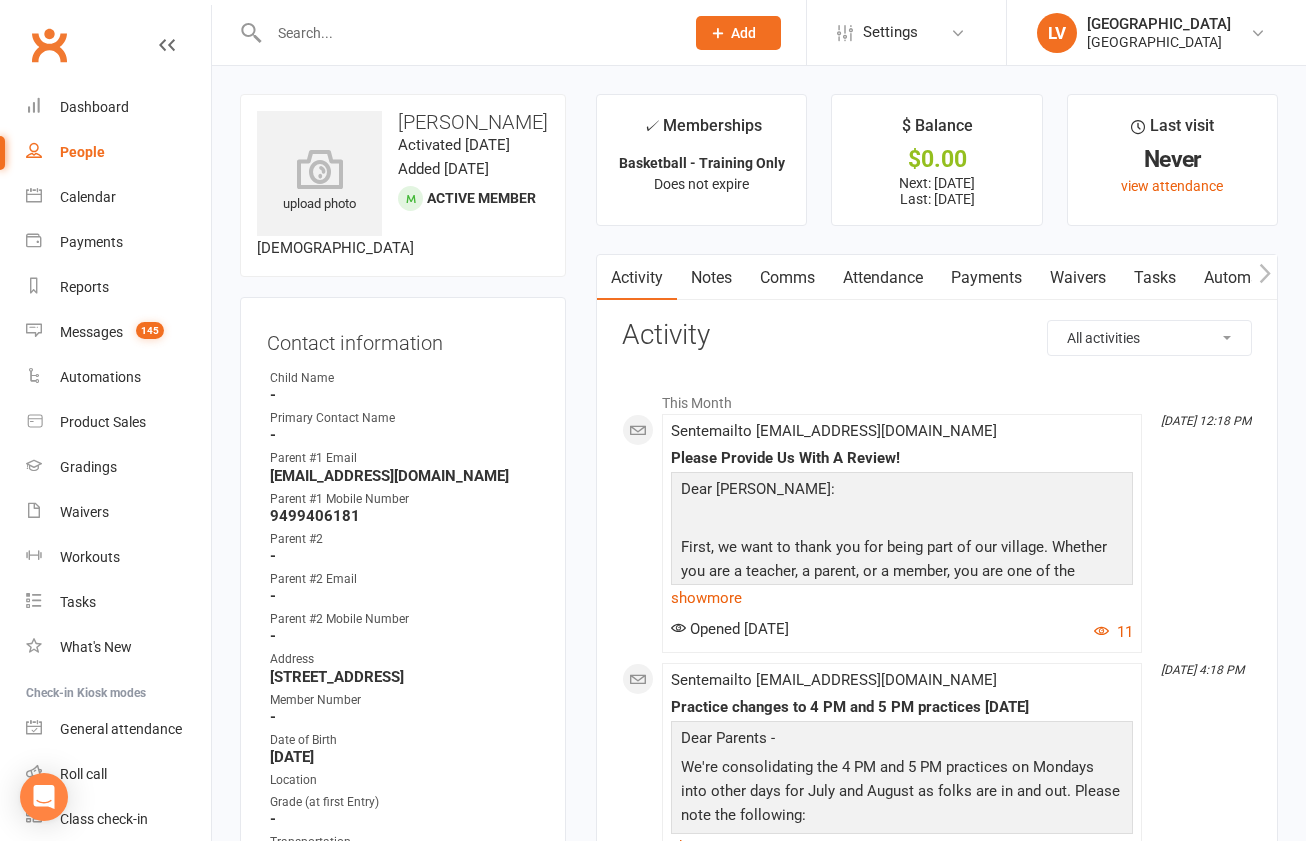 click on "Payments" at bounding box center (986, 278) 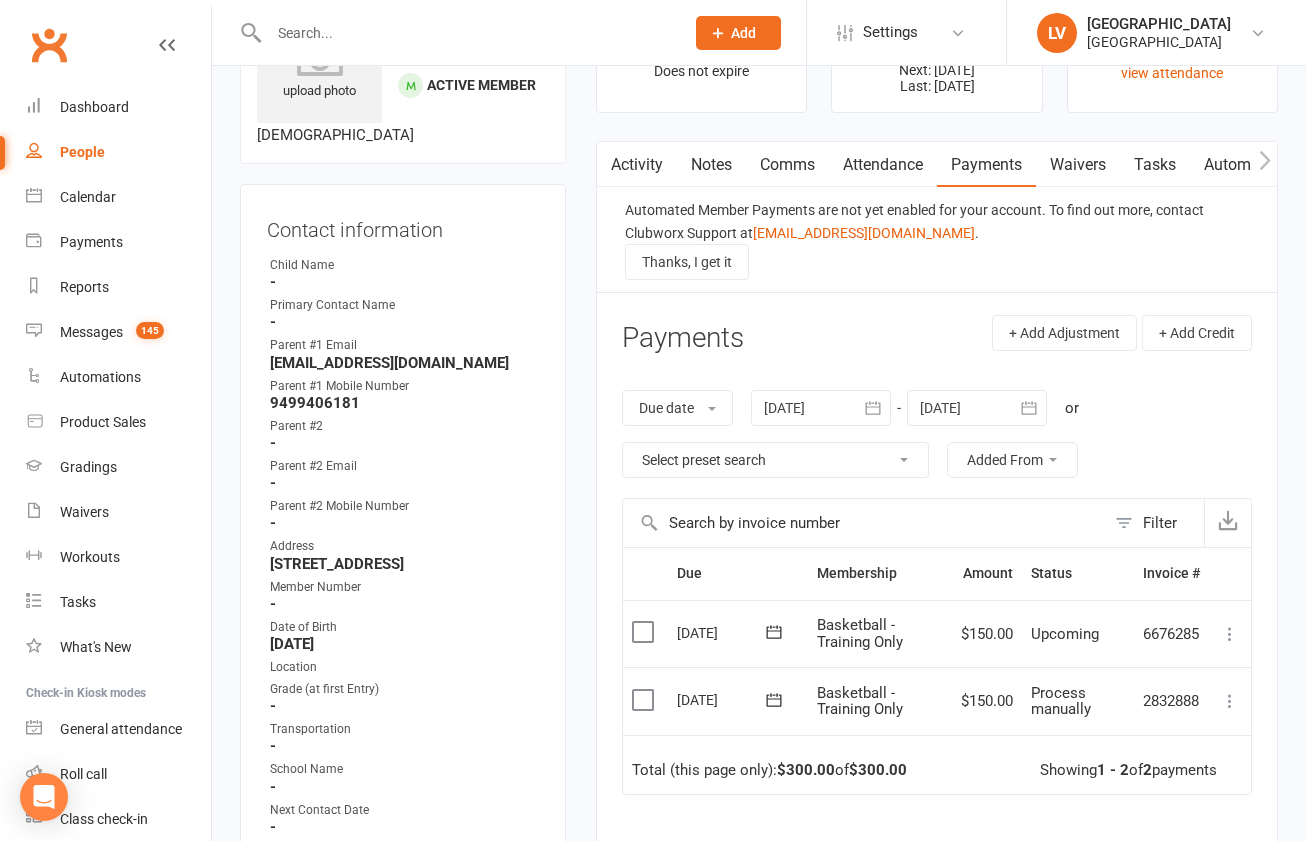 scroll, scrollTop: 144, scrollLeft: 0, axis: vertical 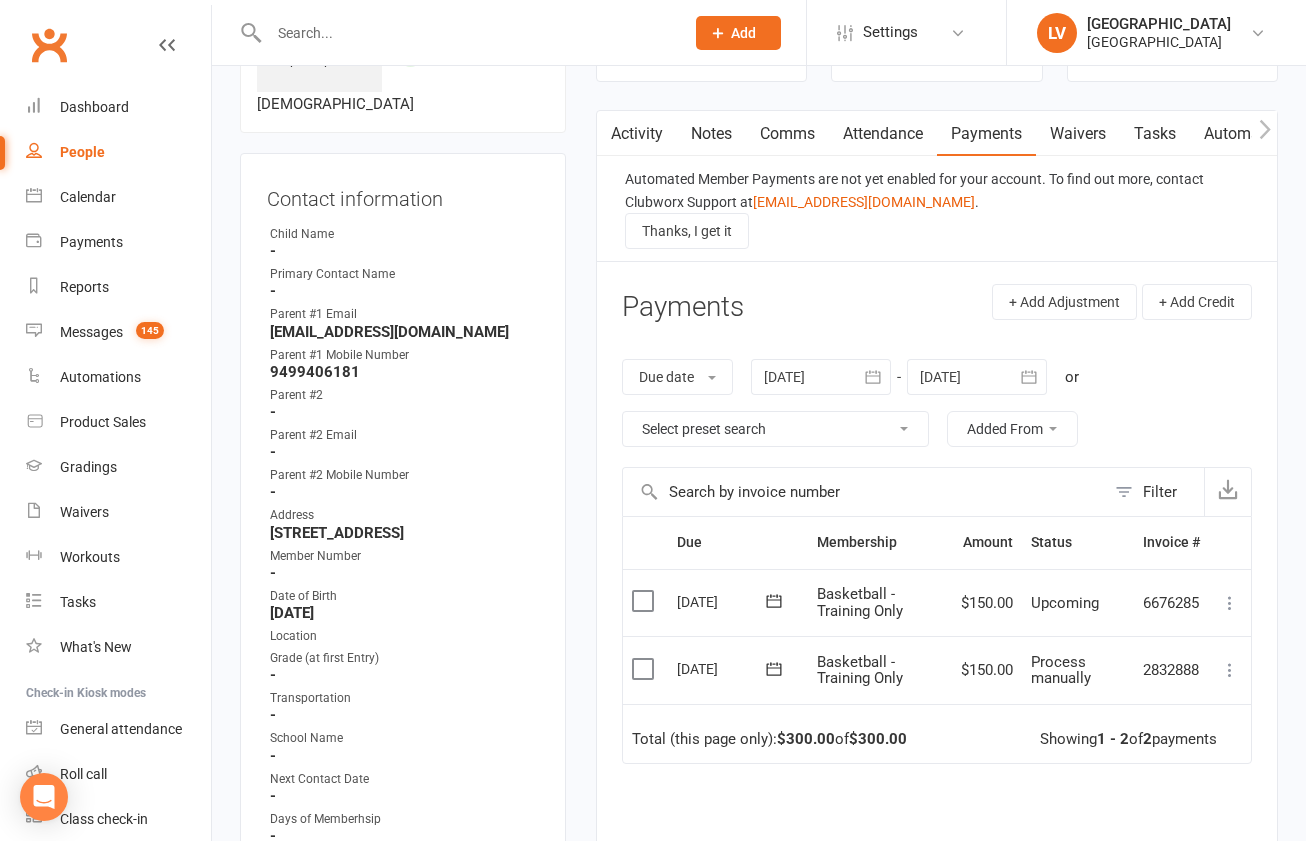click at bounding box center (645, 669) 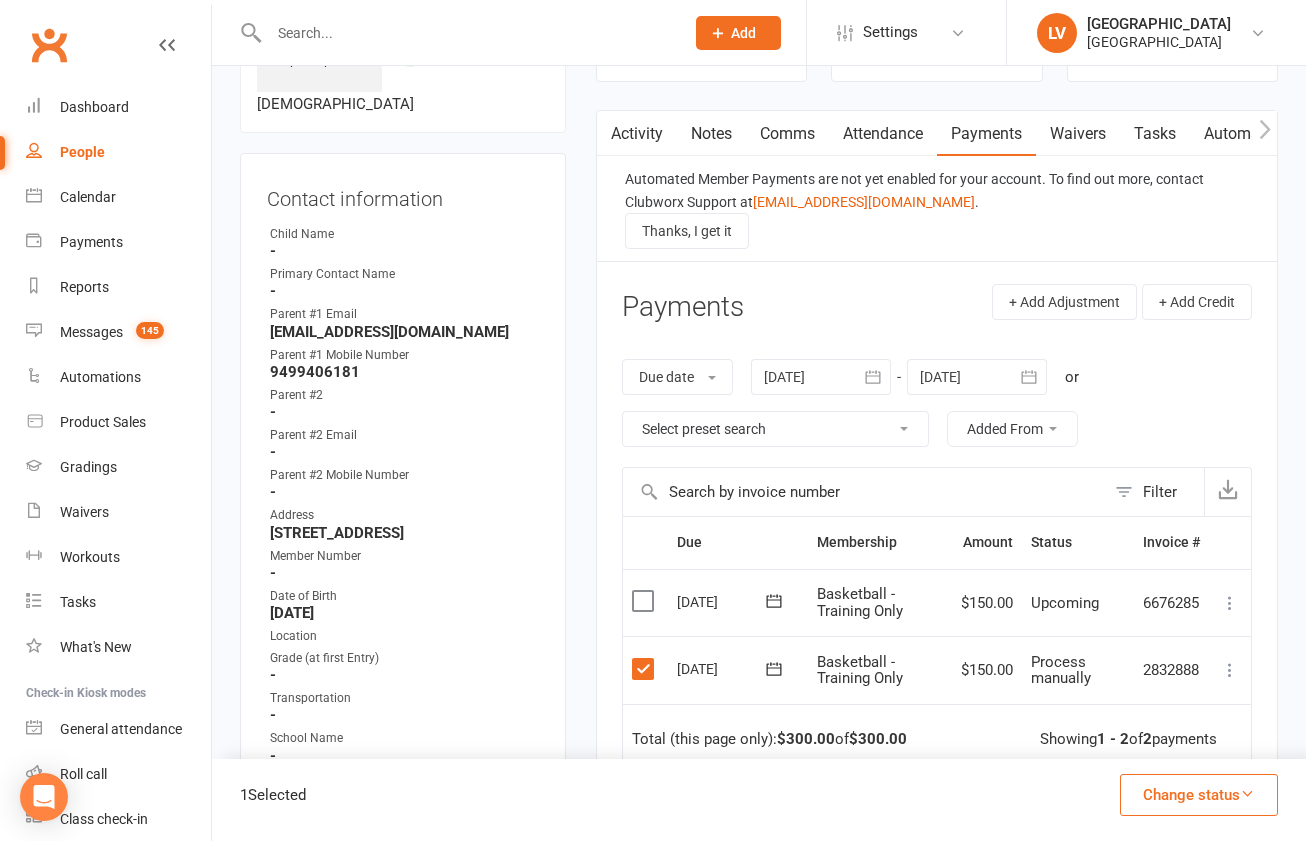 drag, startPoint x: 1223, startPoint y: 800, endPoint x: 1194, endPoint y: 769, distance: 42.44997 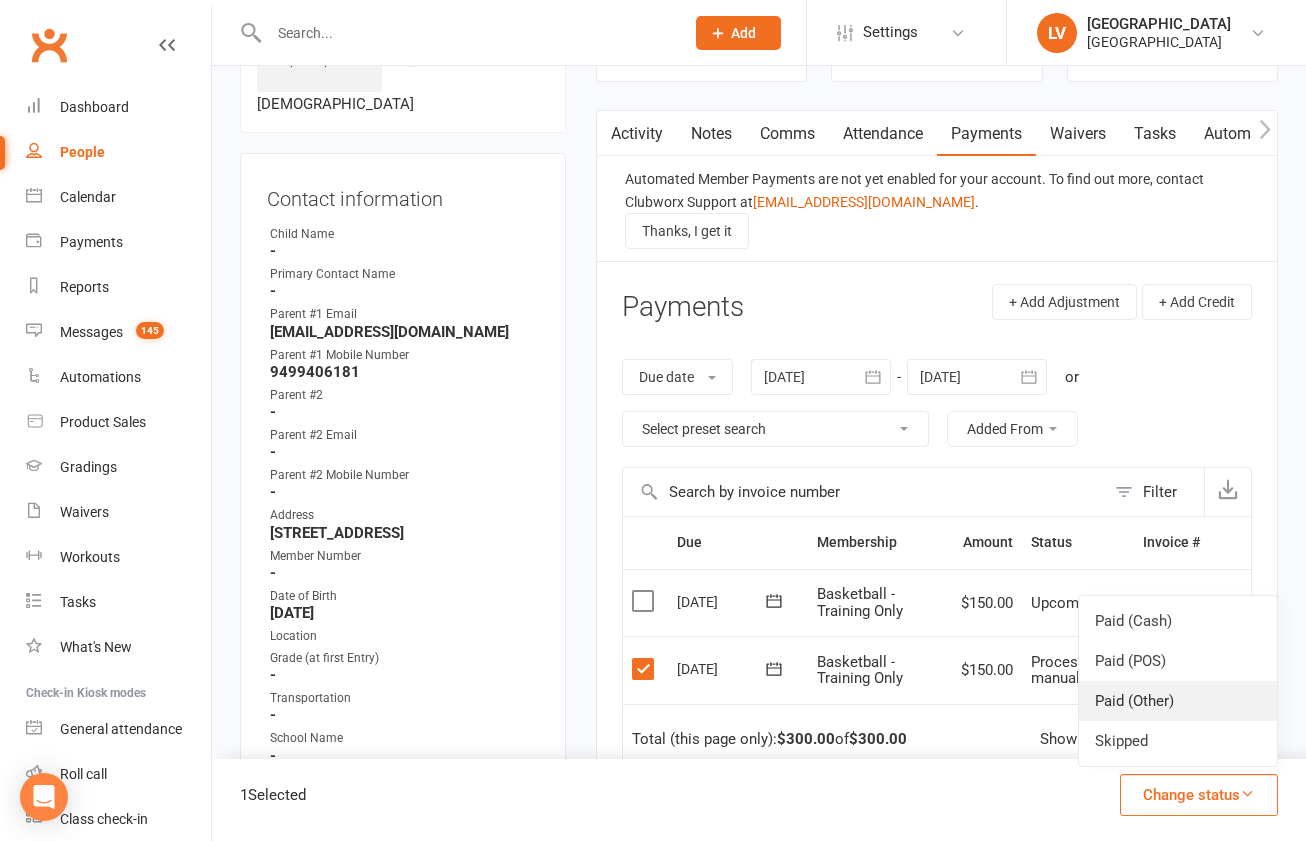 click on "Paid (Other)" at bounding box center [1178, 701] 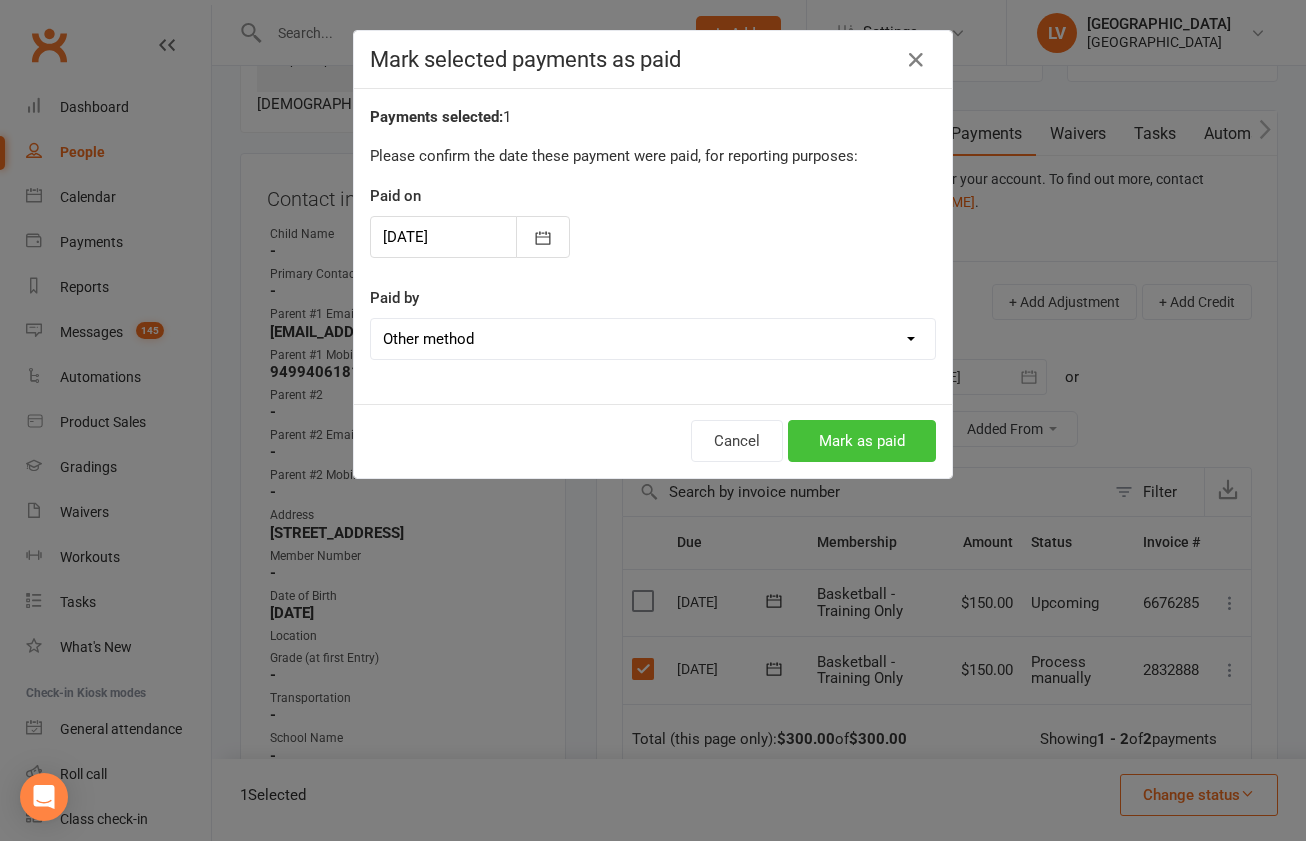 click on "Mark as paid" at bounding box center (862, 441) 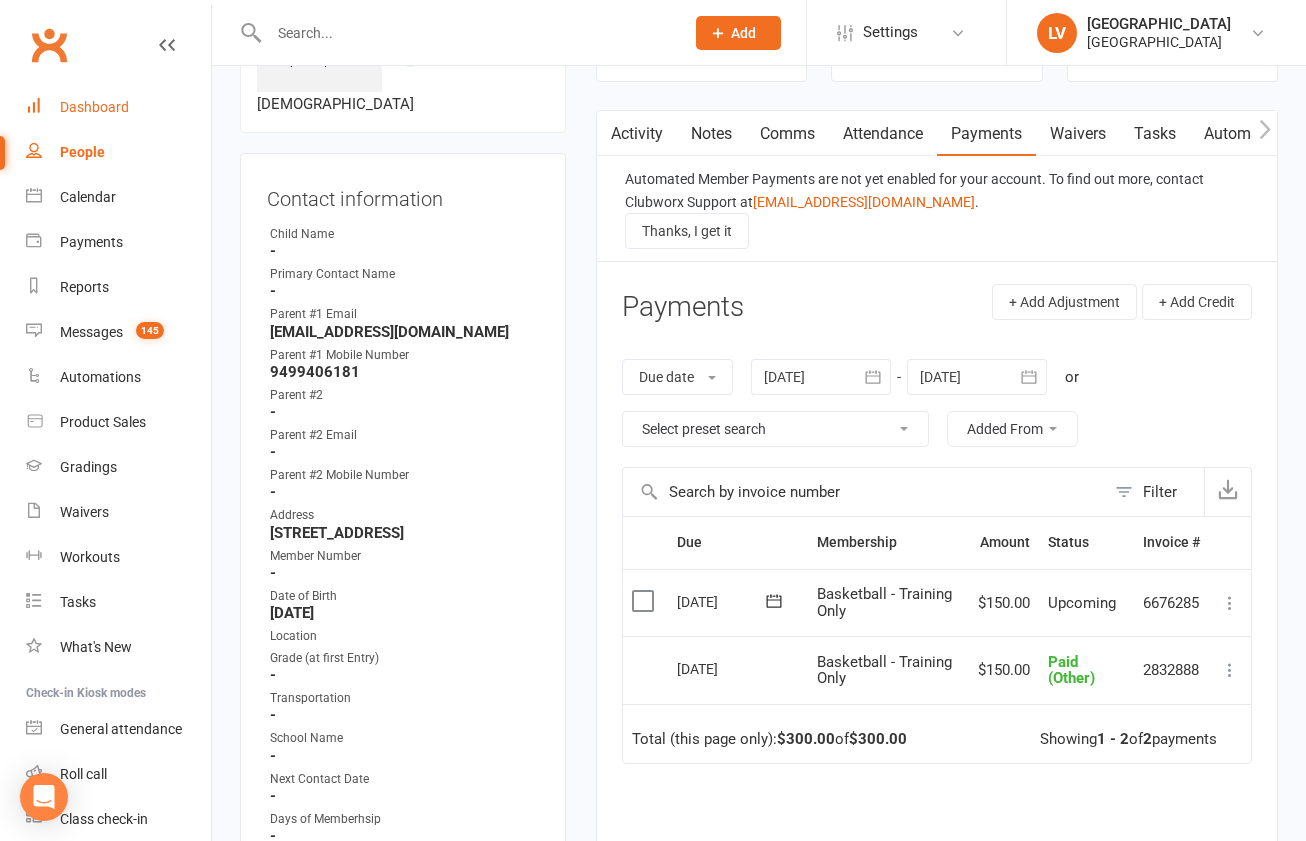 click on "Dashboard" at bounding box center (94, 107) 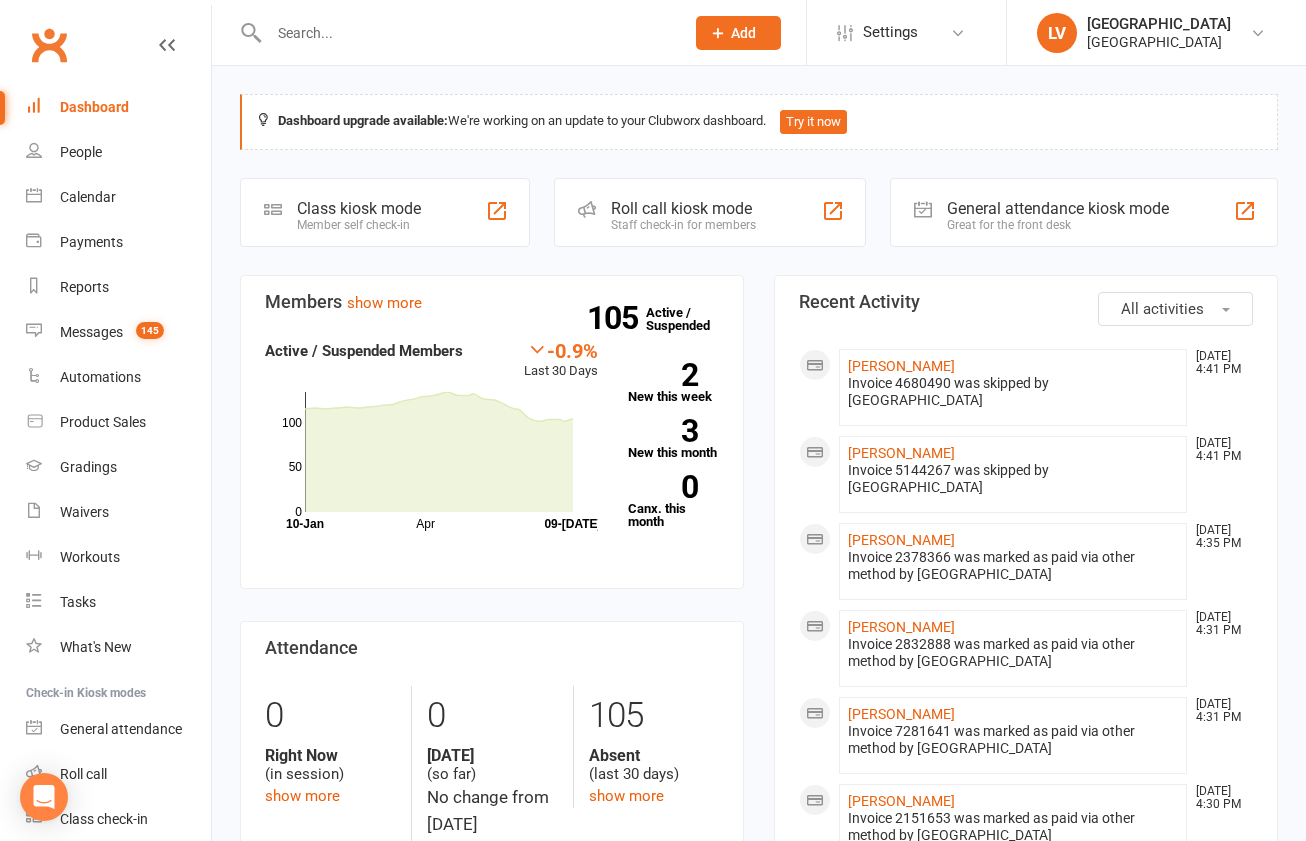 click on "Dashboard" at bounding box center [94, 107] 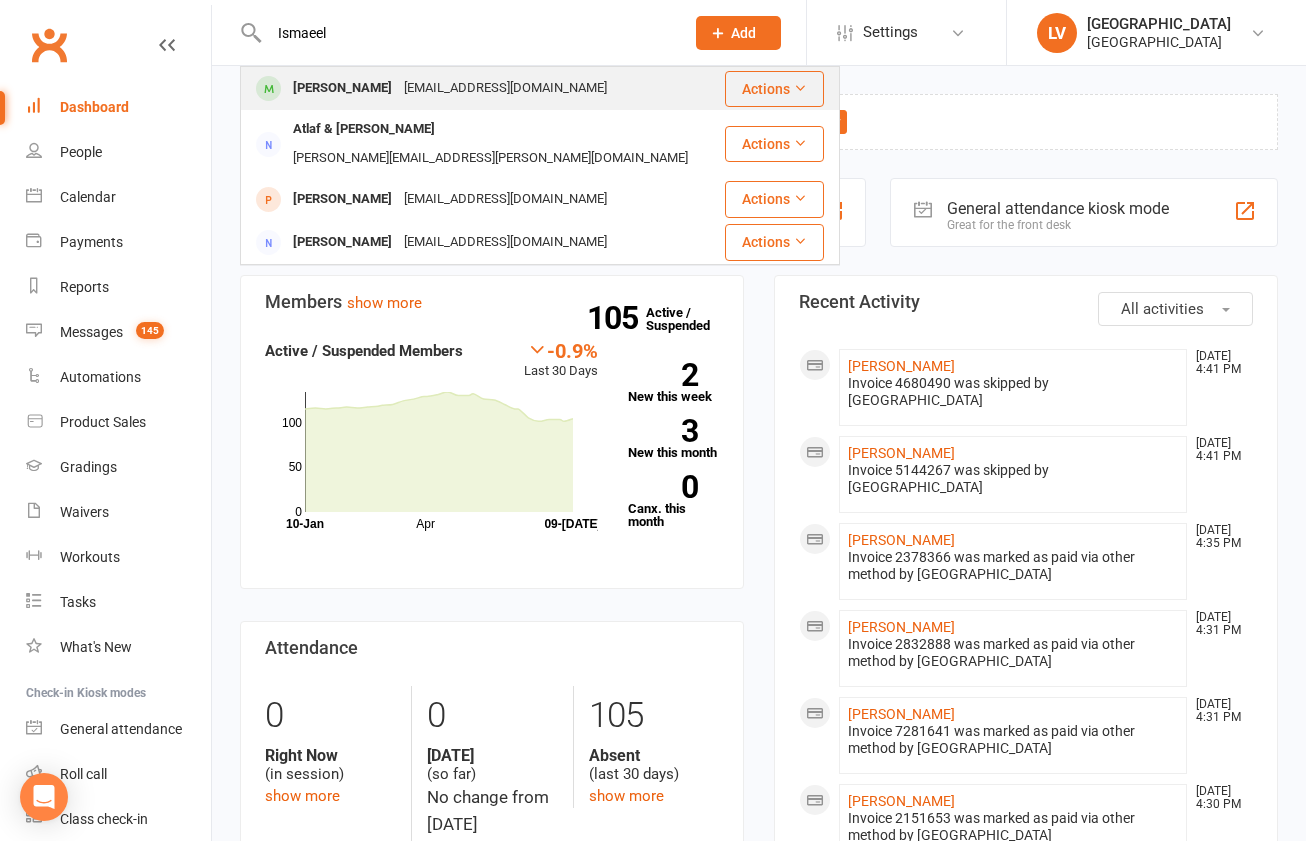type on "Ismaeel" 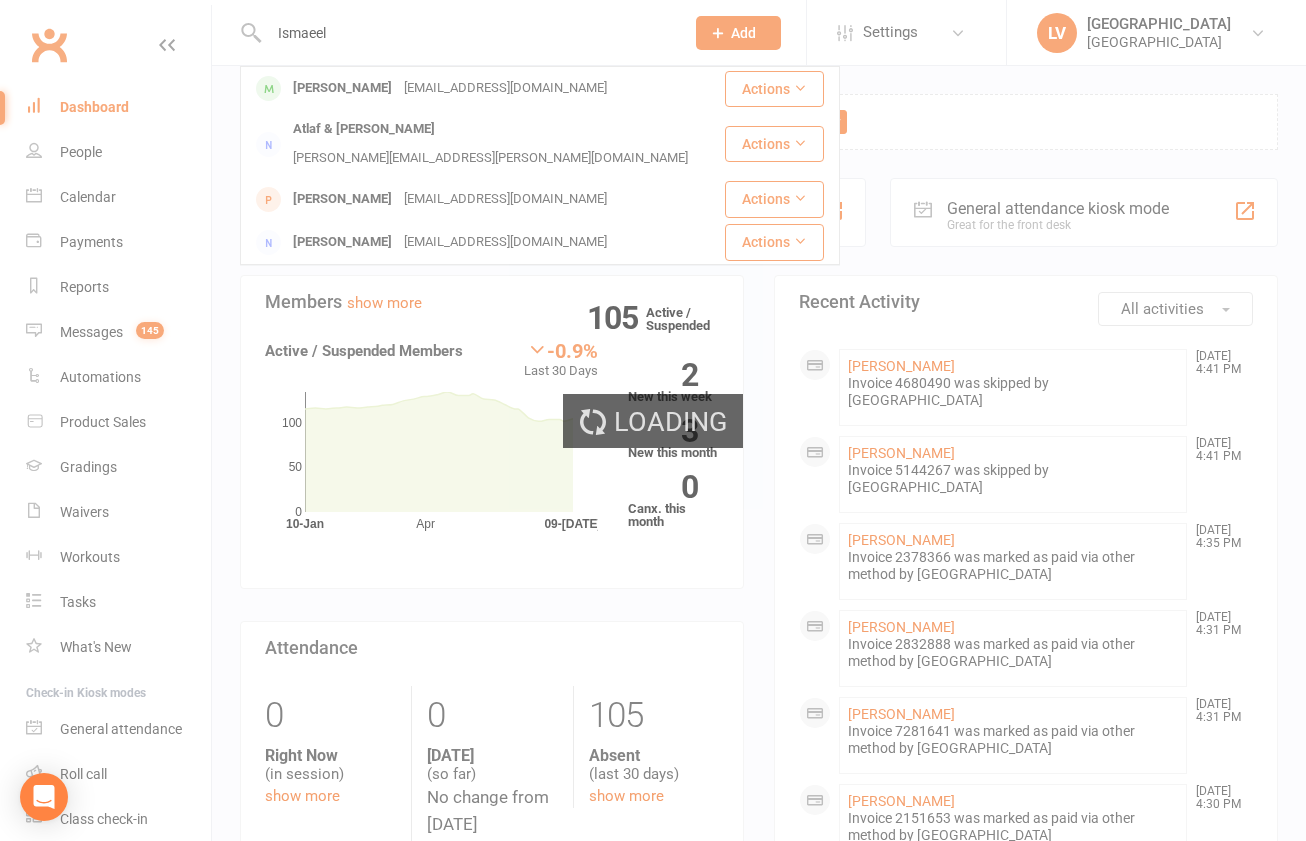 type 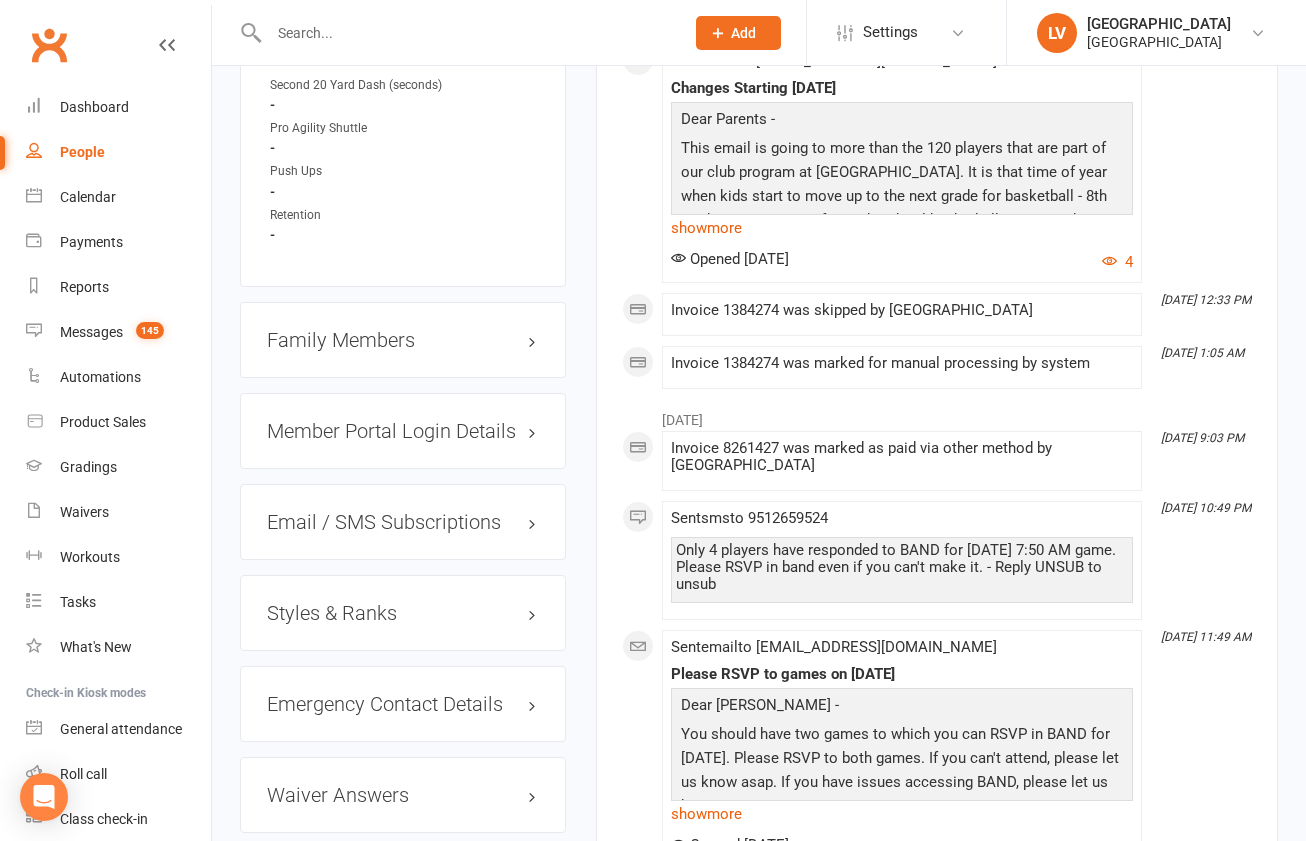 scroll, scrollTop: 2136, scrollLeft: 0, axis: vertical 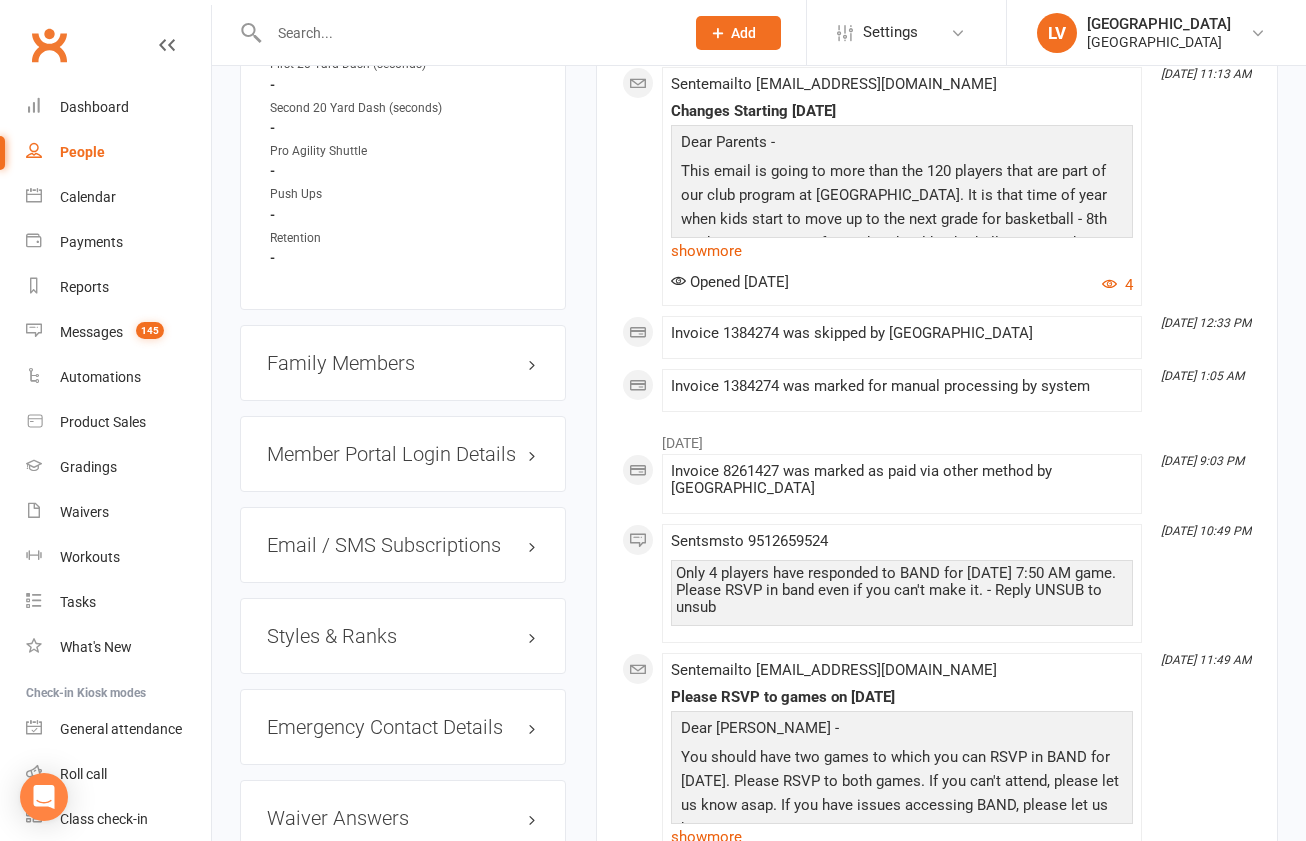 click on "Family Members" at bounding box center (403, 363) 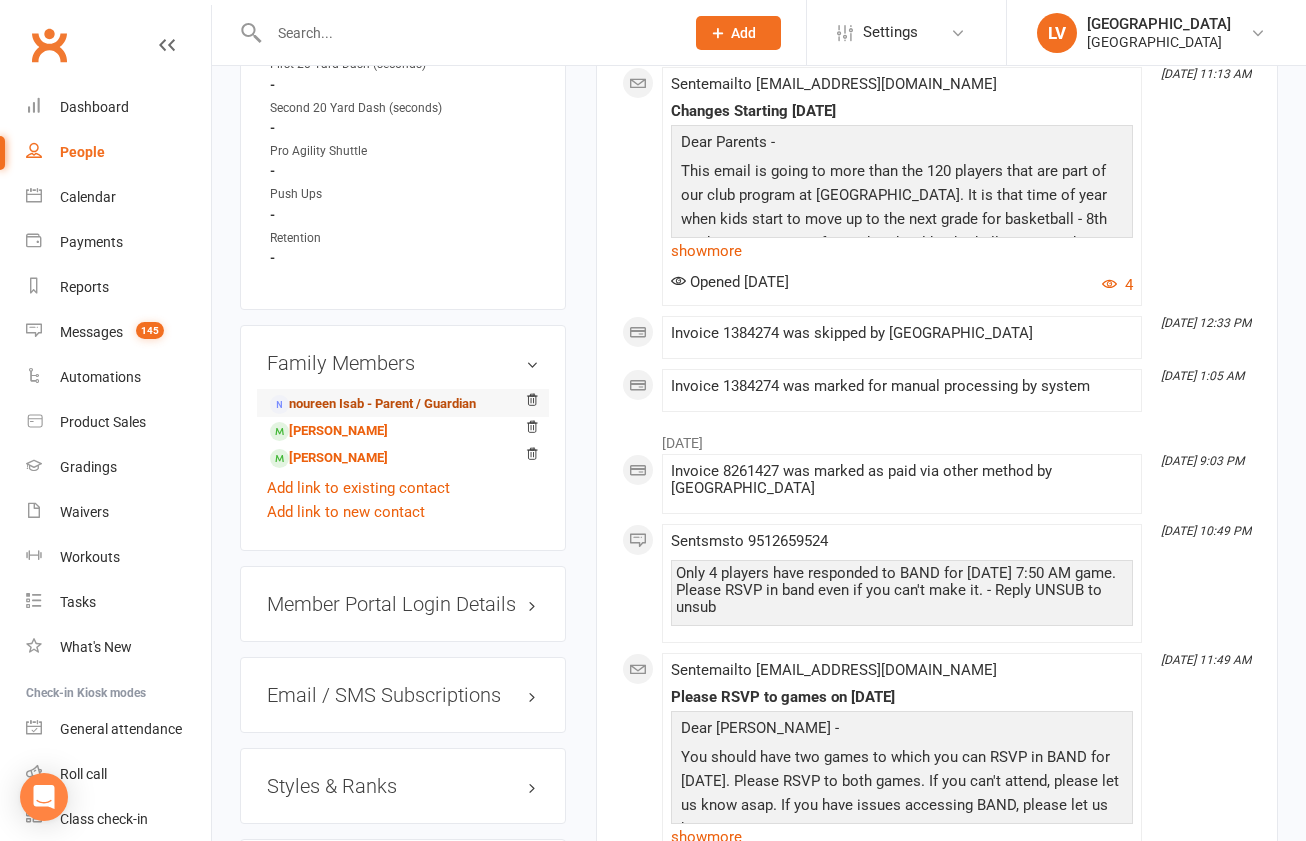 click on "noureen Isab - Parent / Guardian" at bounding box center (373, 404) 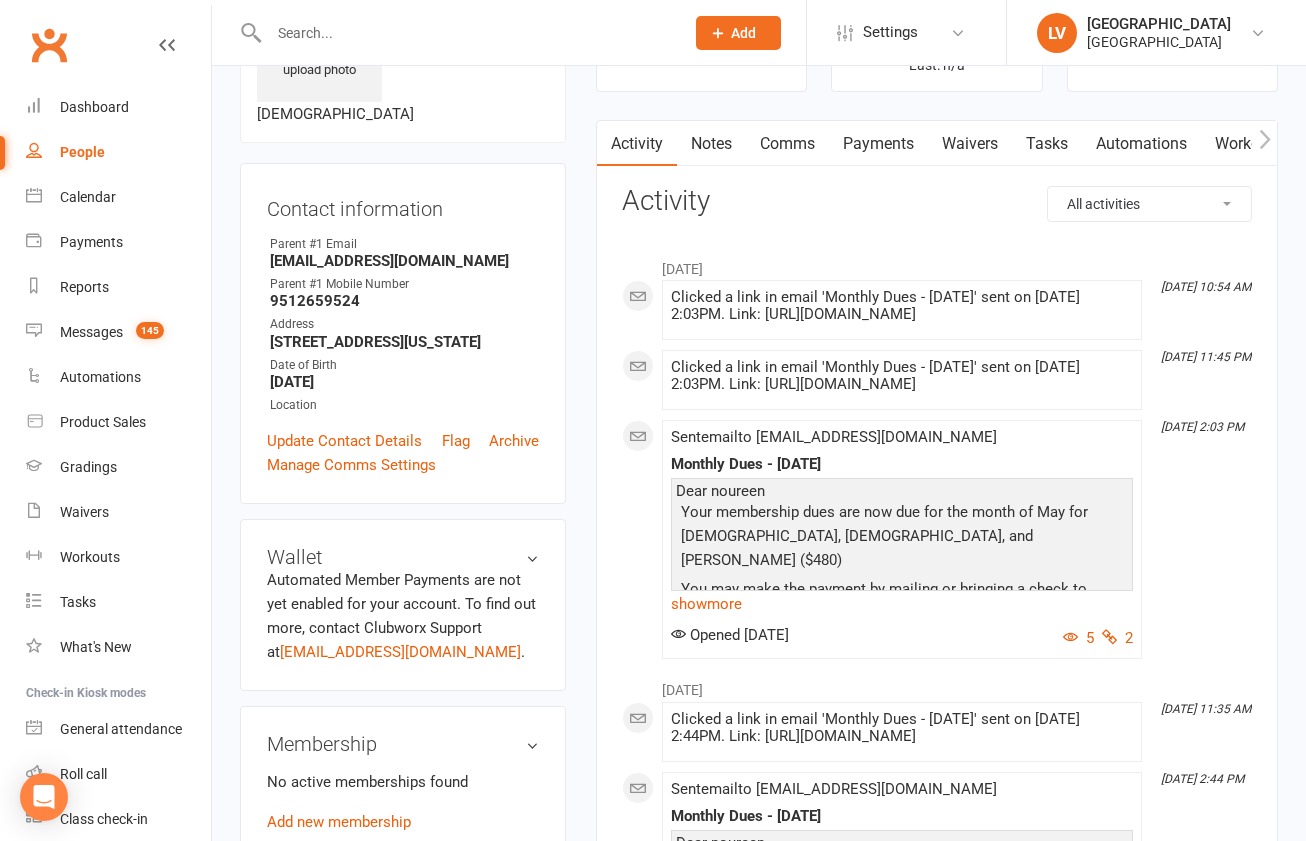 scroll, scrollTop: 140, scrollLeft: 0, axis: vertical 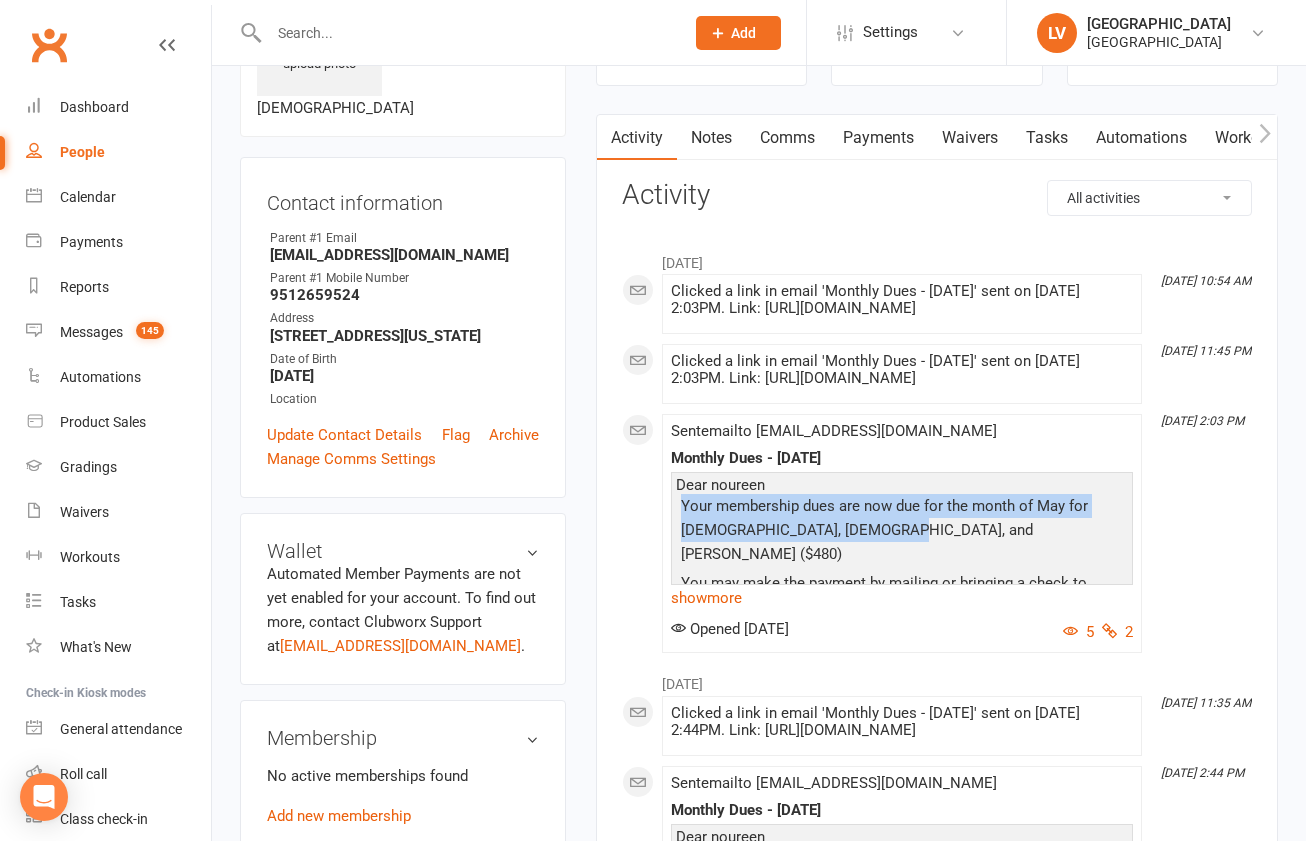 drag, startPoint x: 864, startPoint y: 525, endPoint x: 678, endPoint y: 511, distance: 186.52614 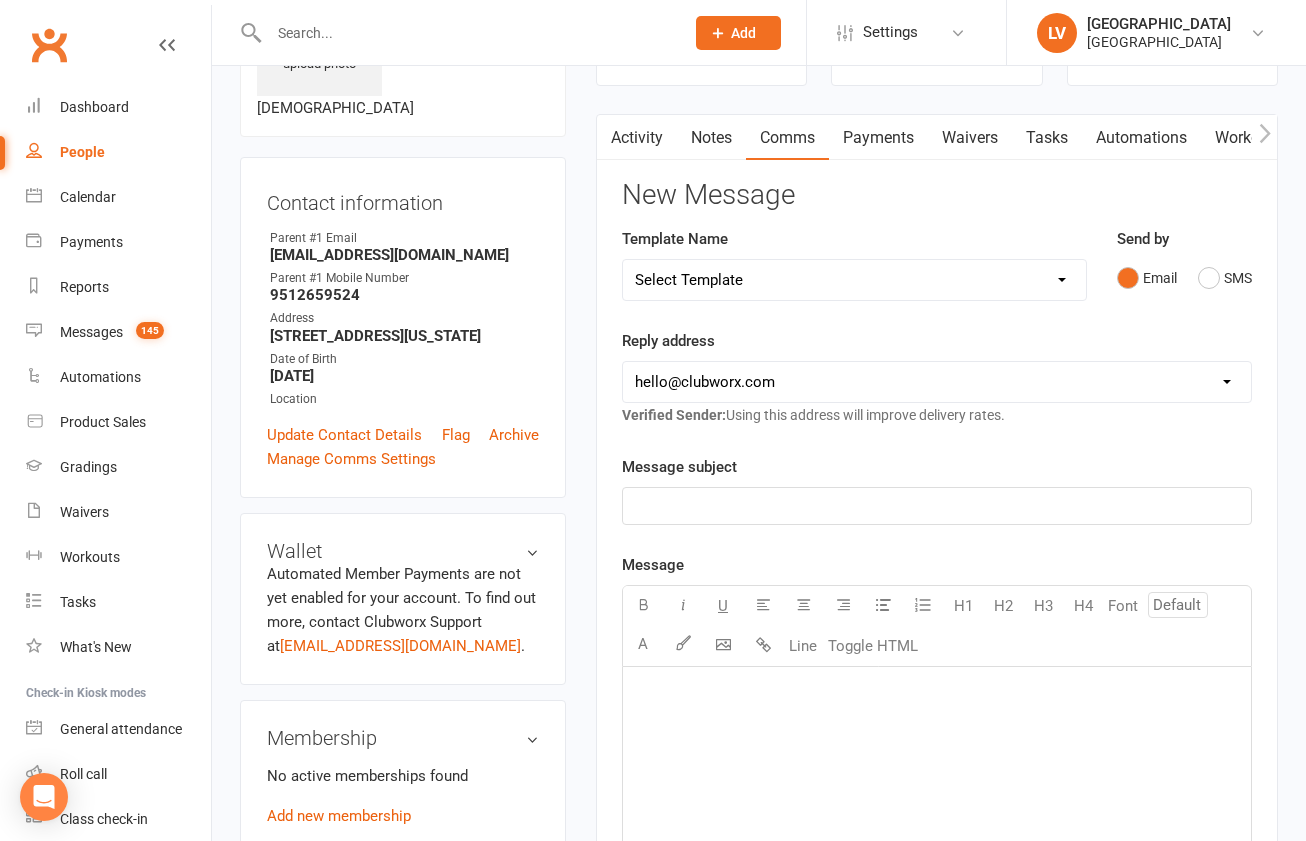 click on "Select Template [SMS] Absentee Notification [Email] Application Beta Users [Email] Assessment Results - Athletic [Email] Basketball - Monthly Club Dues [Email] Basketball - Welcome to Lyceum Village Basketball Development Program [Email] Basketball - Winter Season Schedule [SMS] Checkin Notification [Email] Covid-19 [Email] Driver Assignment Process [Email] Instructions for ACH [Email] Inviting Investors [Email] LF - 2020 Before & After School Programs at Lyceum Village [Email] LF - 2020 Fall Schedule [Email] LF - Describe Membership [Email] LF - Summer Camps at Lyceum Village [Email] LF - Winter Camp [Email] Lyceum App - V1 [Email] Lyceum Foundation Great Start Series [Email] Membership Agreement [Email] Payments - Automated Payment Setup [Email] Please Provide A Review [Email] SAT Welcome [Email] What Happened at Your Child's Summer Camp [Email] Early Bird 2022 Summer Camp Sign-Up [Email] Join Us at Lyceum Basketball [Email] Club Basketball Swag [Email] Generic Girls Basketball Tryout [Email] Generic Tryout" at bounding box center (854, 280) 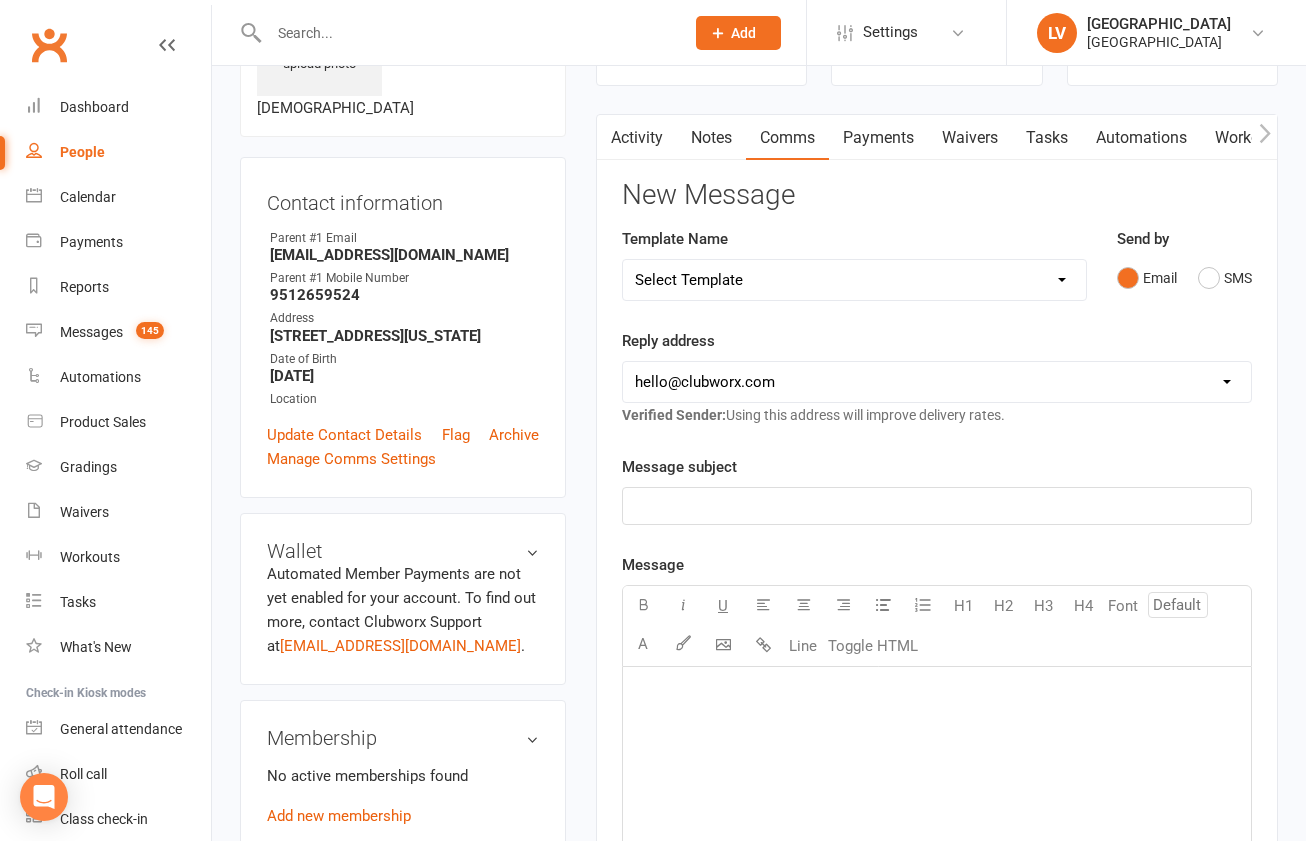 select on "3" 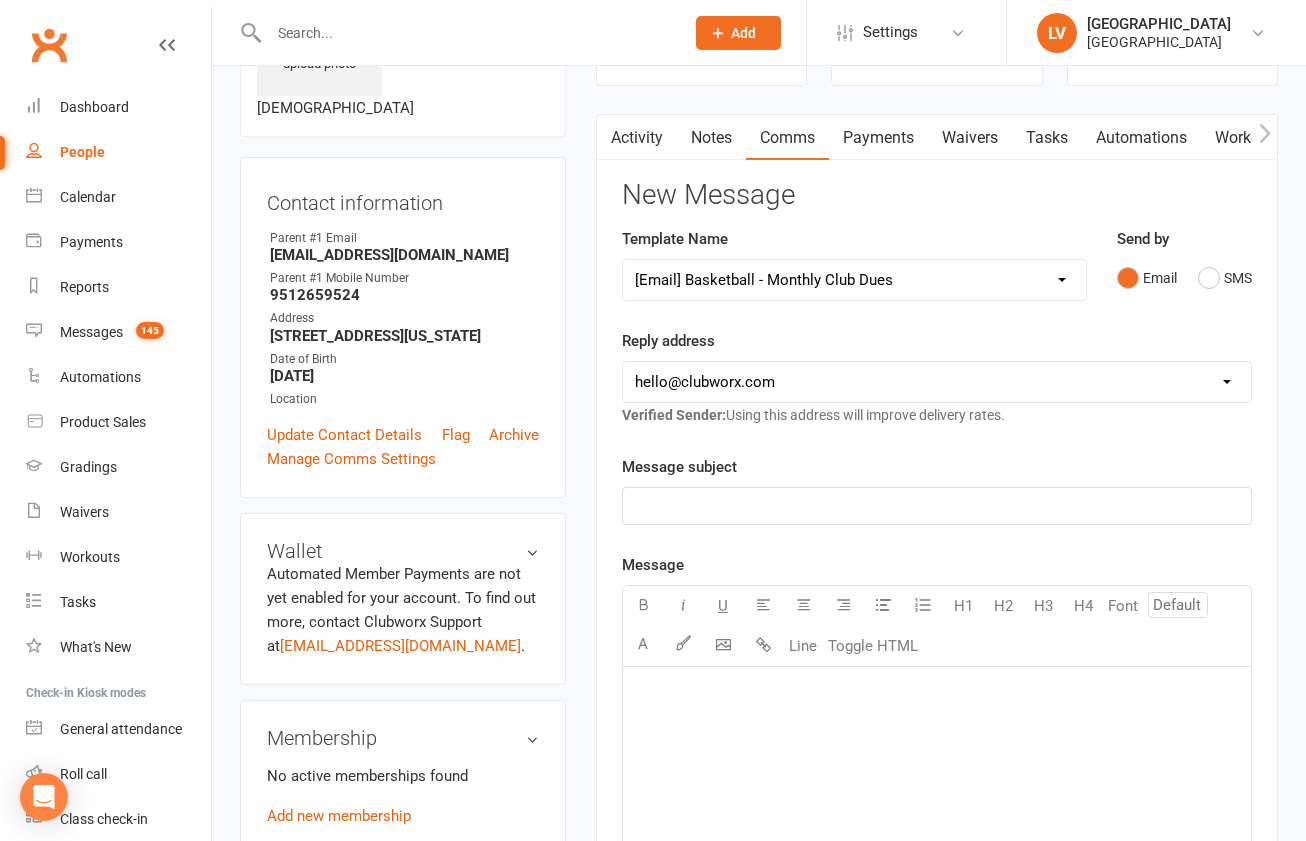 click on "[Email] Basketball - Monthly Club Dues" at bounding box center [0, 0] 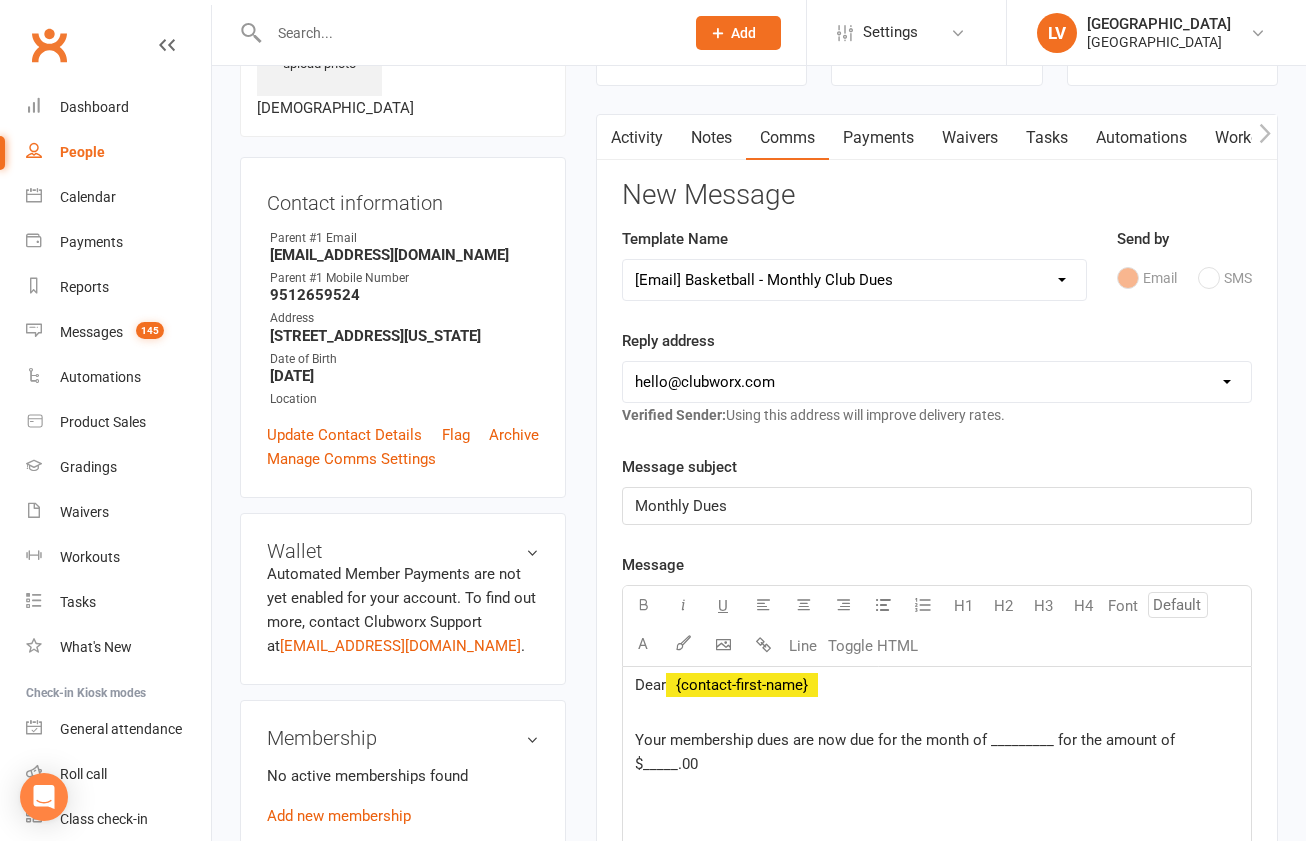 click on "Monthly Dues" 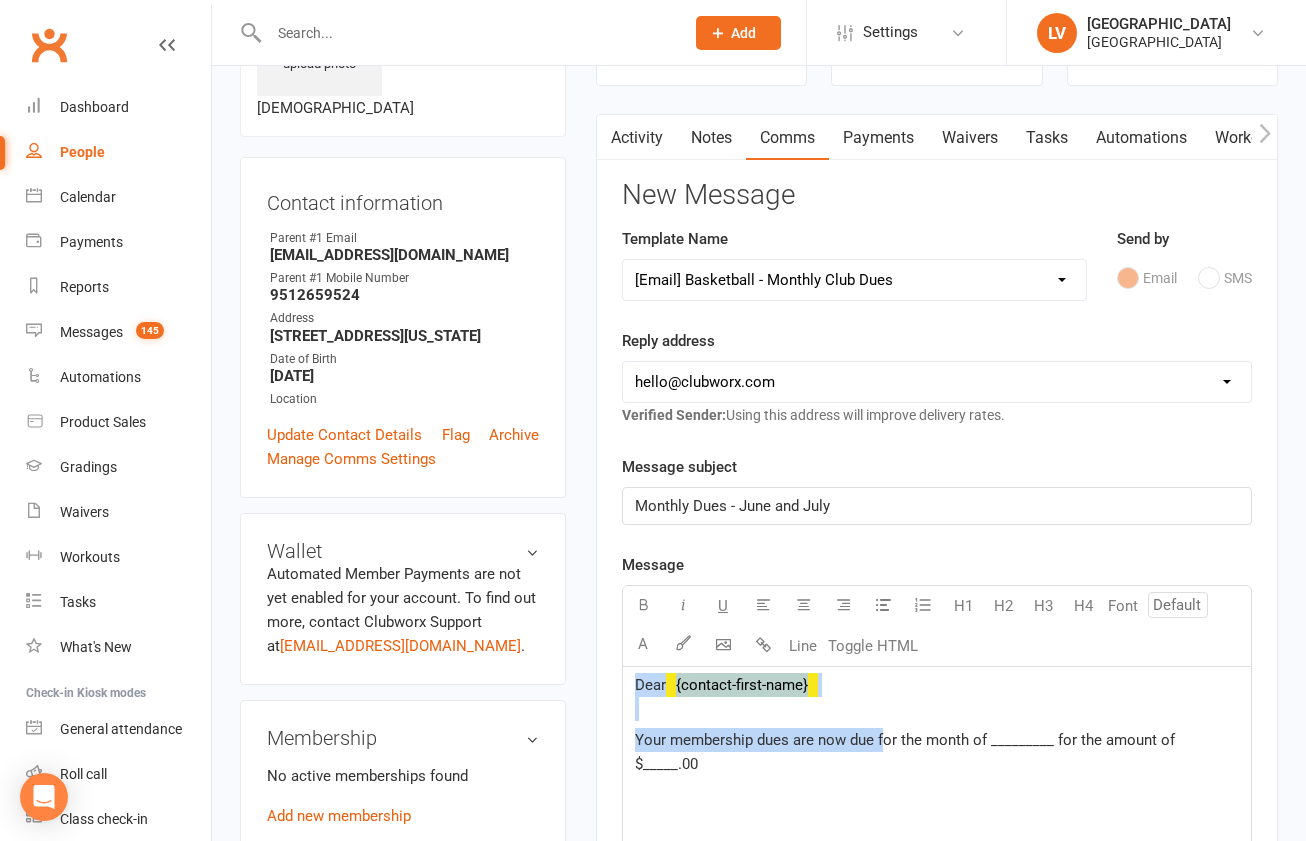 click on "Your membership dues are now due for the month of _________ for the amount of $_____.00" 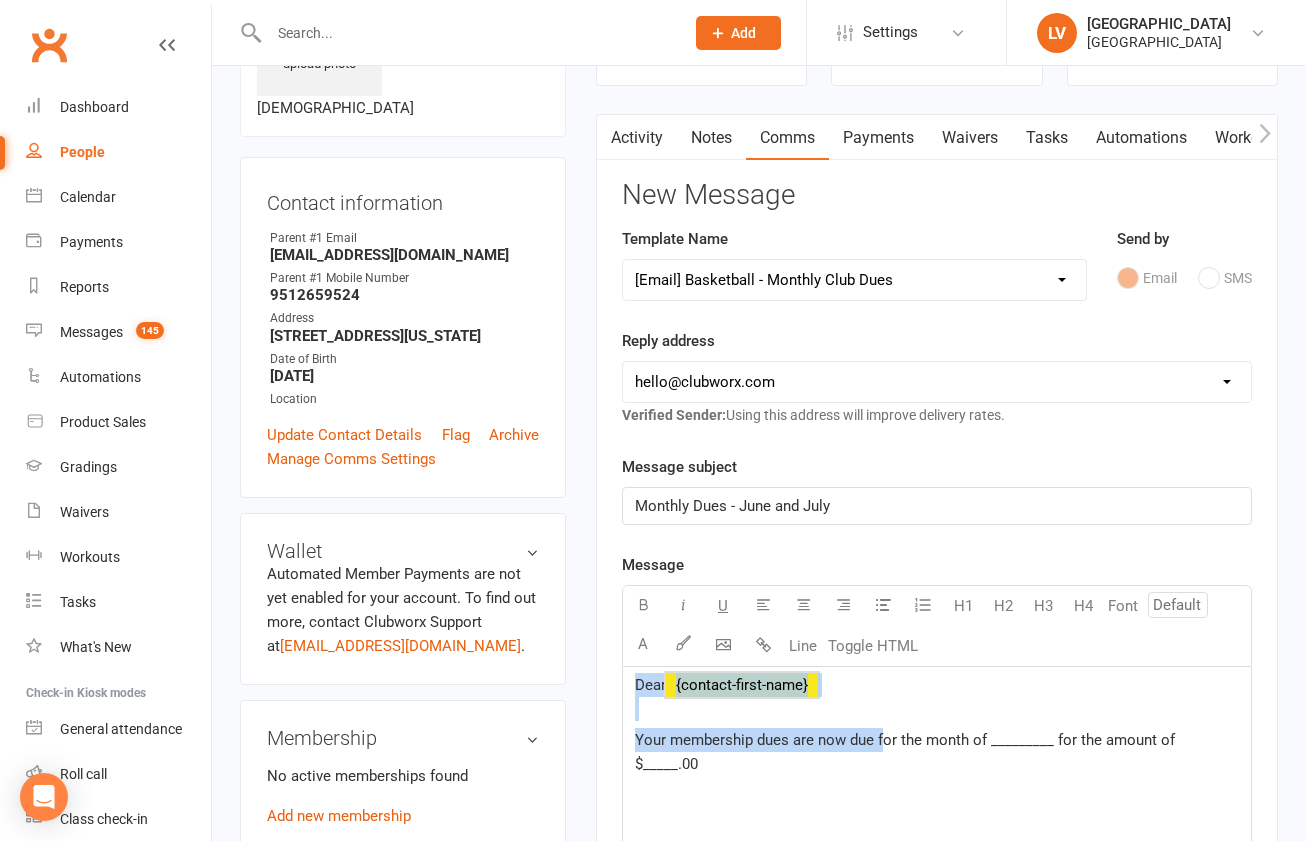 click on "Your membership dues are now due for the month of _________ for the amount of $_____.00" 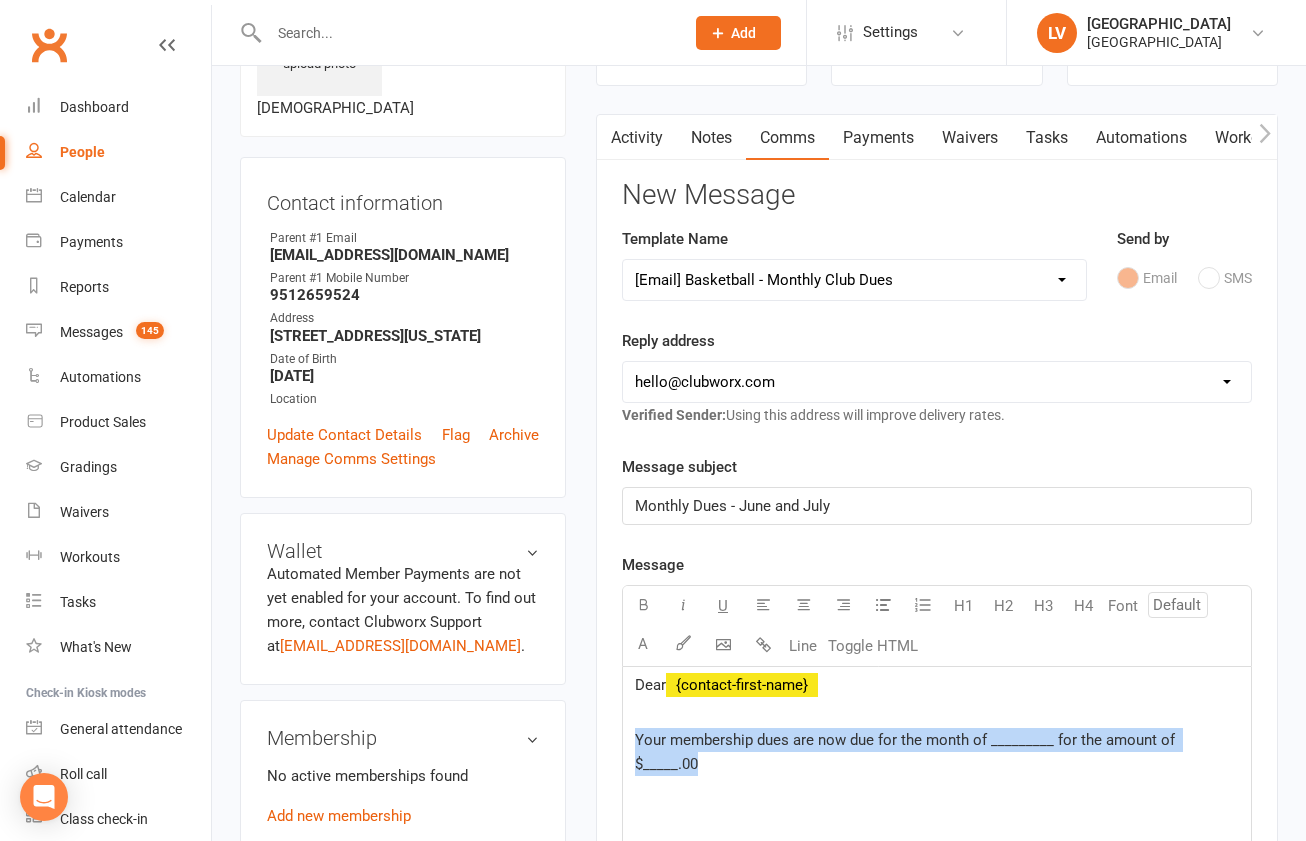 paste 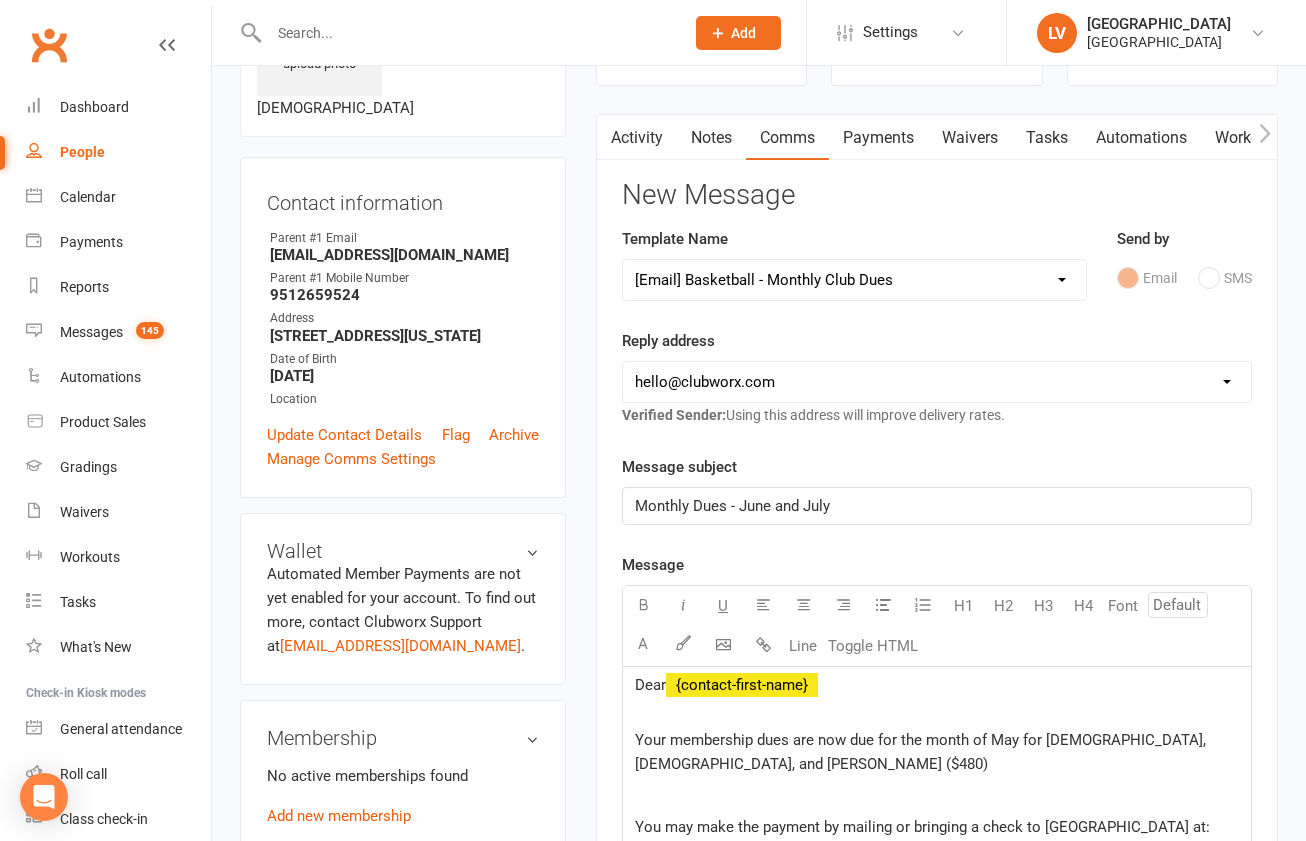 click on "Your membership dues are now due for the month of May for Isa, Musa, and Ismaeel ($480)" 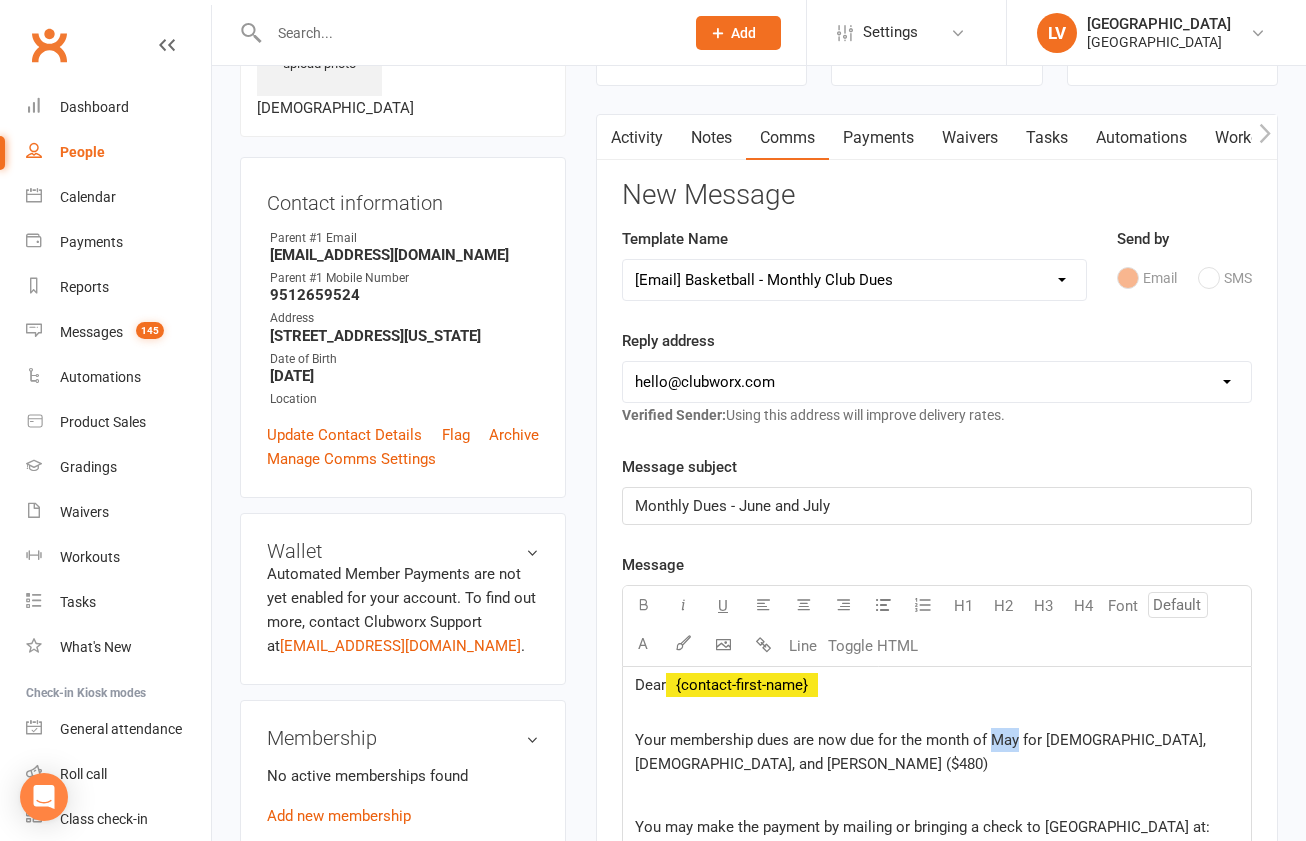click on "Your membership dues are now due for the month of May for Isa, Musa, and Ismaeel ($480)" 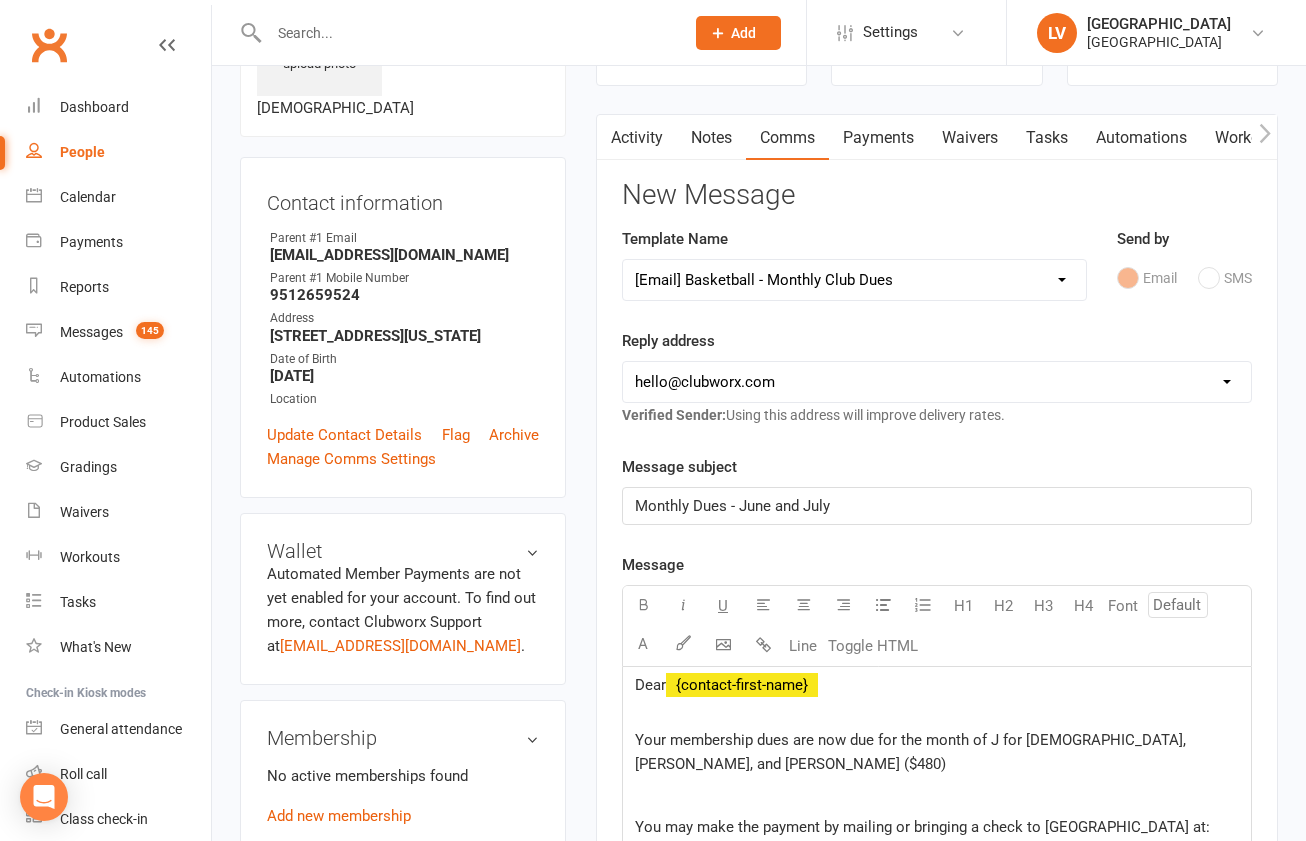 type 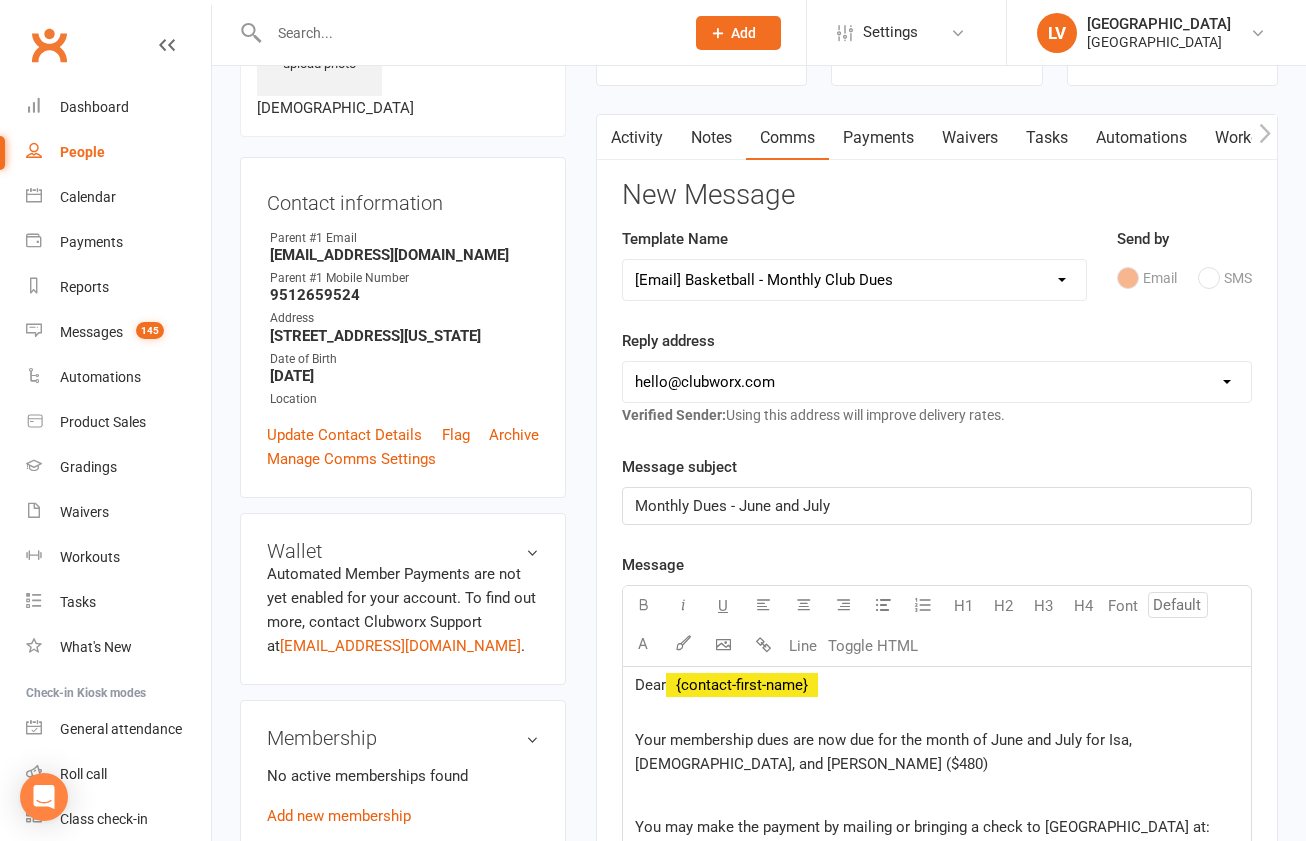 click on "Dear  ﻿ {contact-first-name}" 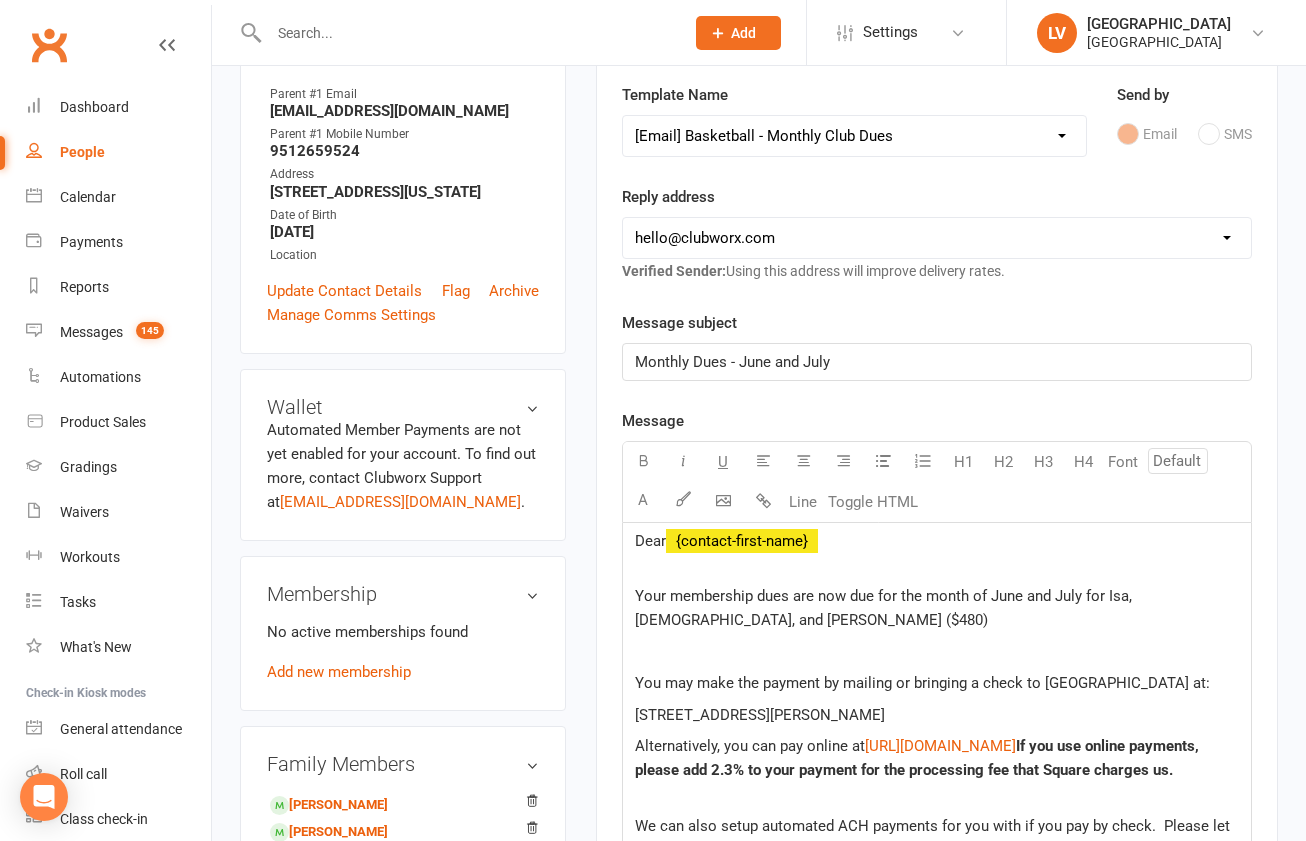 scroll, scrollTop: 315, scrollLeft: 0, axis: vertical 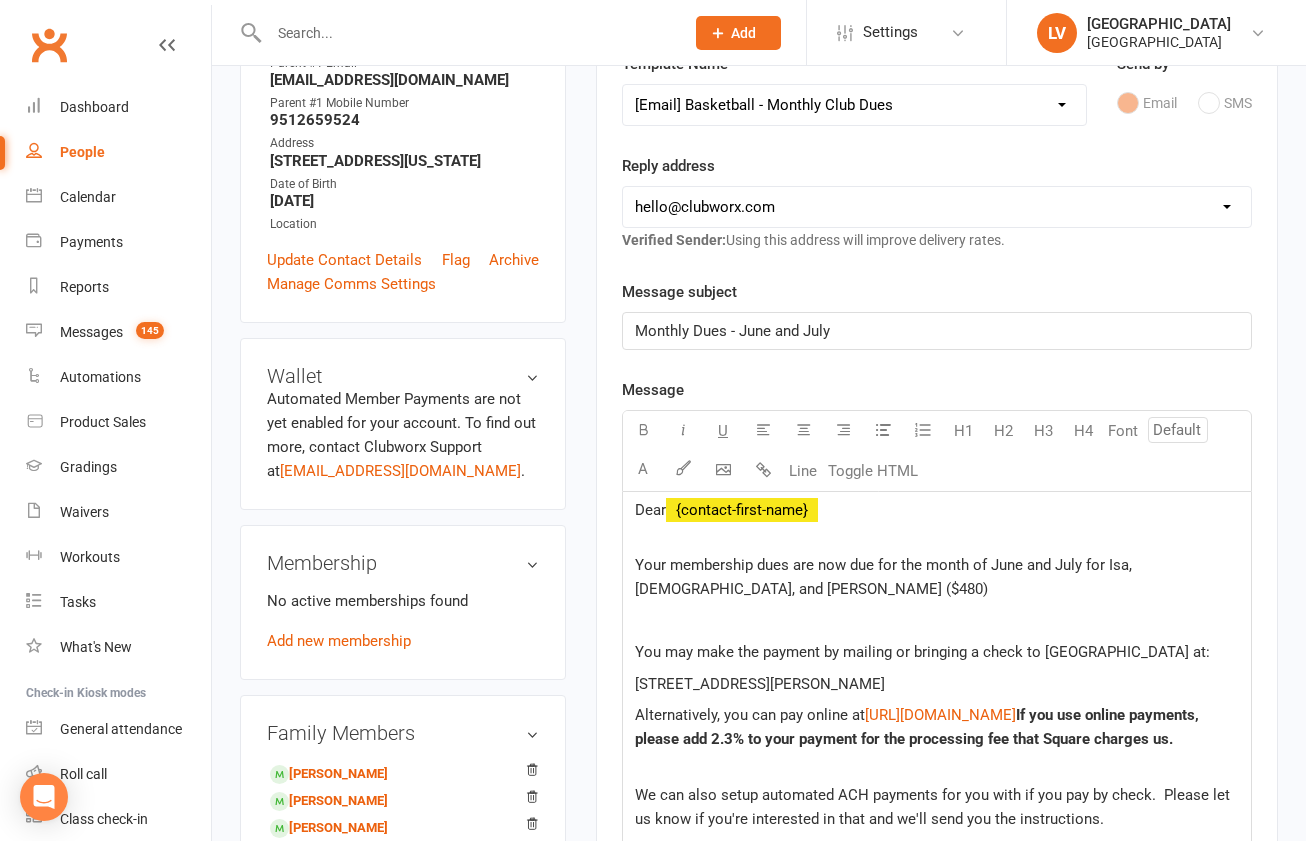 click 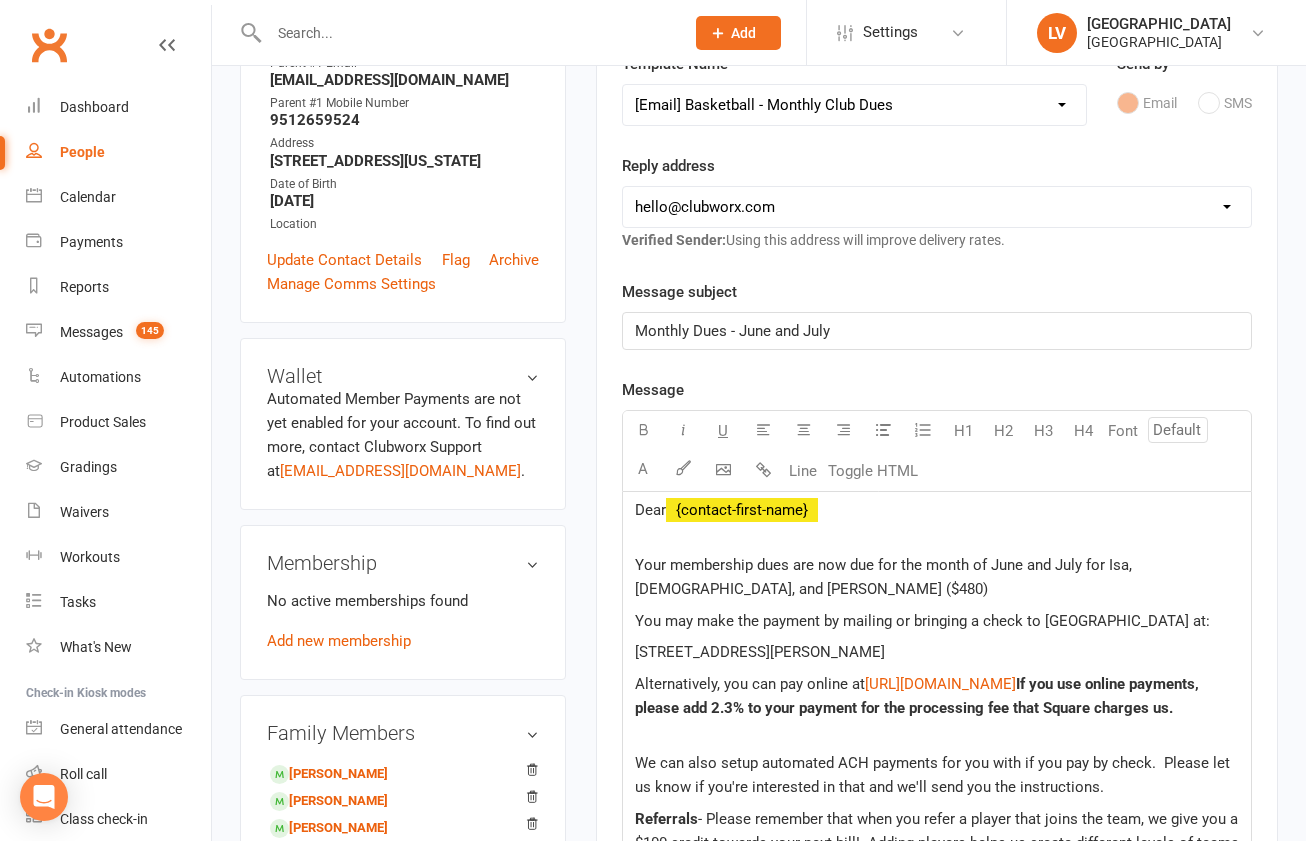 select on "2" 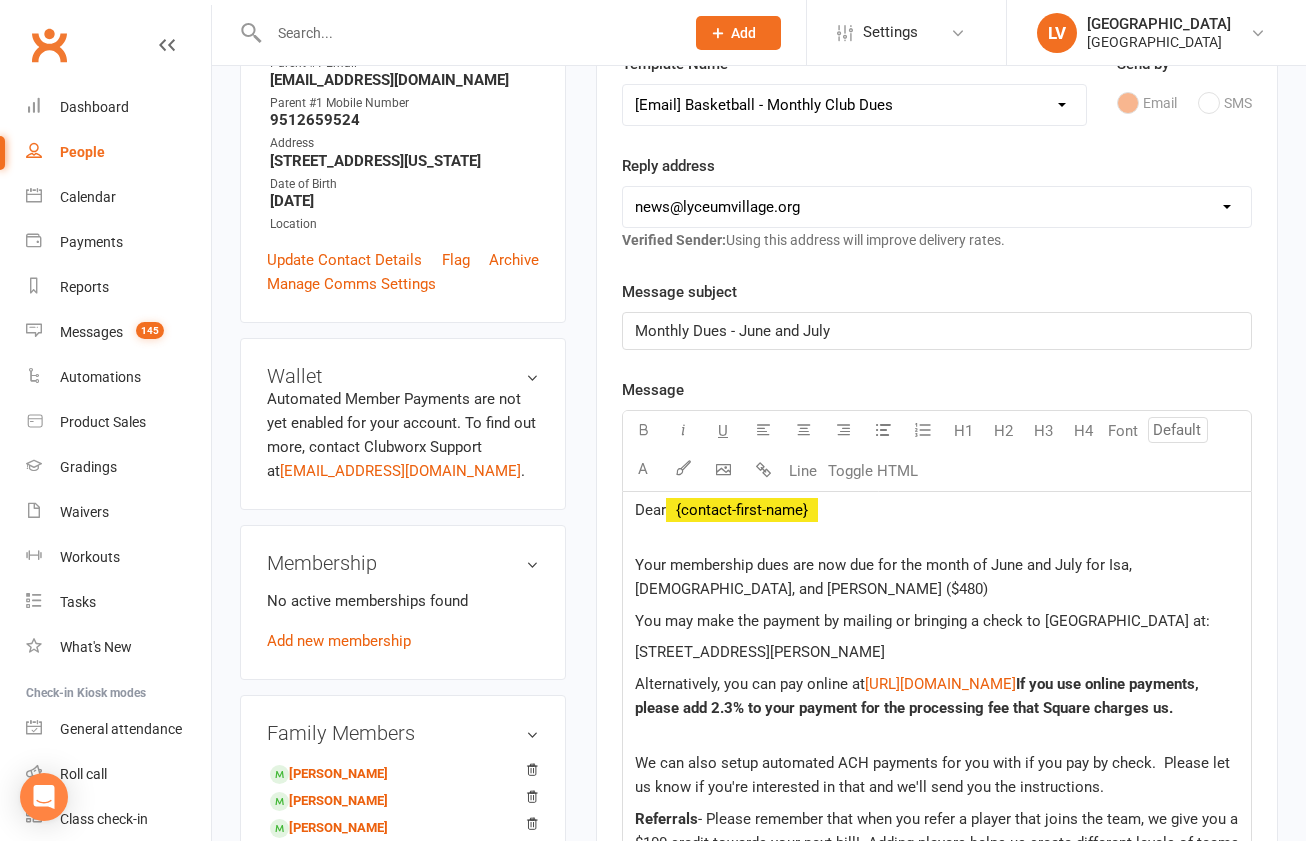 click on "news@lyceumvillage.org" at bounding box center [0, 0] 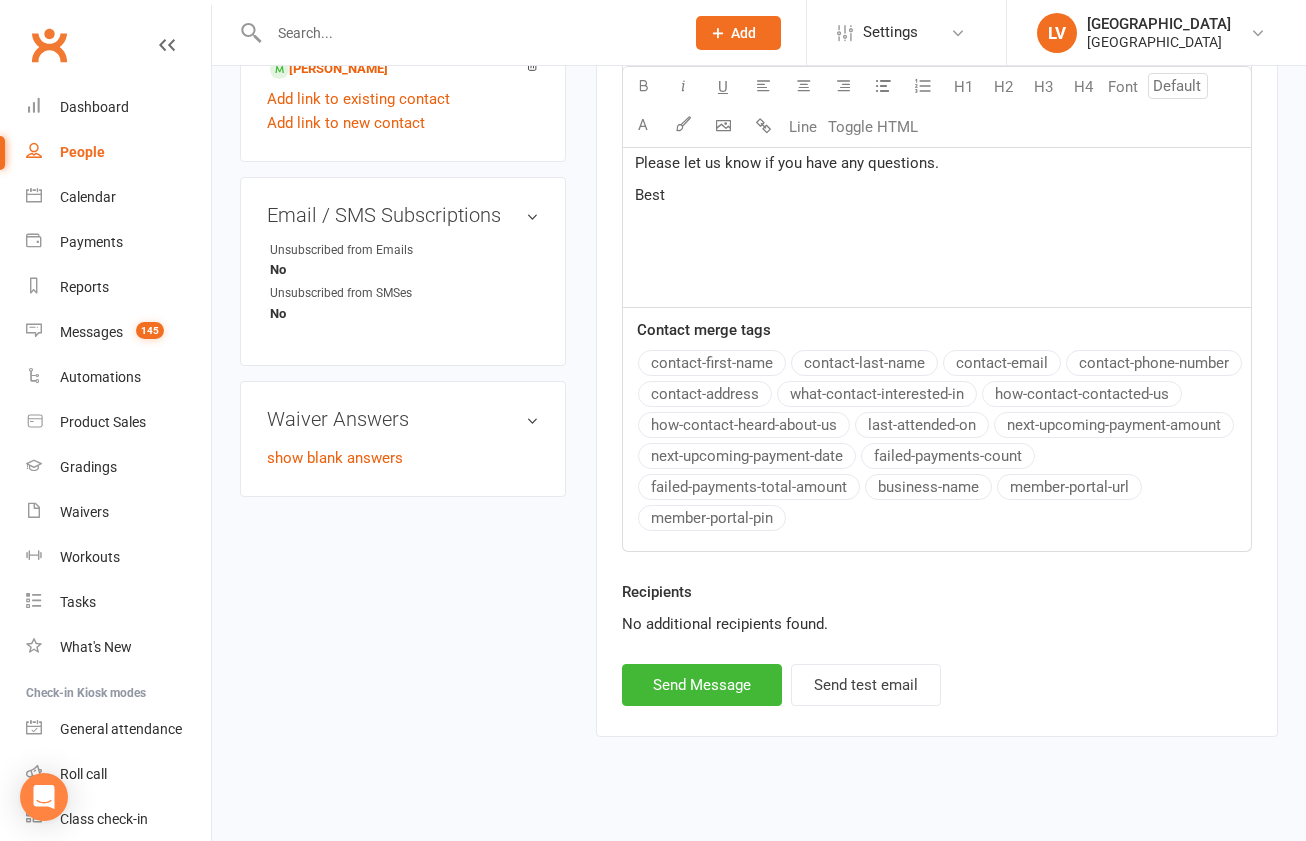 scroll, scrollTop: 1141, scrollLeft: 0, axis: vertical 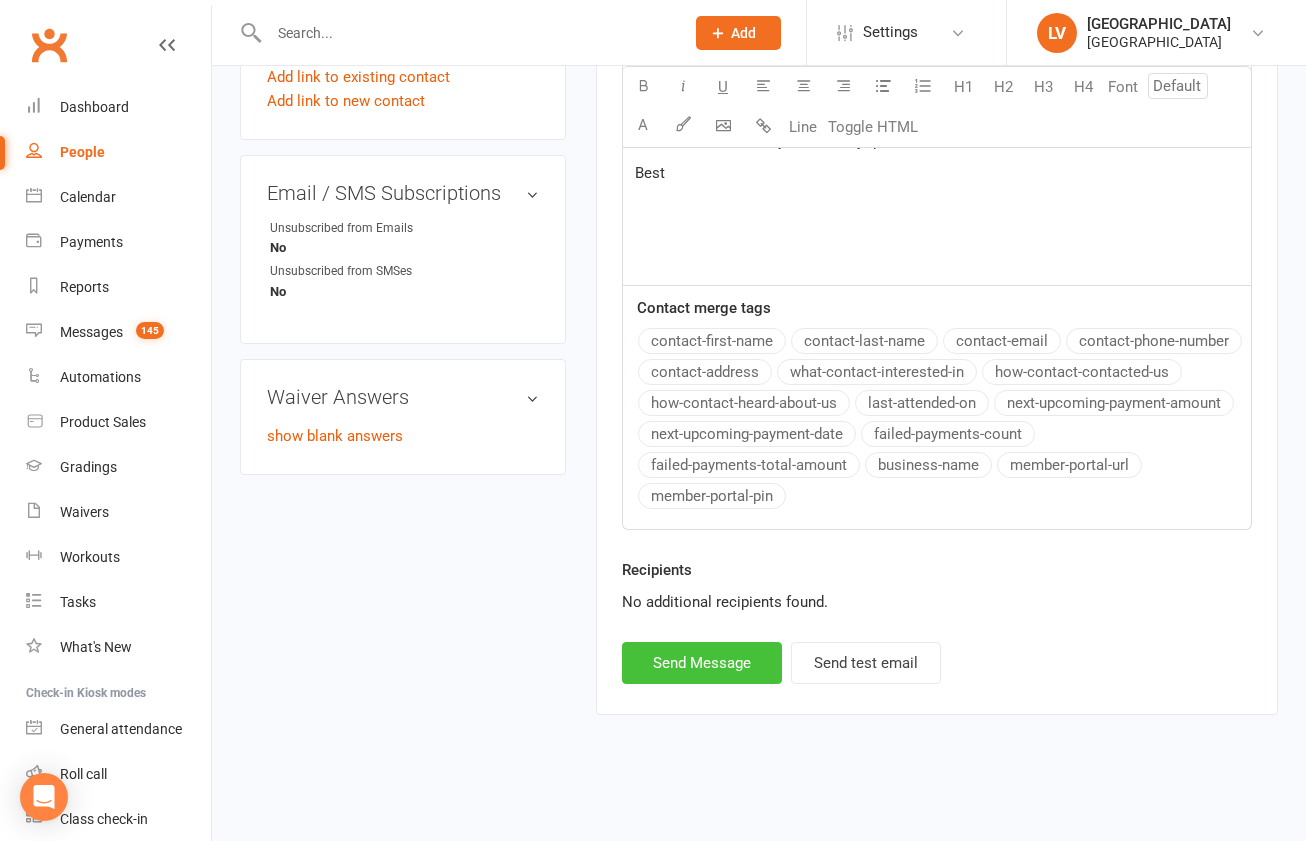 click on "Send Message" at bounding box center [702, 663] 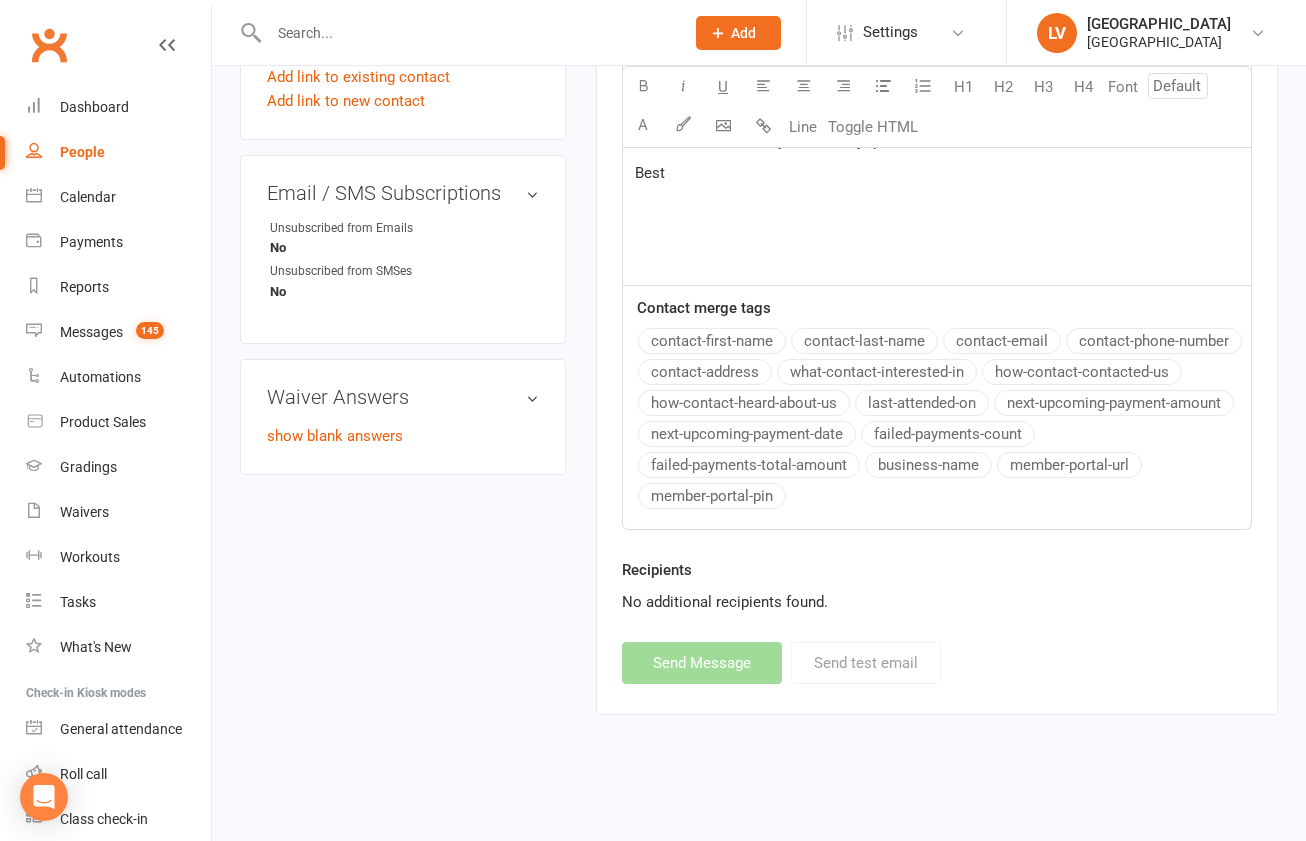select 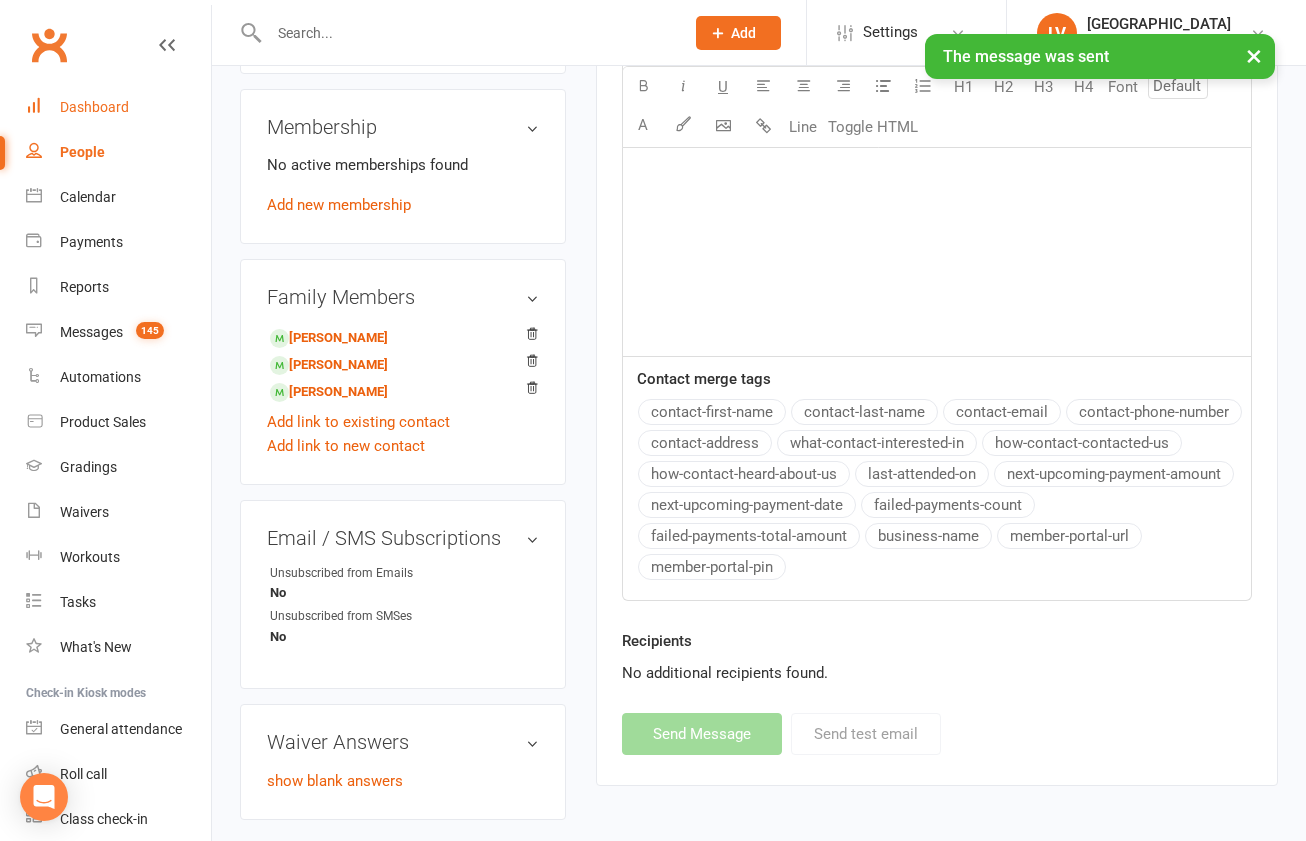 scroll, scrollTop: 715, scrollLeft: 0, axis: vertical 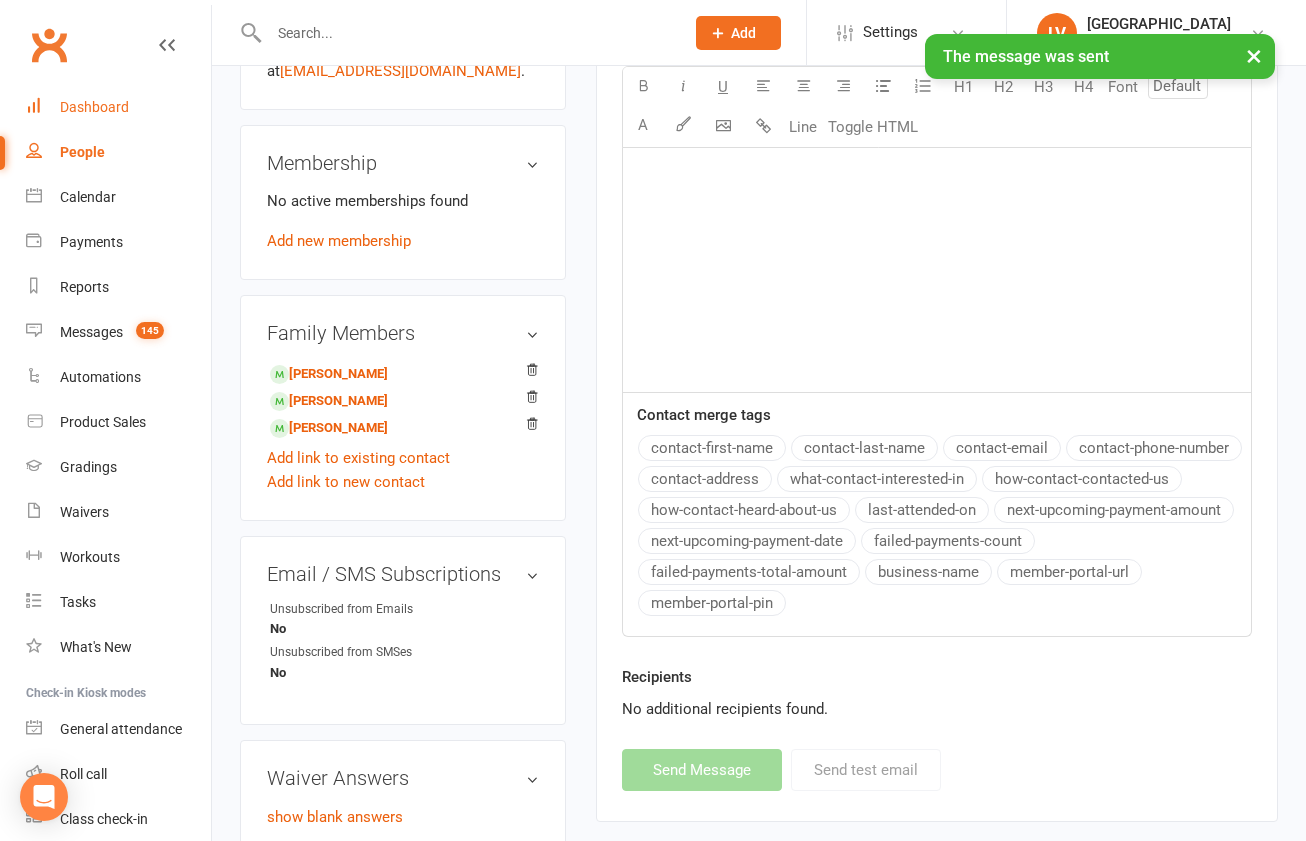 drag, startPoint x: 81, startPoint y: 107, endPoint x: 96, endPoint y: 117, distance: 18.027756 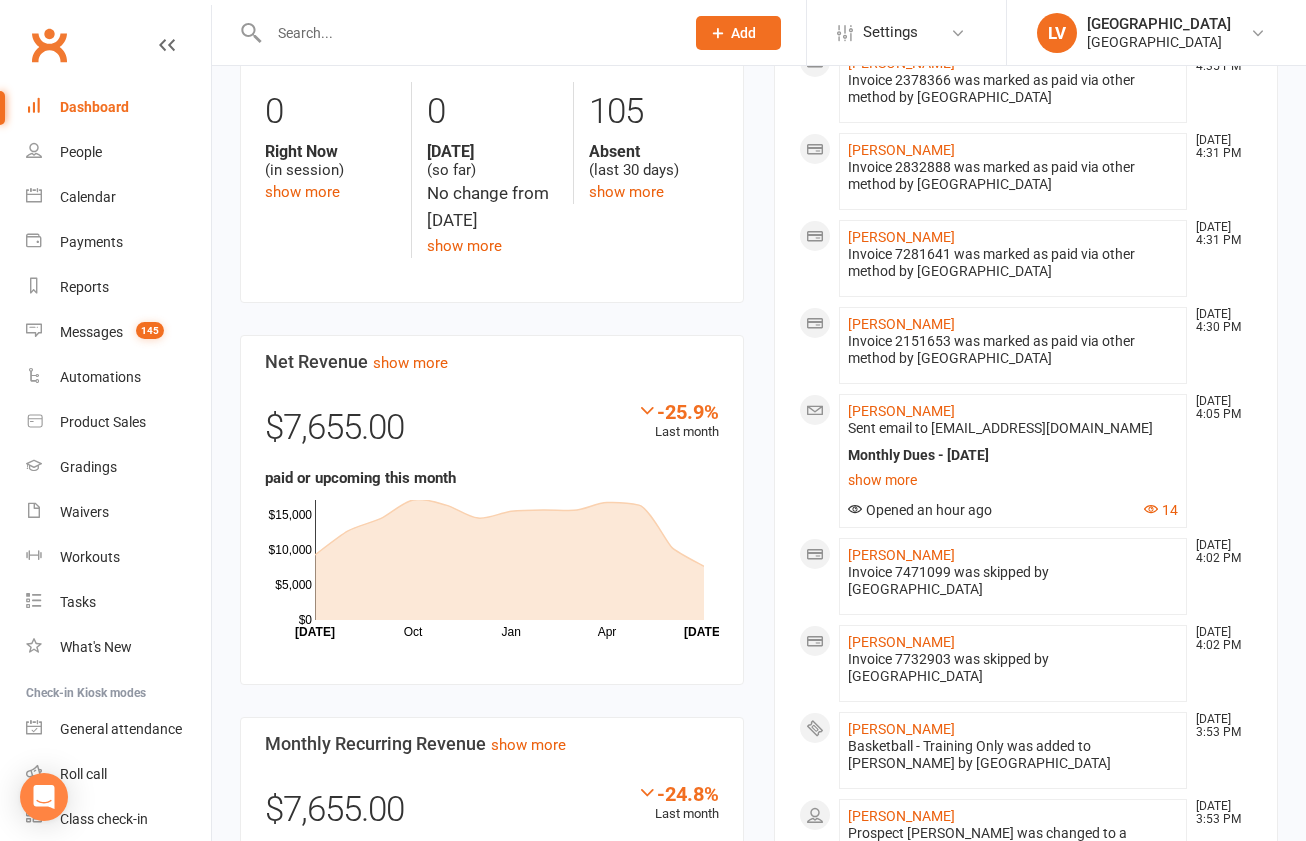 scroll, scrollTop: 641, scrollLeft: 0, axis: vertical 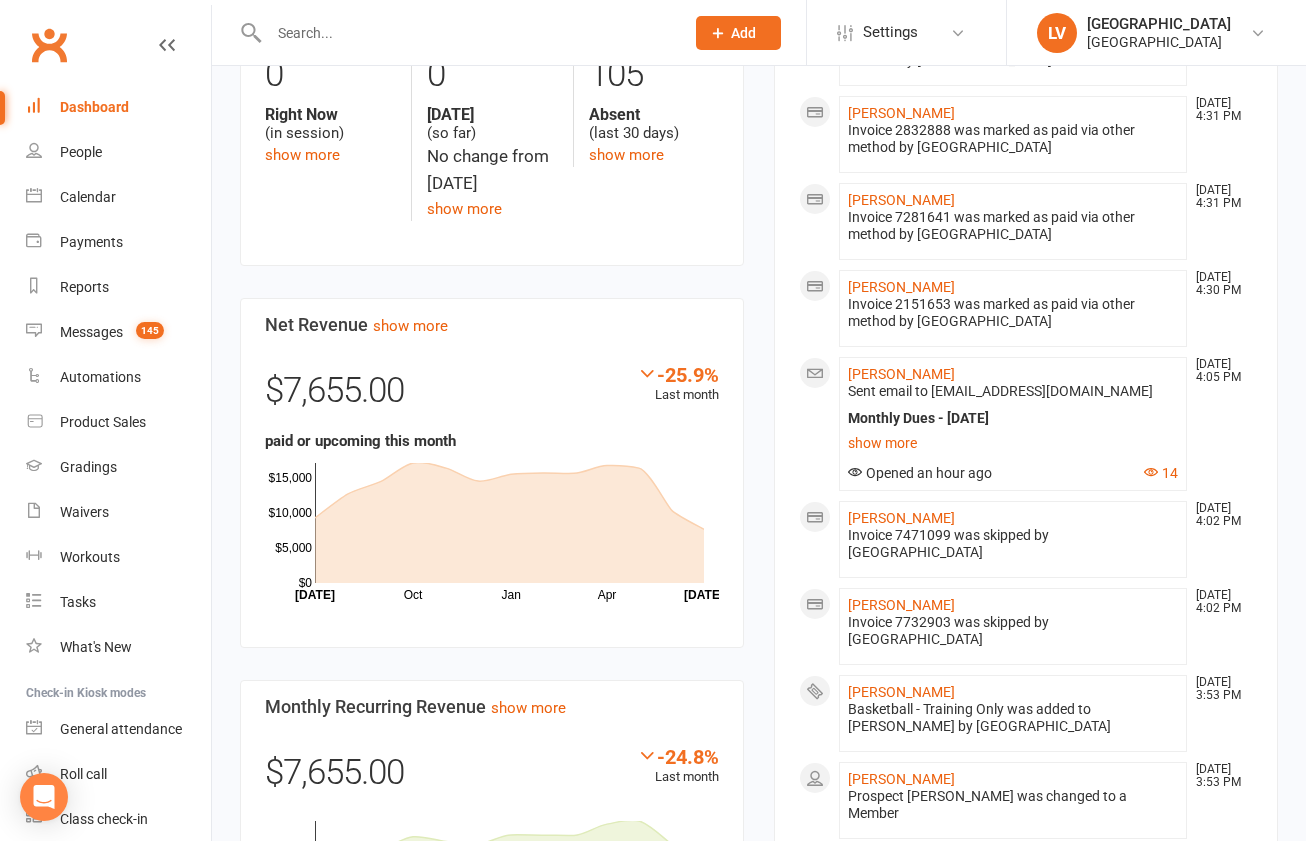 click on "Members  show more -0.9% Last 30 Days Active / Suspended Members Apr Month 10-Jan 09-Jul  0 50 100 105 Active / Suspended 2 New this week 3 New this month 0 Canx. this month
Attendance 0 Right Now (in session) show more 0 Today (so far)  No change from yesterday show more 105 Absent (last 30 days) show more
Net Revenue  show more -25.9% Last month $7,655.00 paid or upcoming this month Oct Jan Apr Month Jul Jul $0 $5,000 $10,000 $15,000 Monthly Recurring Revenue  show more -24.8% Last month $7,655.00 Oct Jan Apr Month Jul Jul $0 $5,000 $10,000" at bounding box center [492, 336] 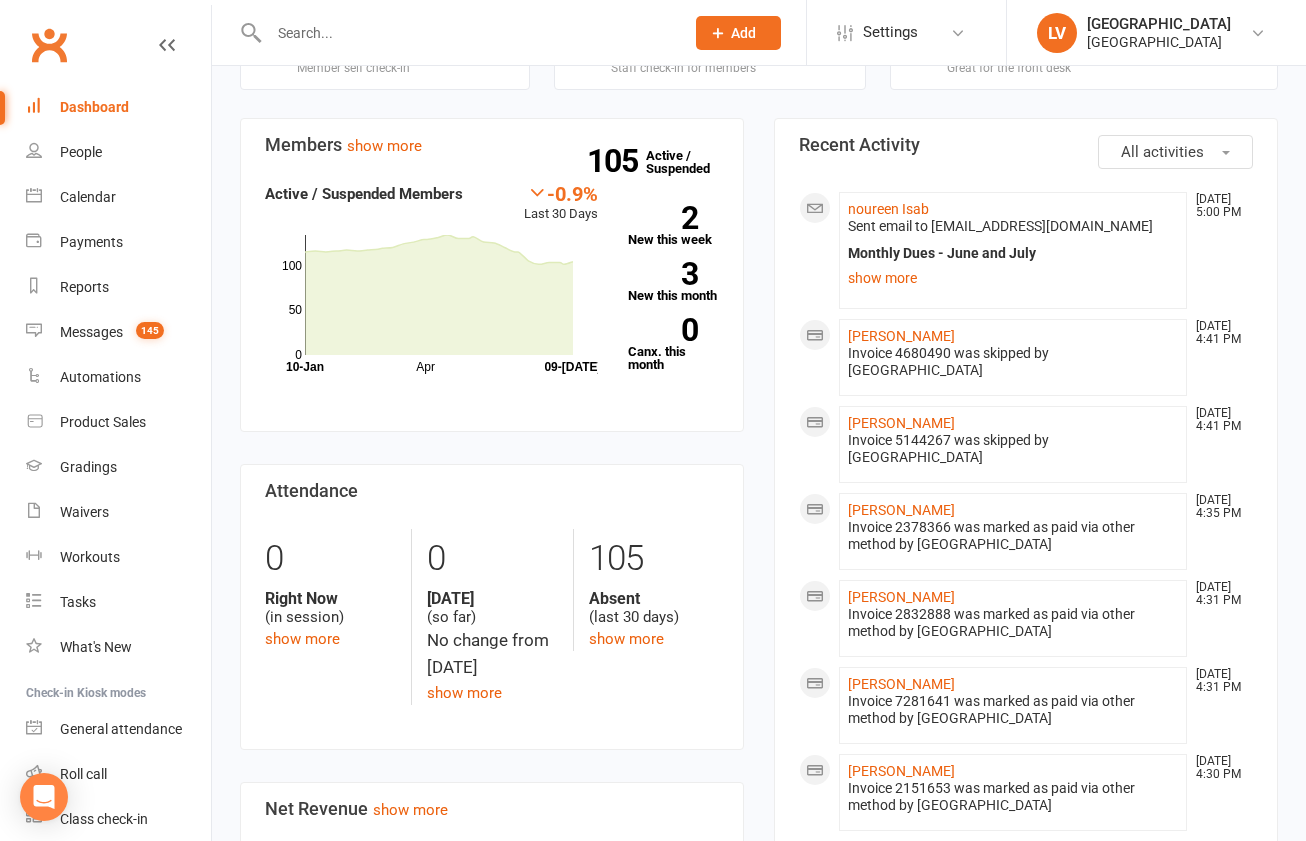 scroll, scrollTop: 0, scrollLeft: 0, axis: both 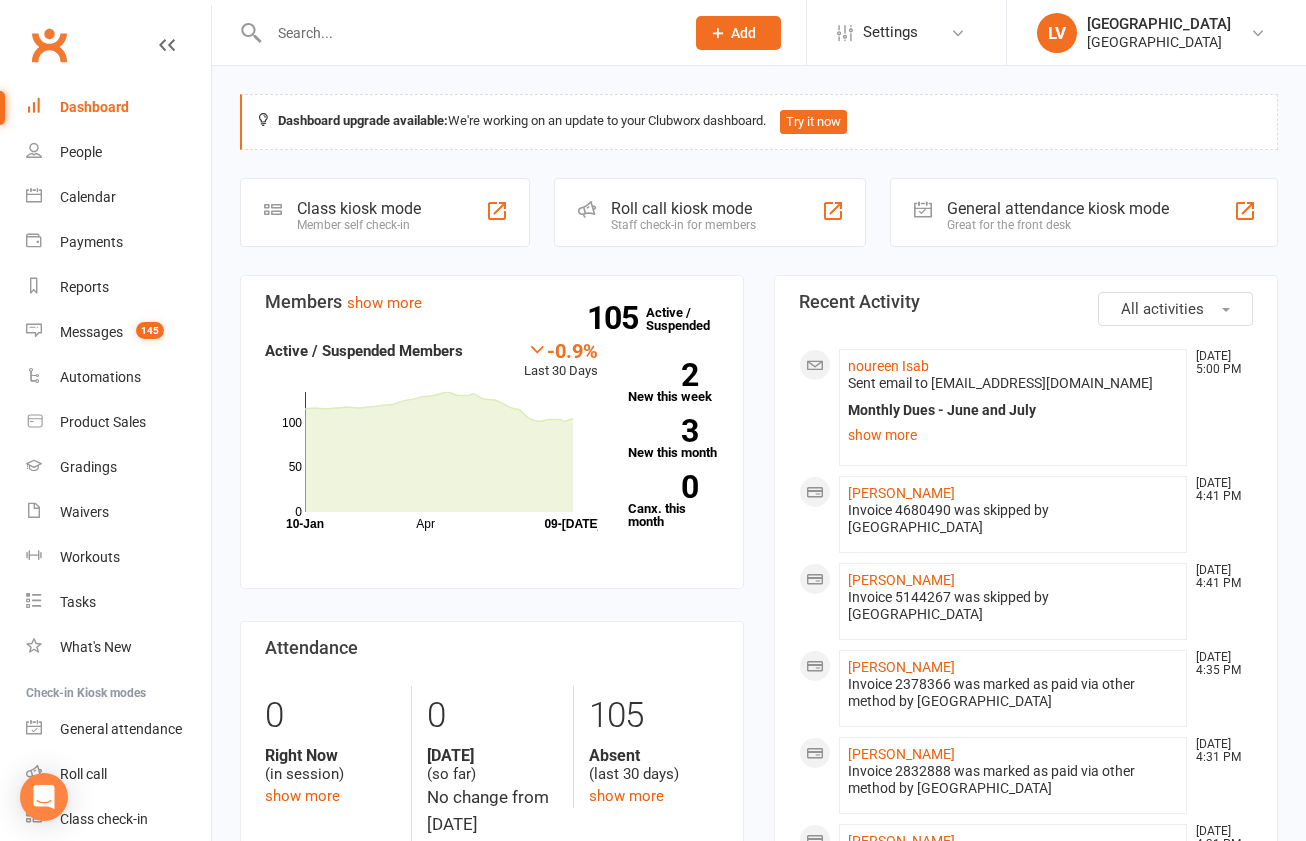 click on "Dashboard upgrade available:  We're working on an update to your Clubworx dashboard. Try it now Coming up Today Event/Booking Time Location Trainer Attendees Waitlist No events
Class kiosk mode Member self check-in Roll call kiosk mode Staff check-in for members General attendance kiosk mode Great for the front desk Kiosk modes:  General attendance  General attendance Class Roll call
Members  show more -0.9% Last 30 Days Active / Suspended Members Apr Month 10-Jan 09-Jul  0 50 100 105 Active / Suspended 2 New this week 3 New this month 0 Canx. this month
Attendance 0 Right Now (in session) show more 0 Today (so far)  No change from yesterday show more 105 Absent (last 30 days) show more
Net Revenue  show more -25.9% Last month $7,655.00 paid or upcoming this month Oct Jan Apr Month Jul Jul $0 $5,000 $10,000 $15,000 Monthly Recurring Revenue  show more -24.8% Last month $7,655.00 Oct Jan Apr Month Jul Jul $0 $5,000 $10,000
All activities" at bounding box center [759, 1274] 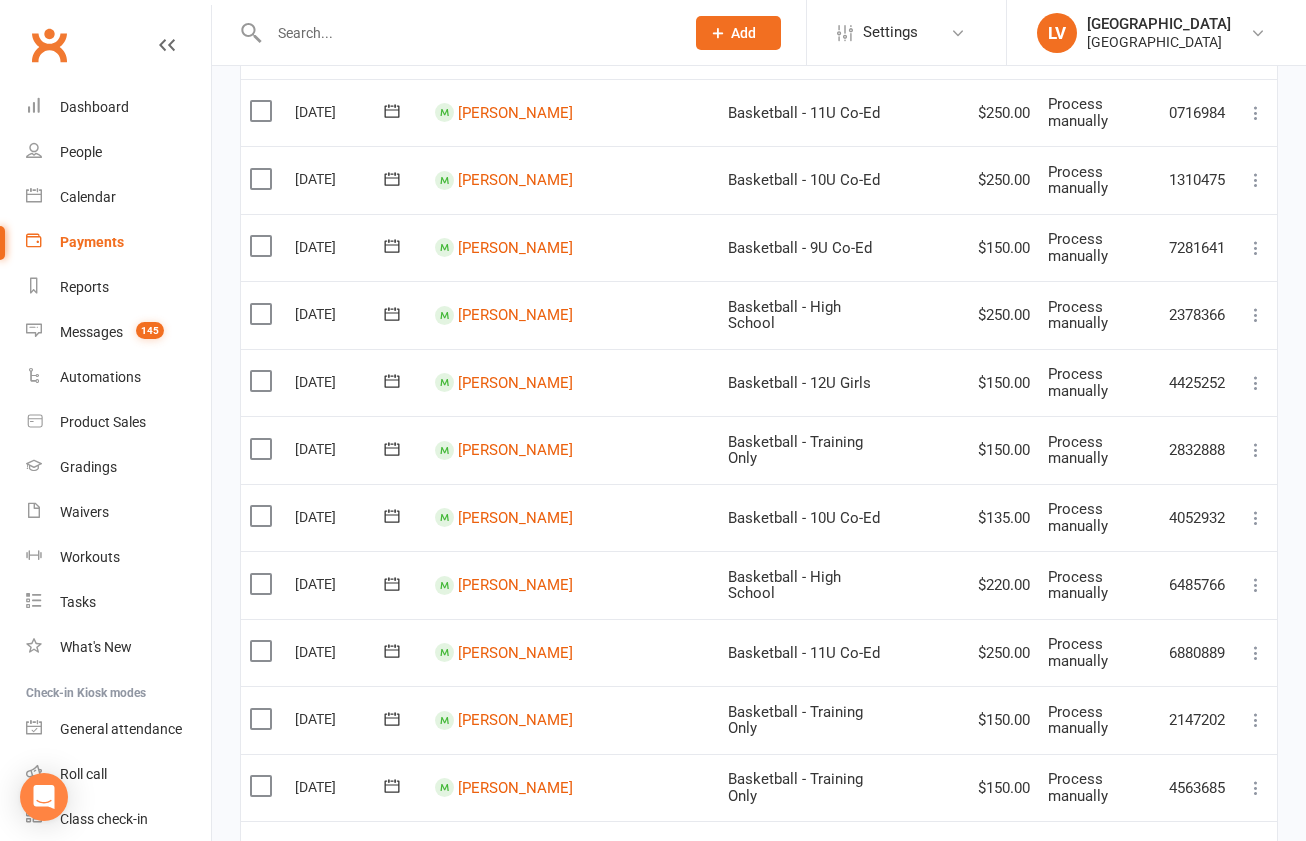 scroll, scrollTop: 1228, scrollLeft: 0, axis: vertical 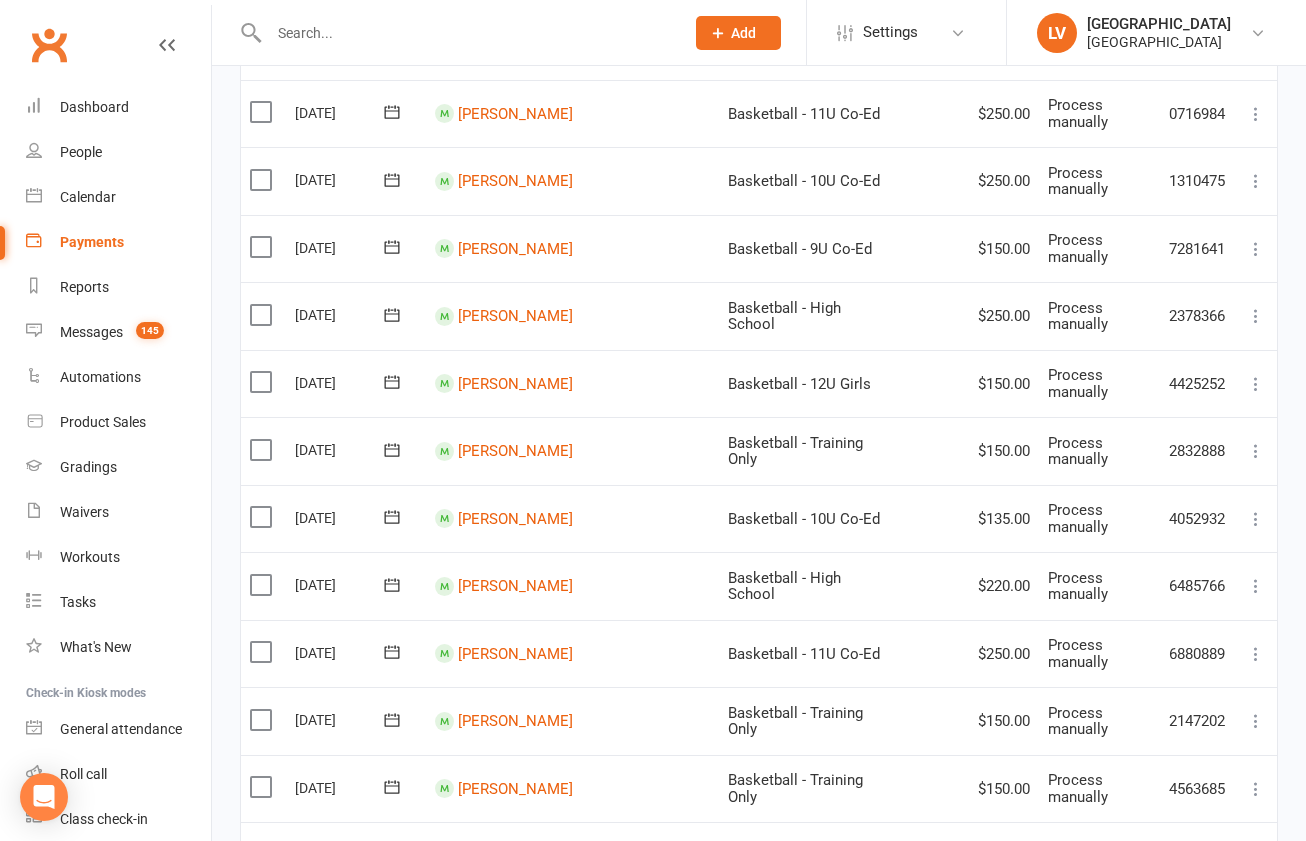 click at bounding box center (263, 517) 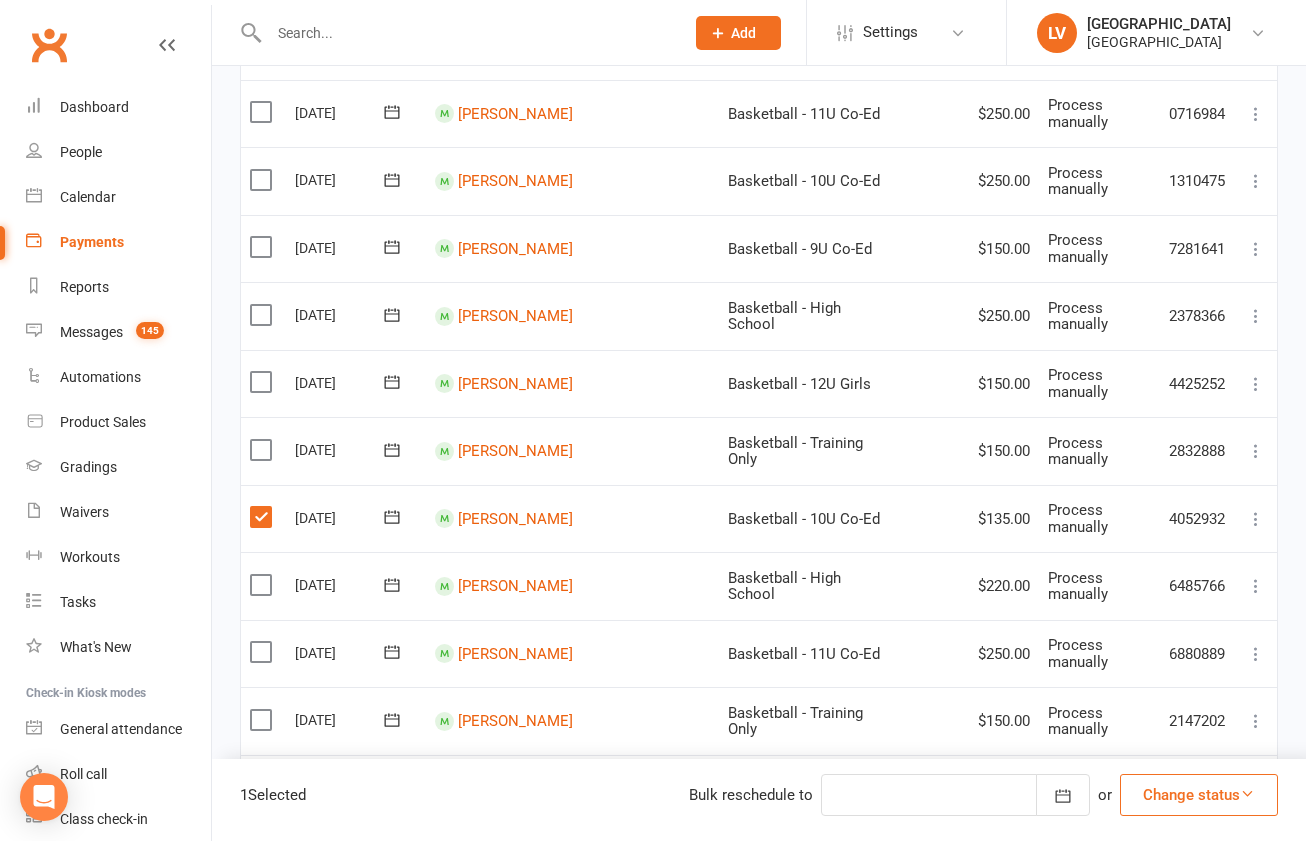 drag, startPoint x: 1206, startPoint y: 797, endPoint x: 1195, endPoint y: 771, distance: 28.231188 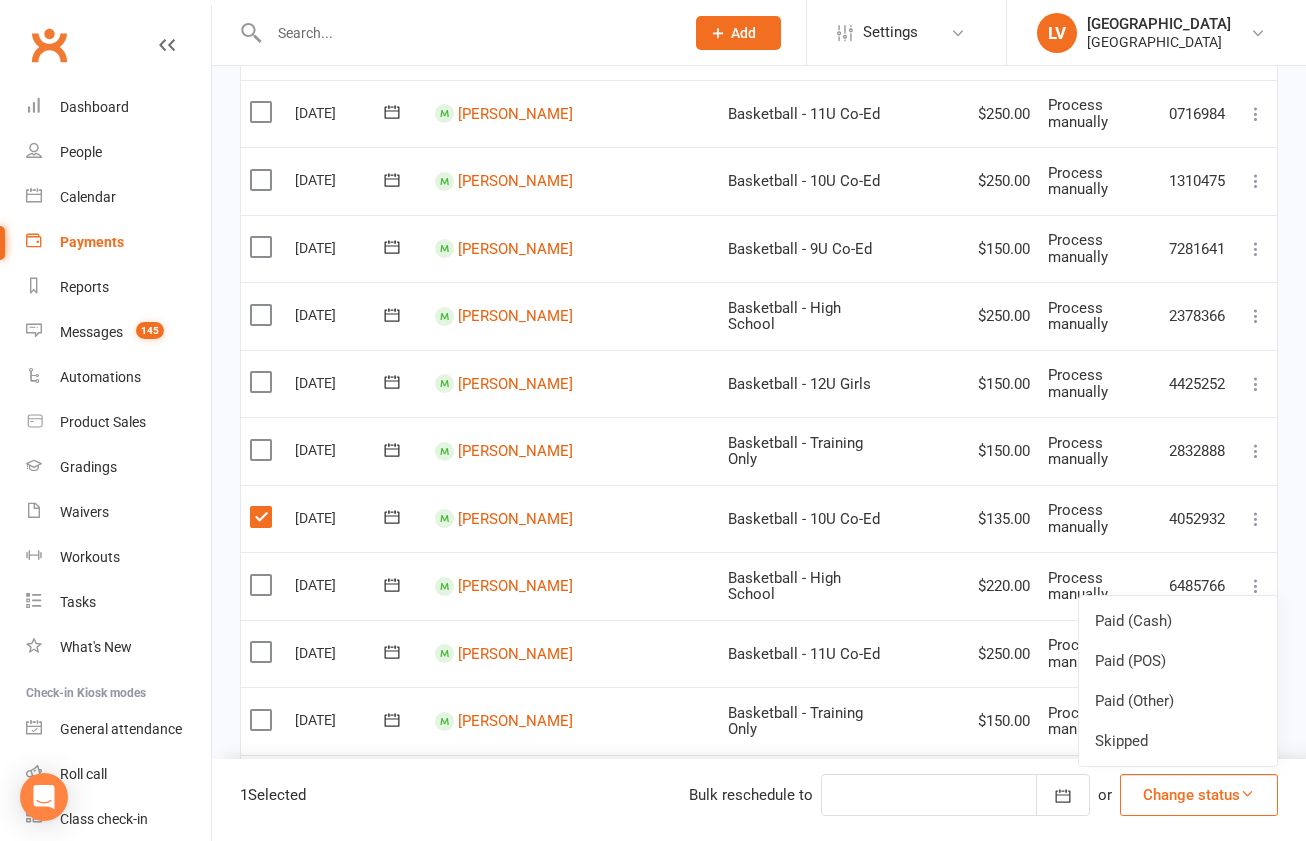 drag, startPoint x: 1189, startPoint y: 709, endPoint x: 1175, endPoint y: 700, distance: 16.643316 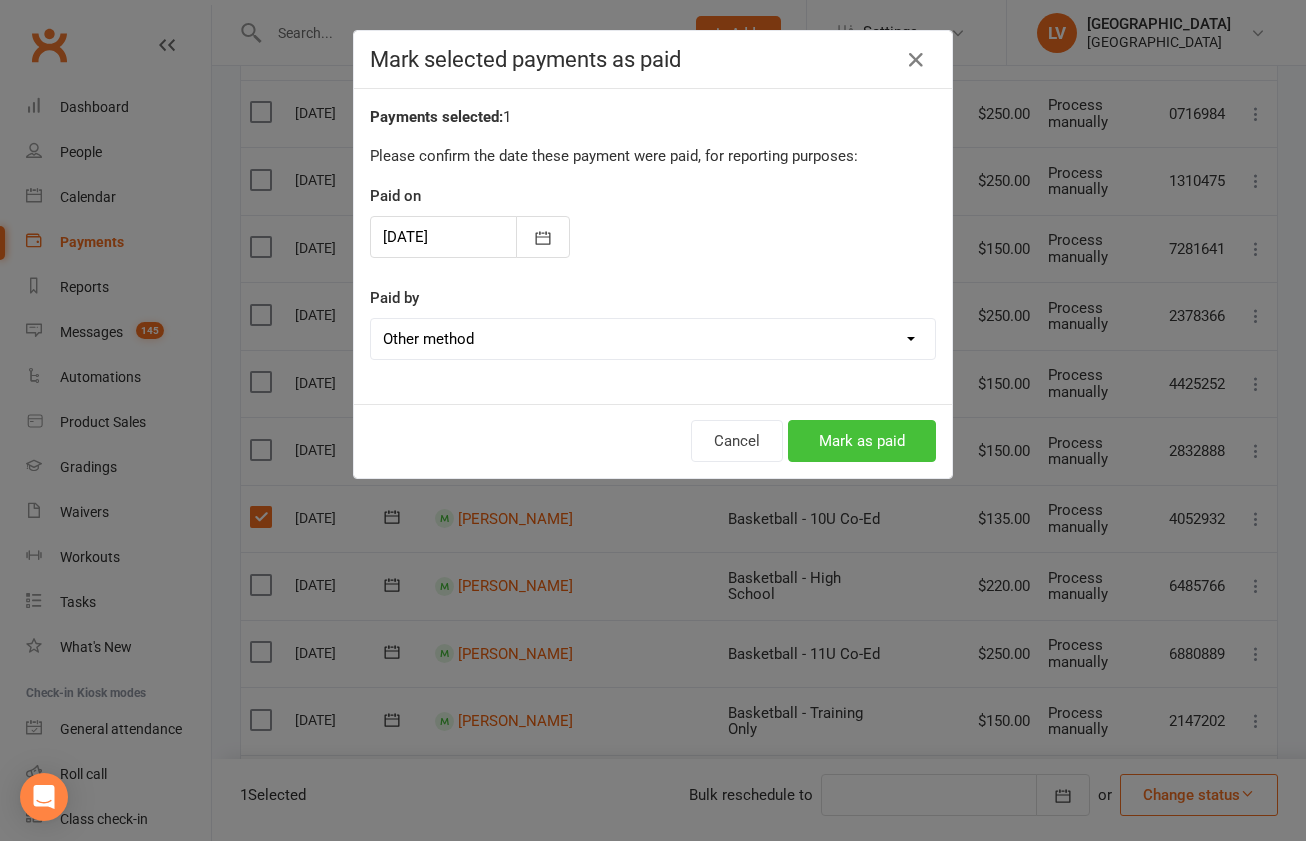 click on "Mark as paid" at bounding box center [862, 441] 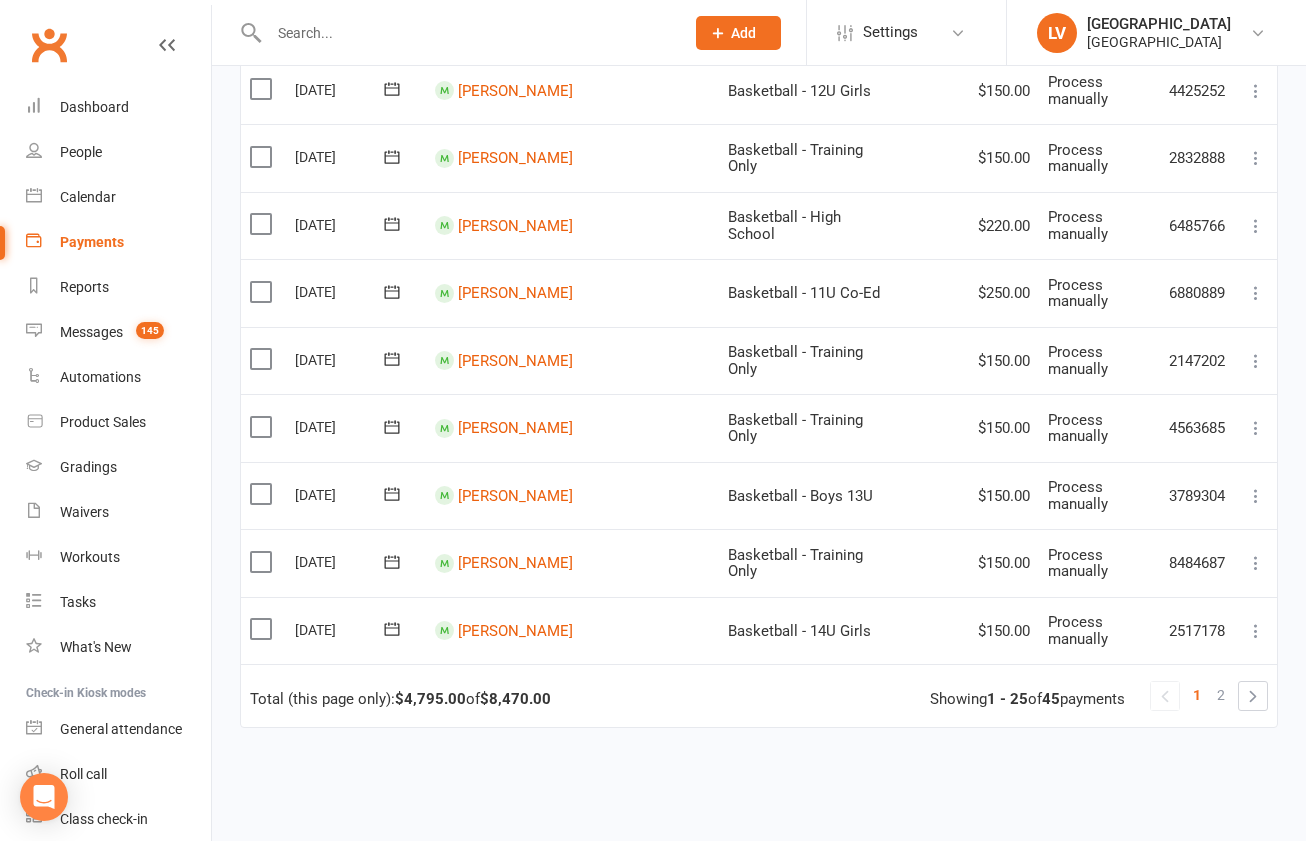 scroll, scrollTop: 1546, scrollLeft: 0, axis: vertical 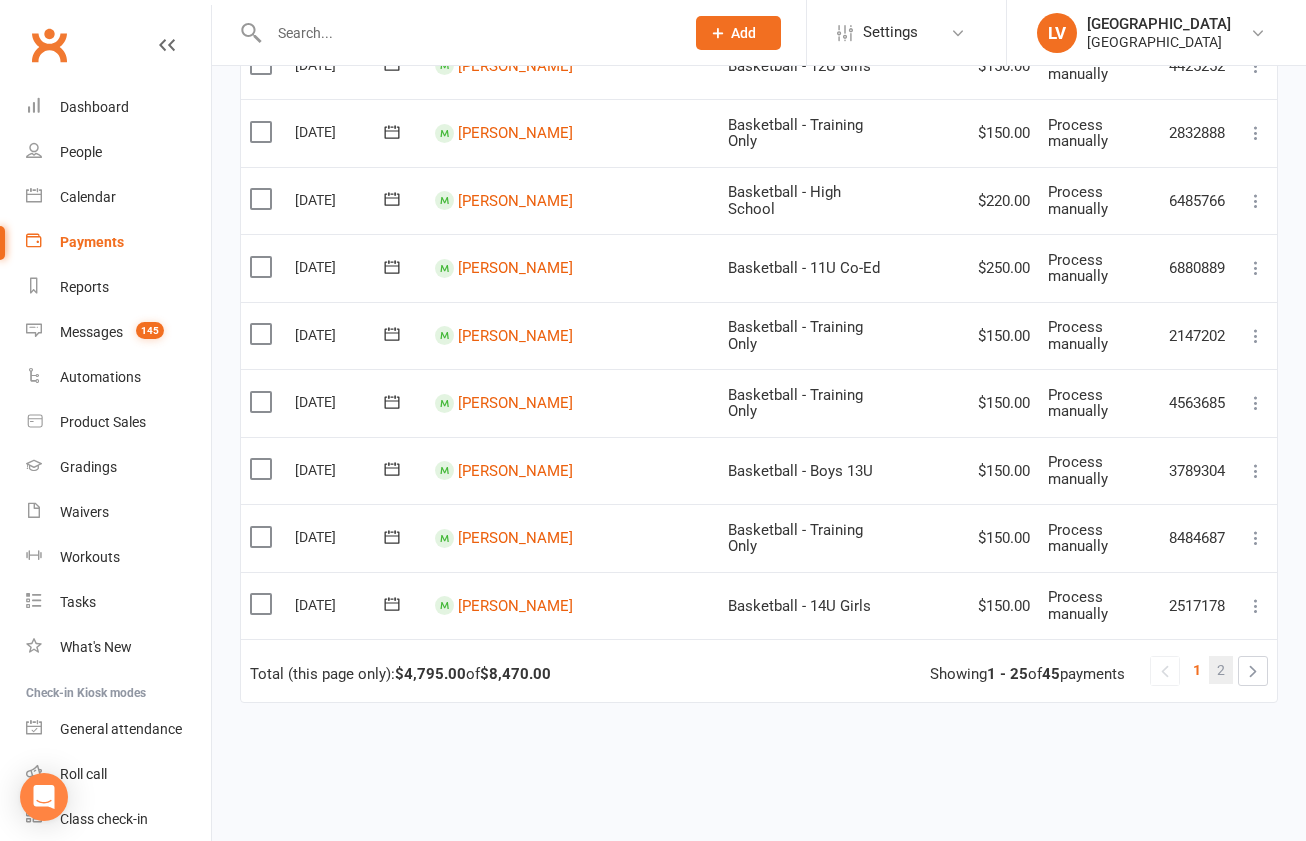 click on "2" at bounding box center (1221, 670) 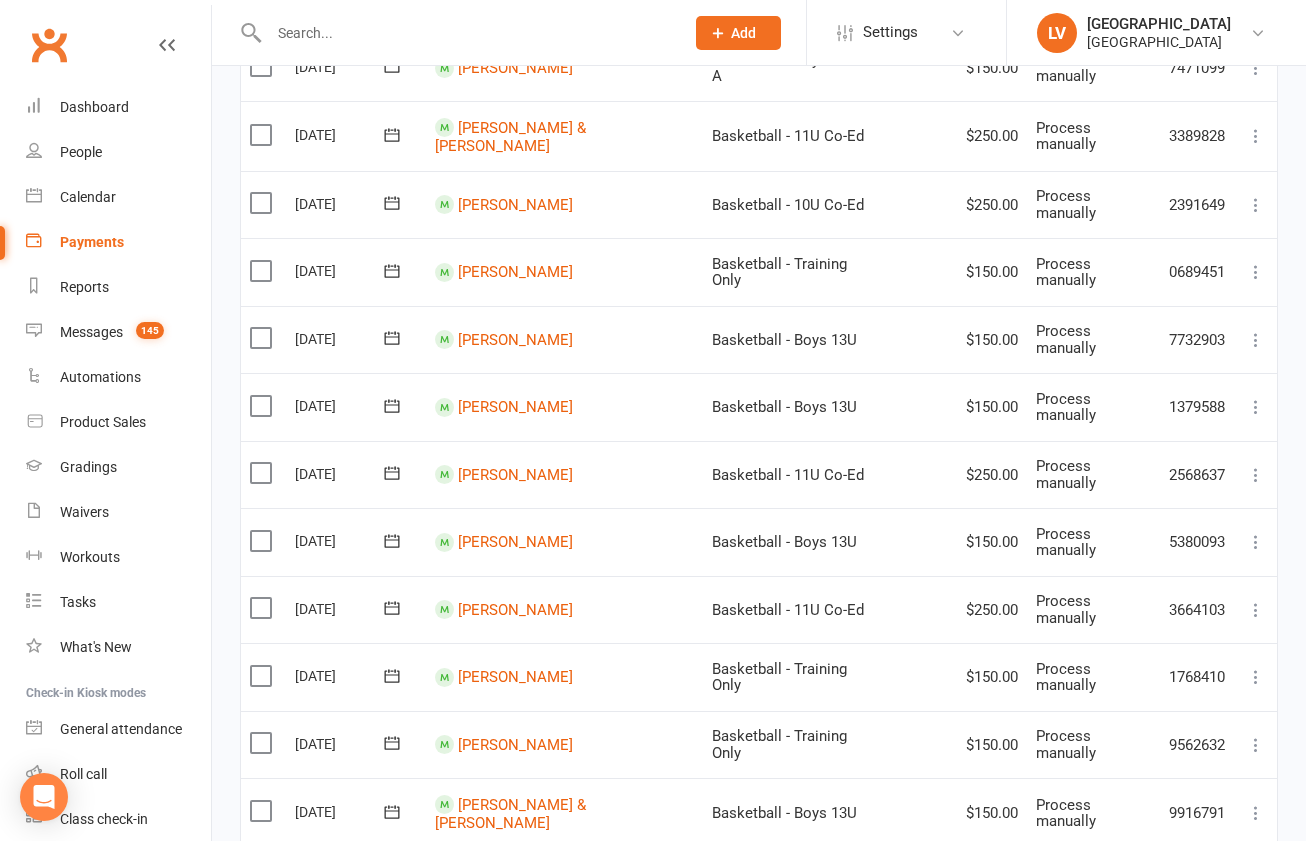 scroll, scrollTop: 447, scrollLeft: 0, axis: vertical 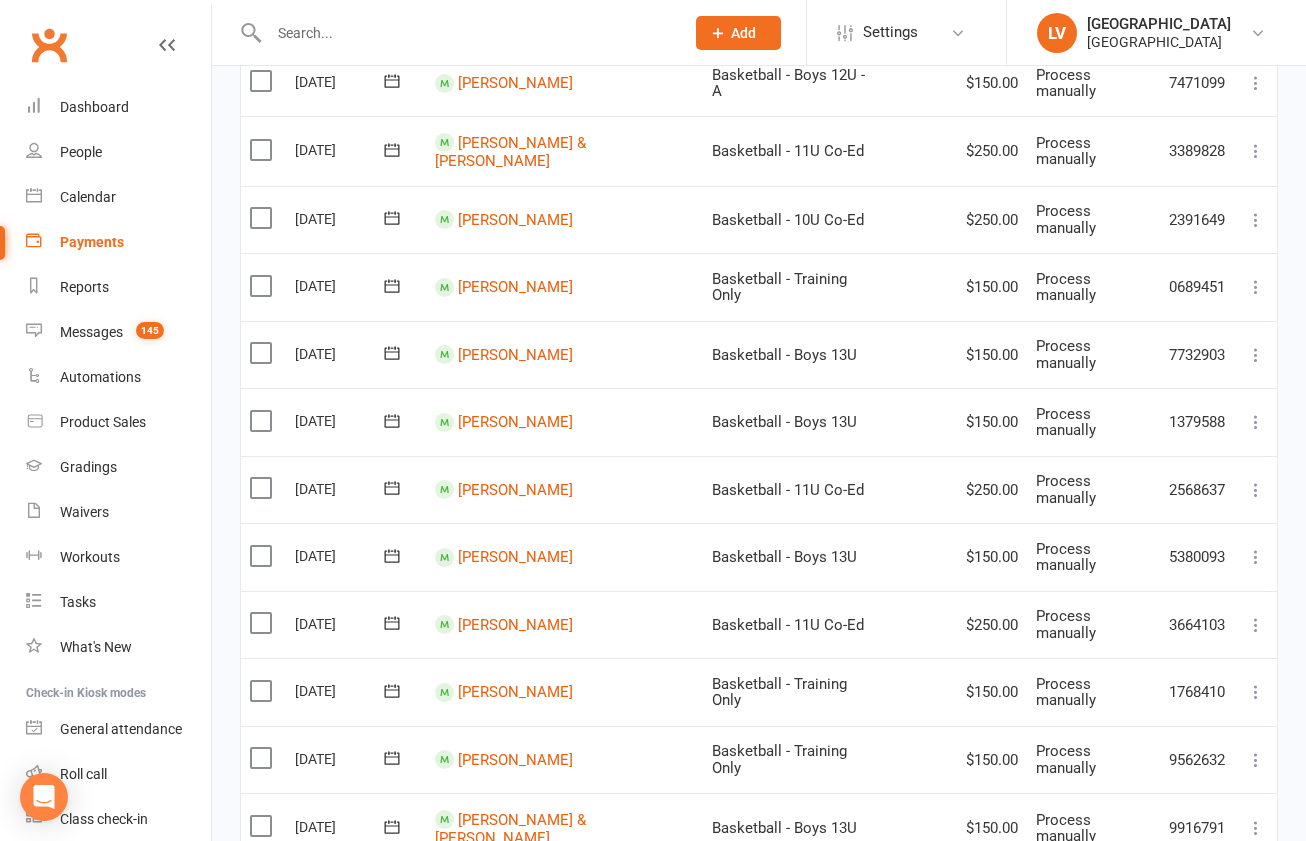 click at bounding box center (263, 353) 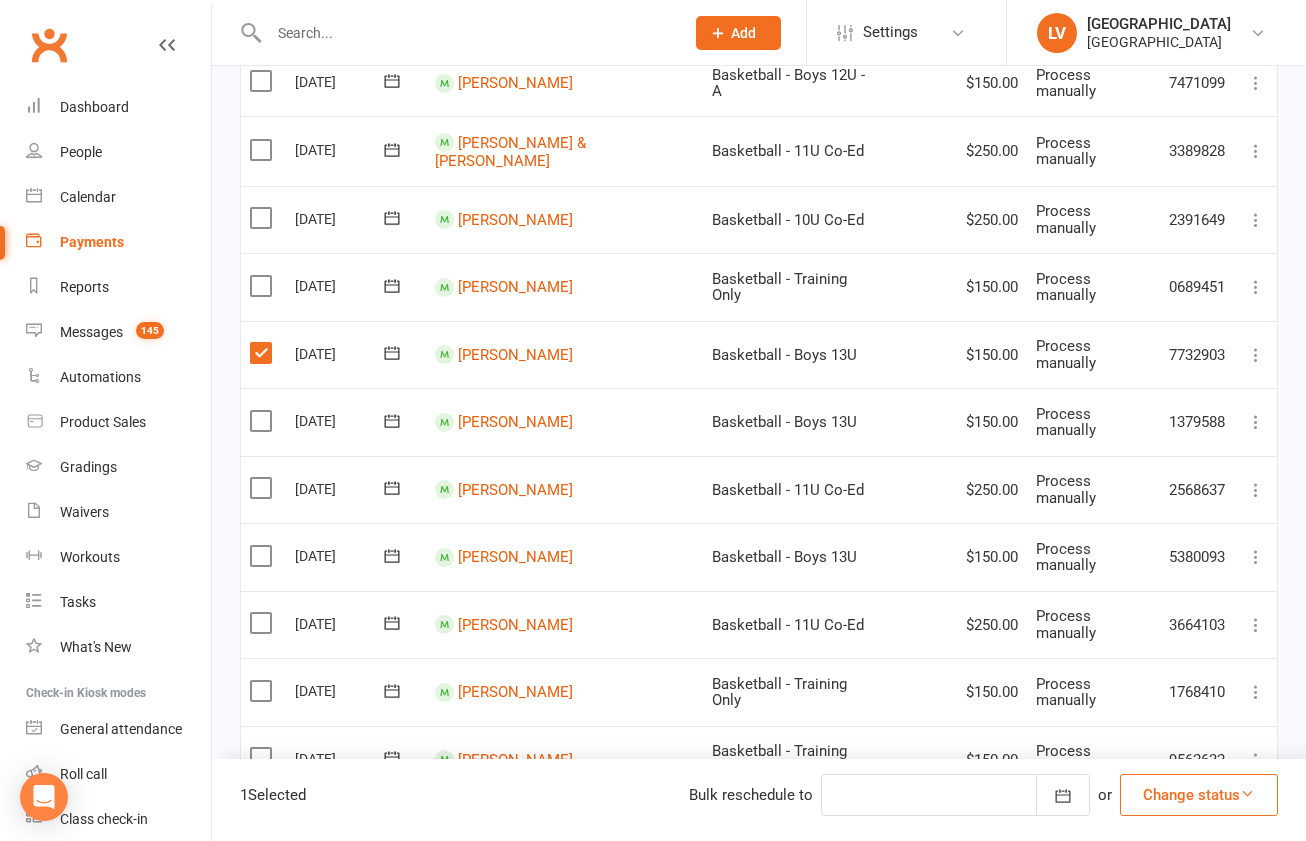 click on "Change status" at bounding box center (1199, 795) 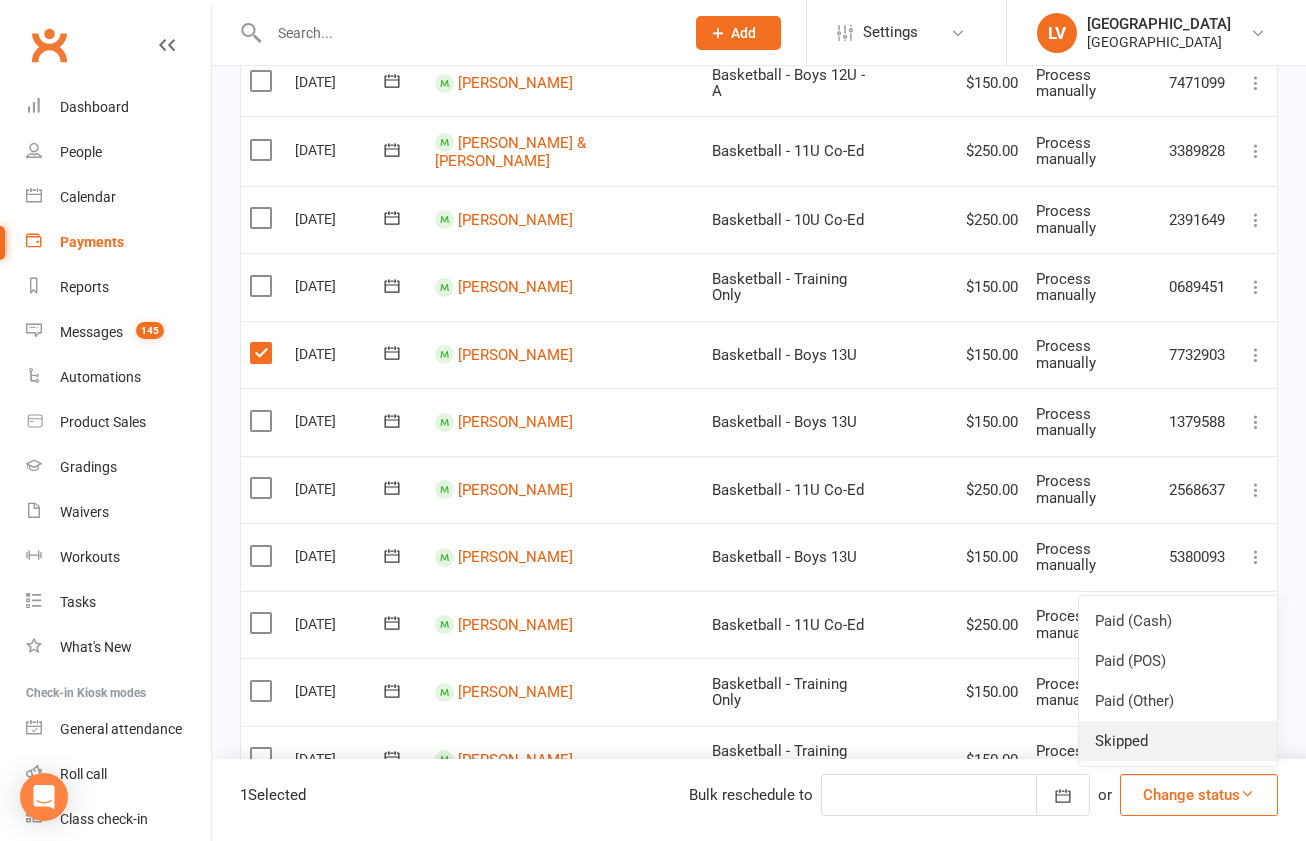 click on "Skipped" at bounding box center [1178, 741] 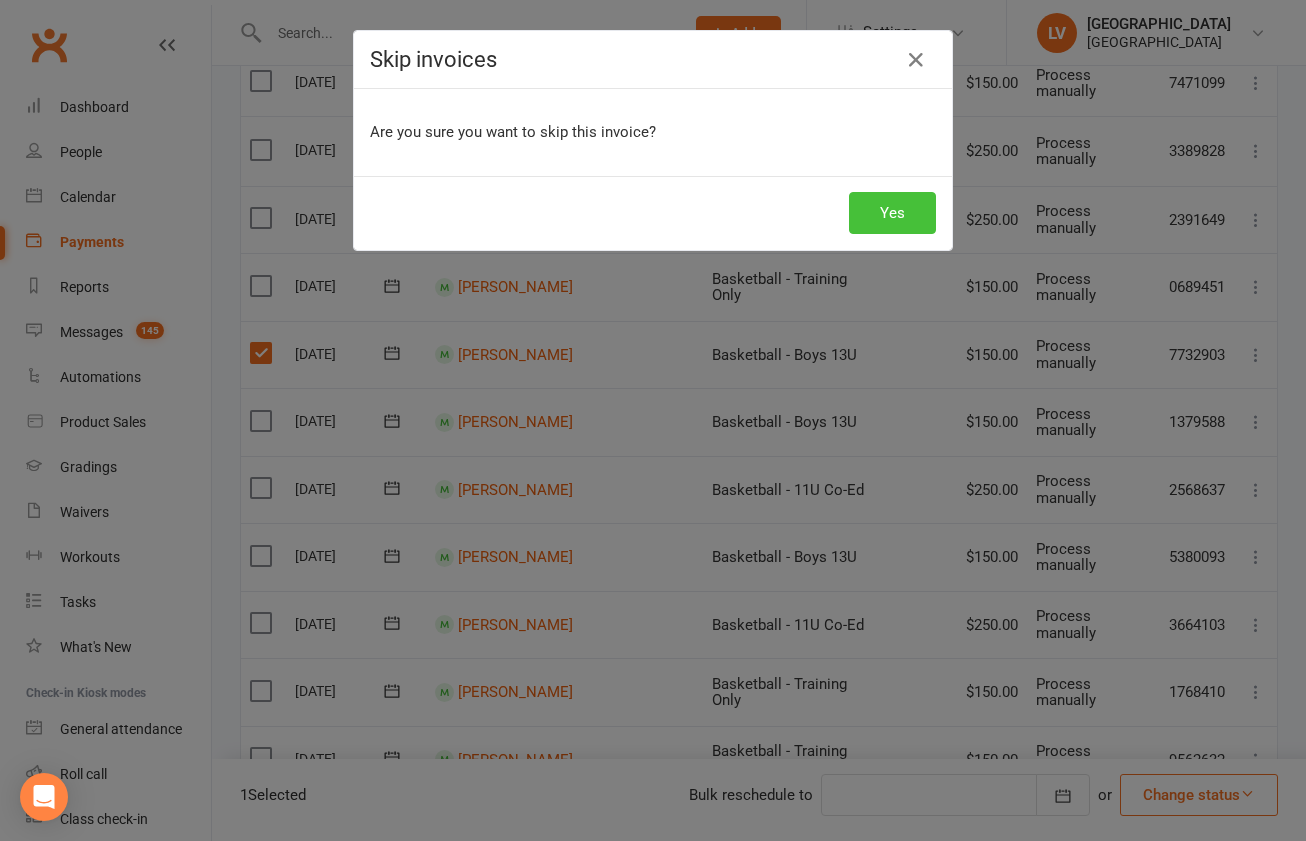 click on "Yes" at bounding box center (892, 213) 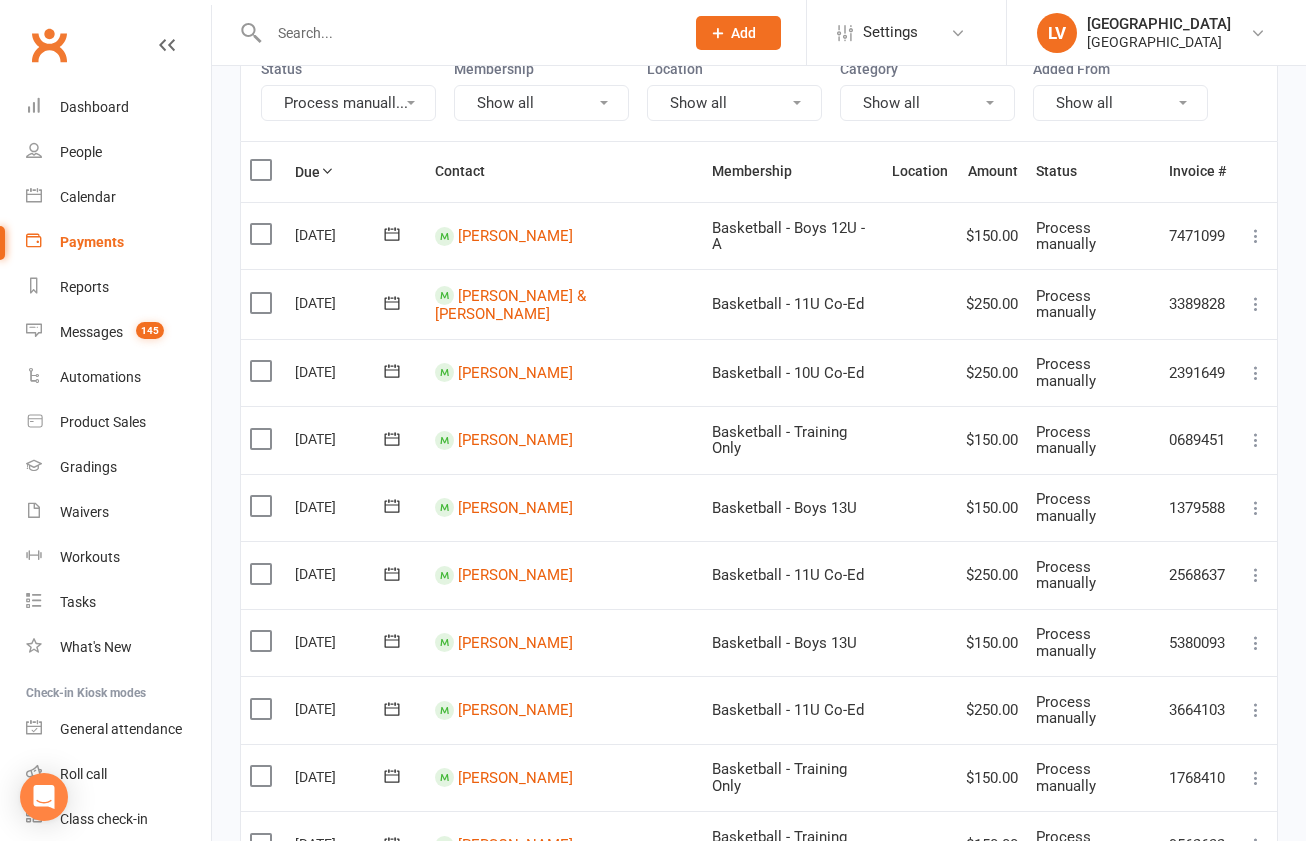 scroll, scrollTop: 274, scrollLeft: 0, axis: vertical 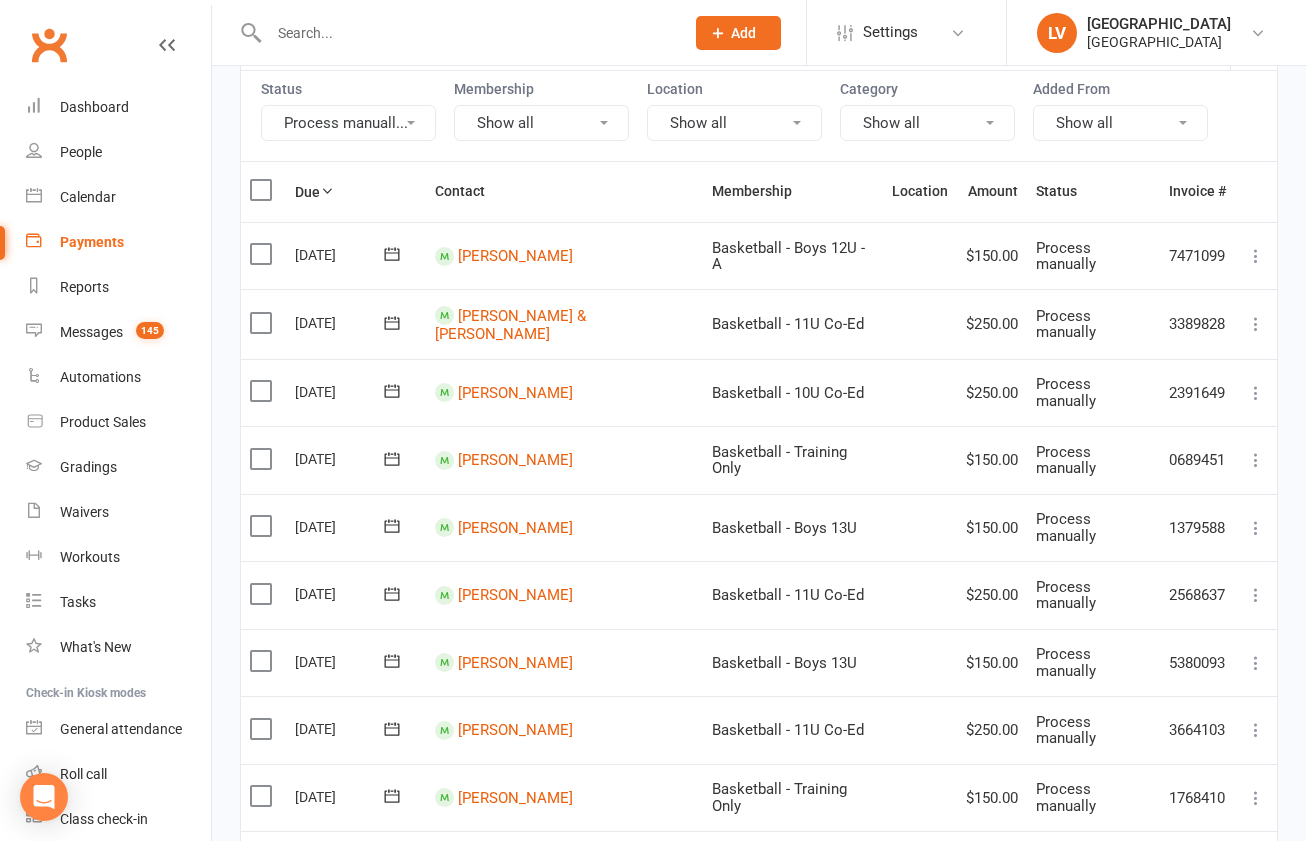 click at bounding box center (263, 254) 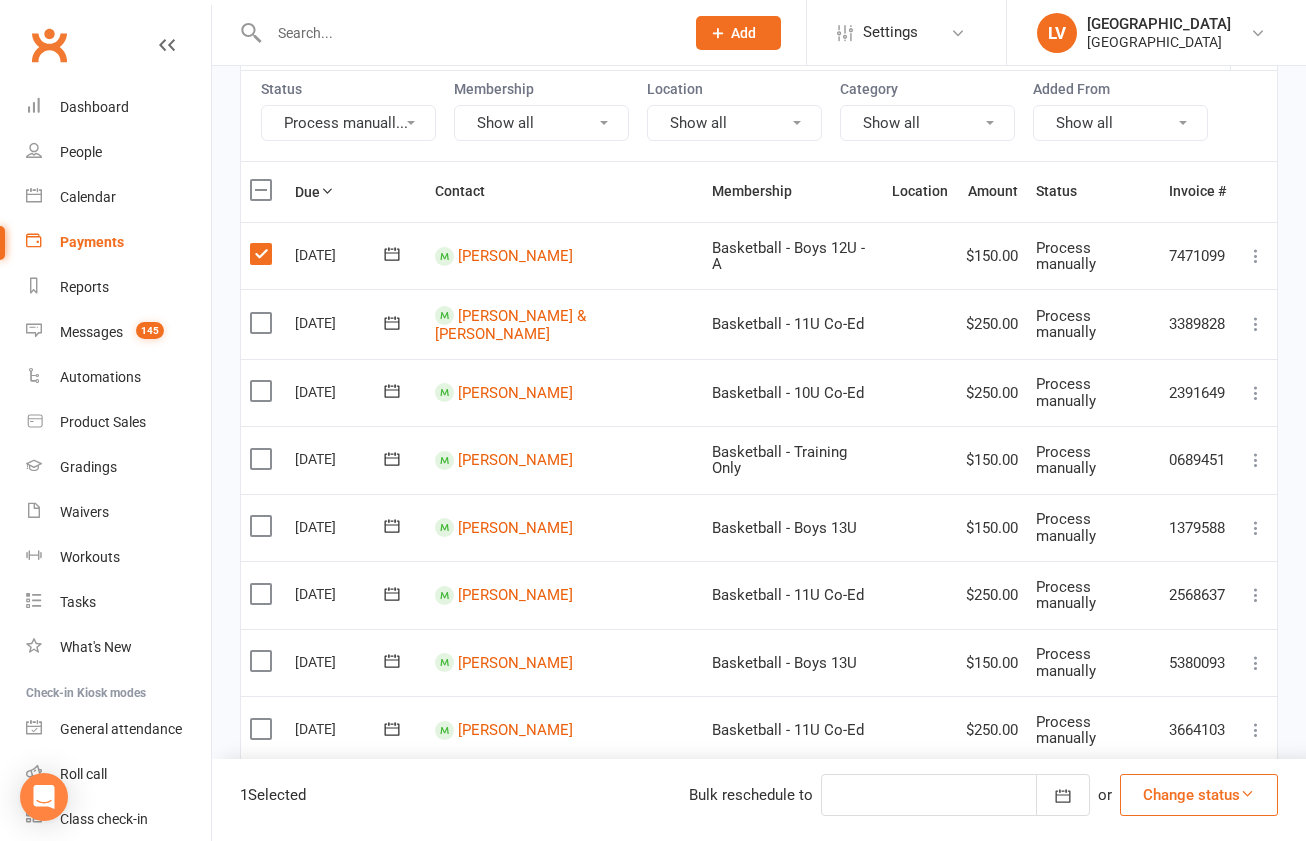 drag, startPoint x: 1201, startPoint y: 806, endPoint x: 1193, endPoint y: 791, distance: 17 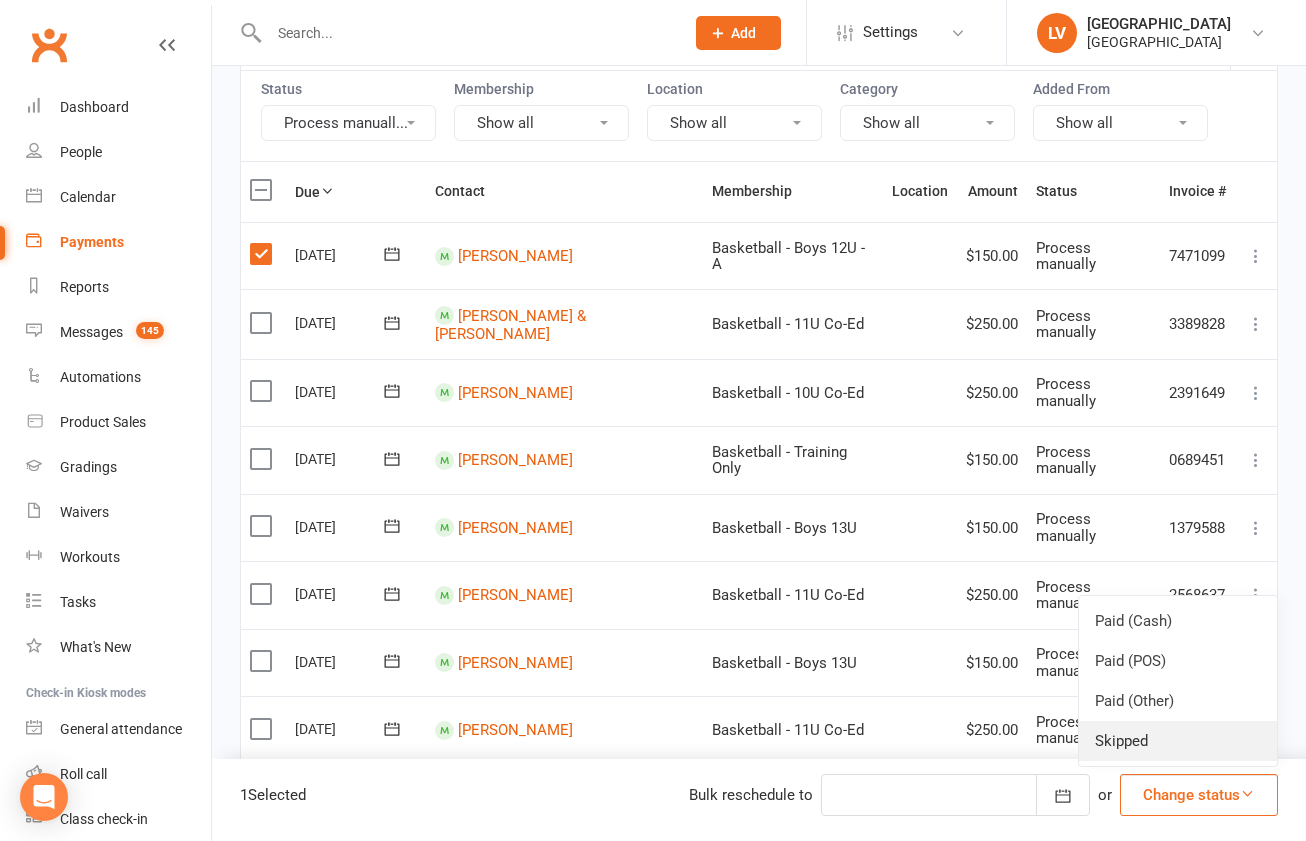 click on "Skipped" at bounding box center [1178, 741] 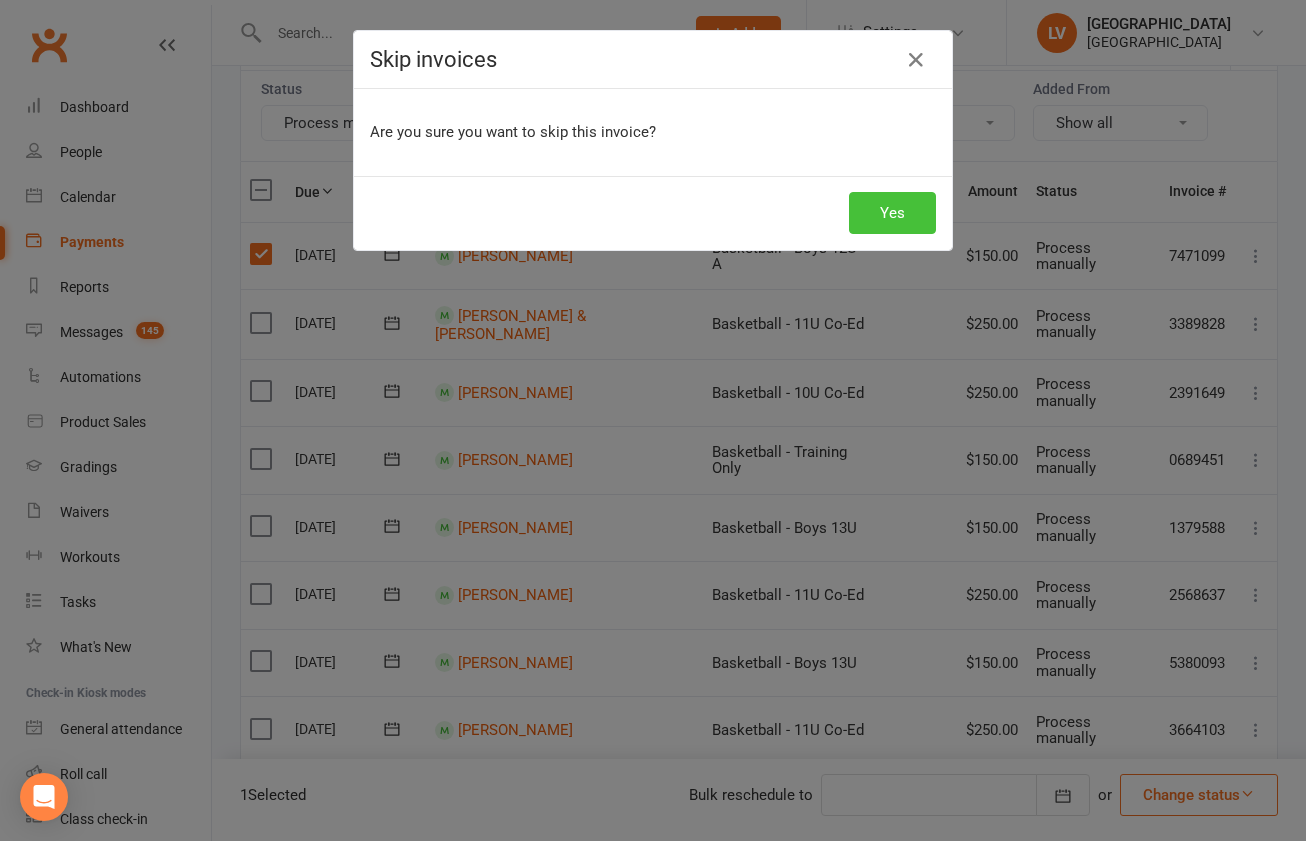 click on "Yes" at bounding box center [892, 213] 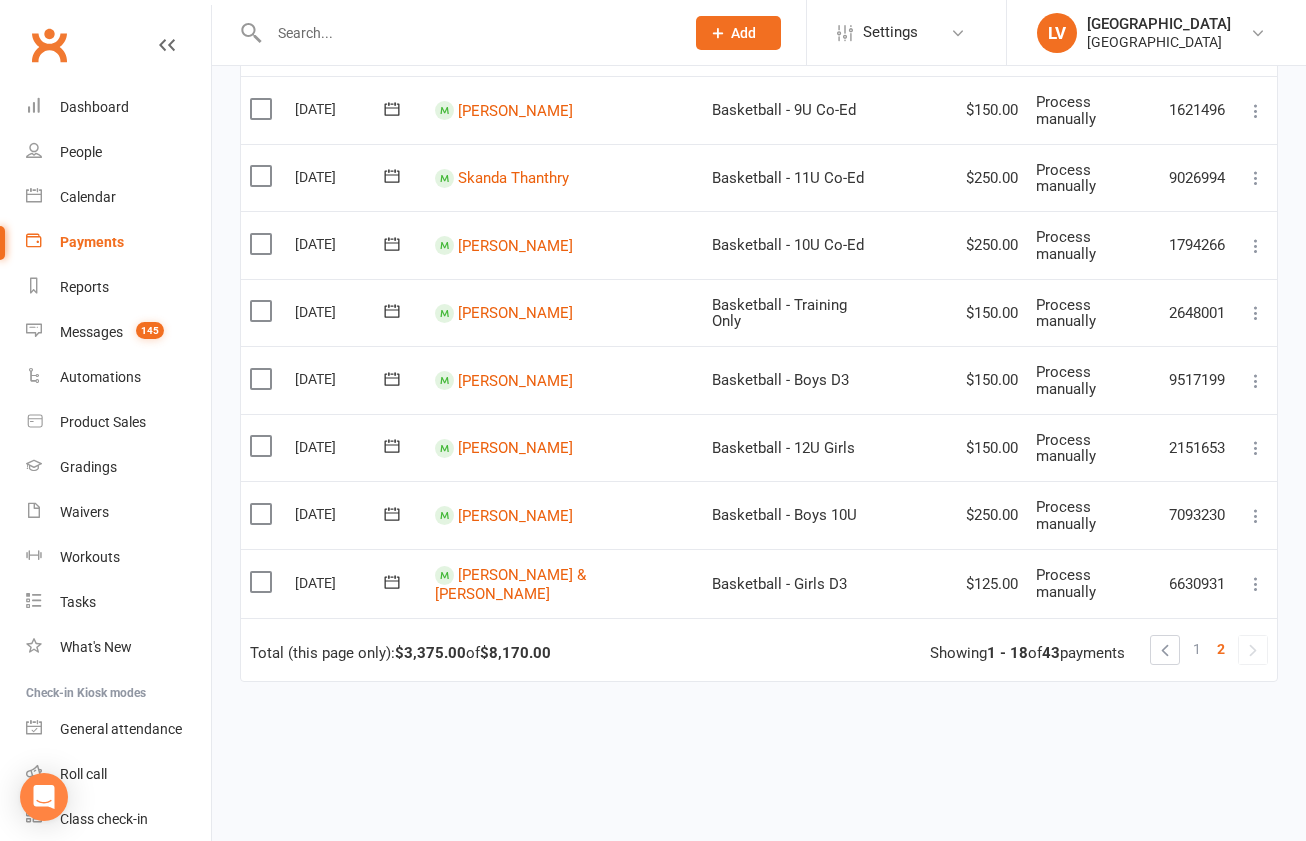 scroll, scrollTop: 1143, scrollLeft: 0, axis: vertical 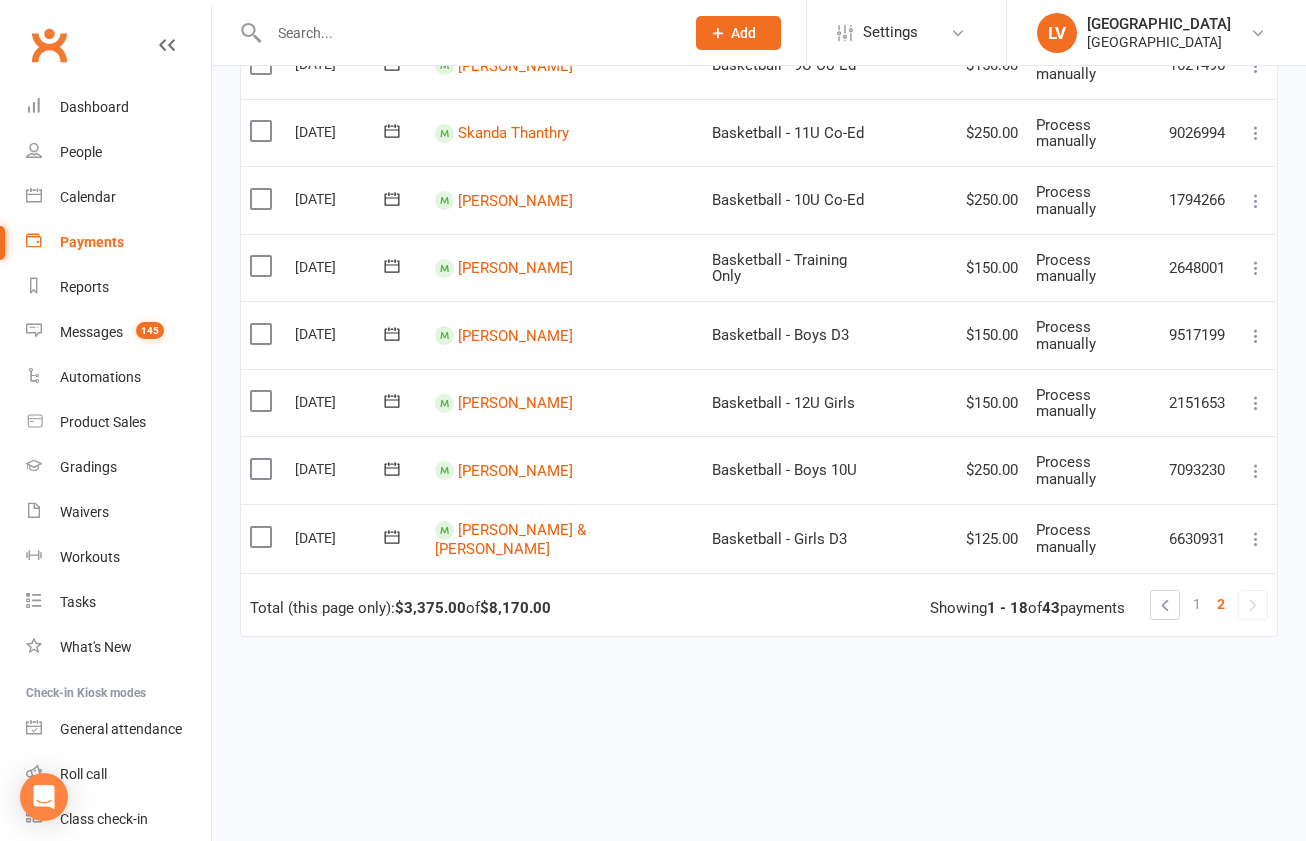 click on "1" at bounding box center (1197, 604) 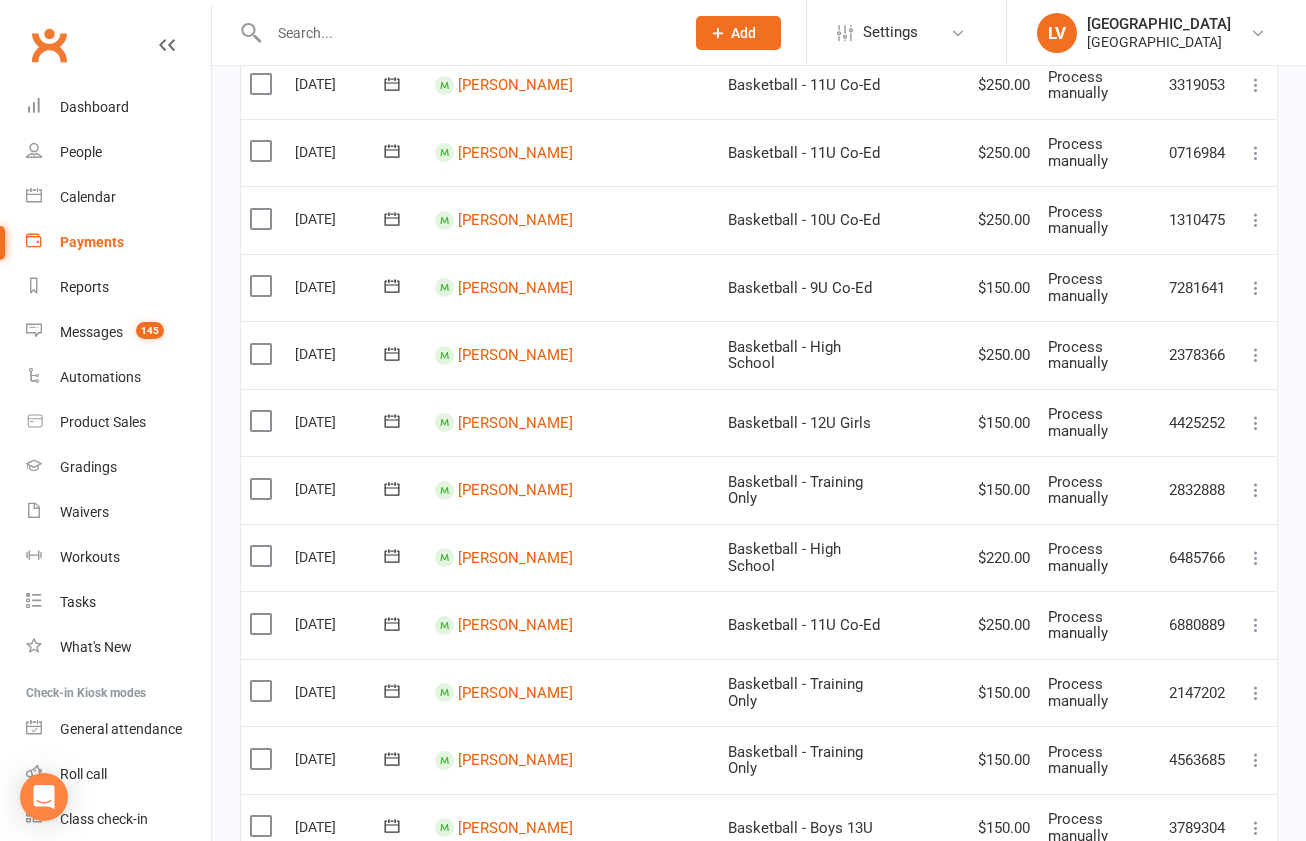 scroll, scrollTop: 1218, scrollLeft: 0, axis: vertical 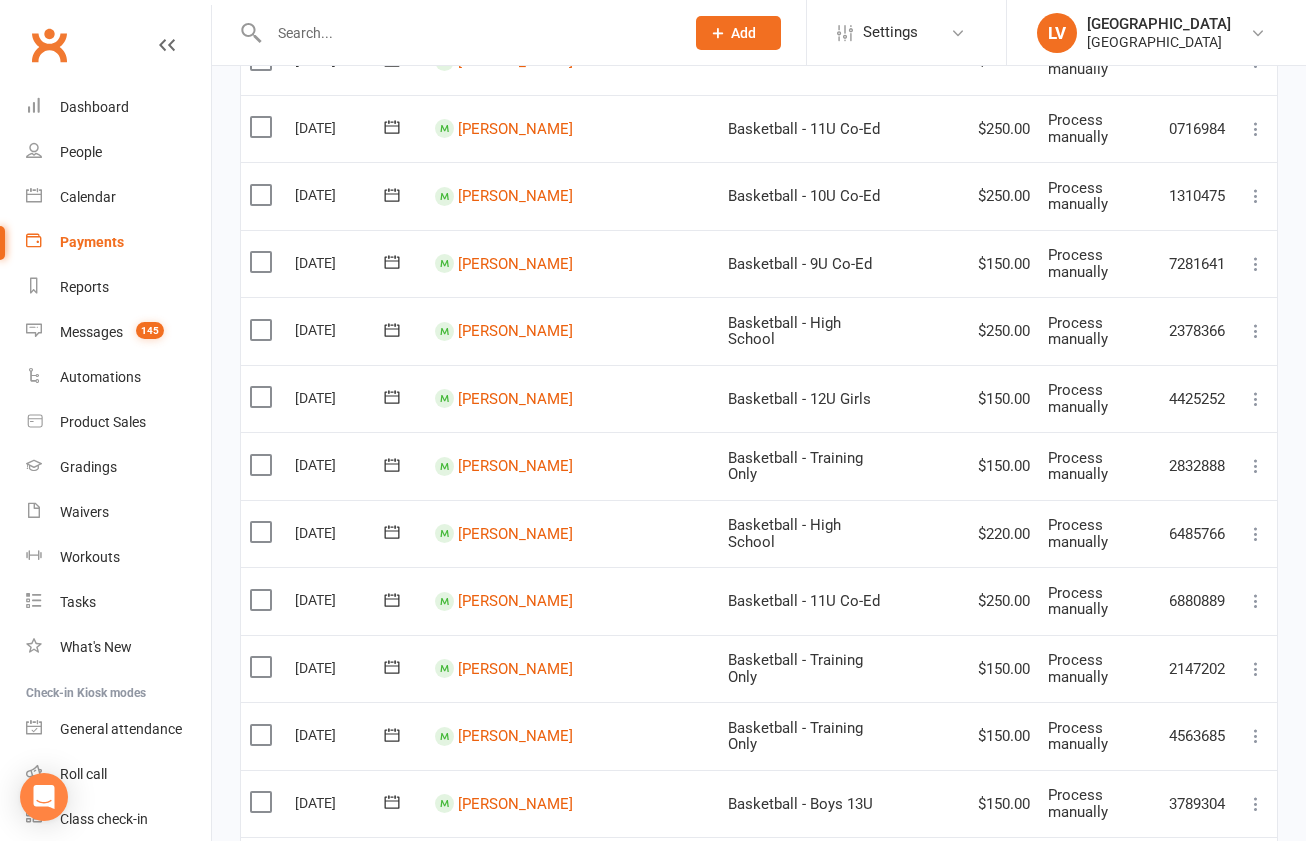 click at bounding box center (263, 330) 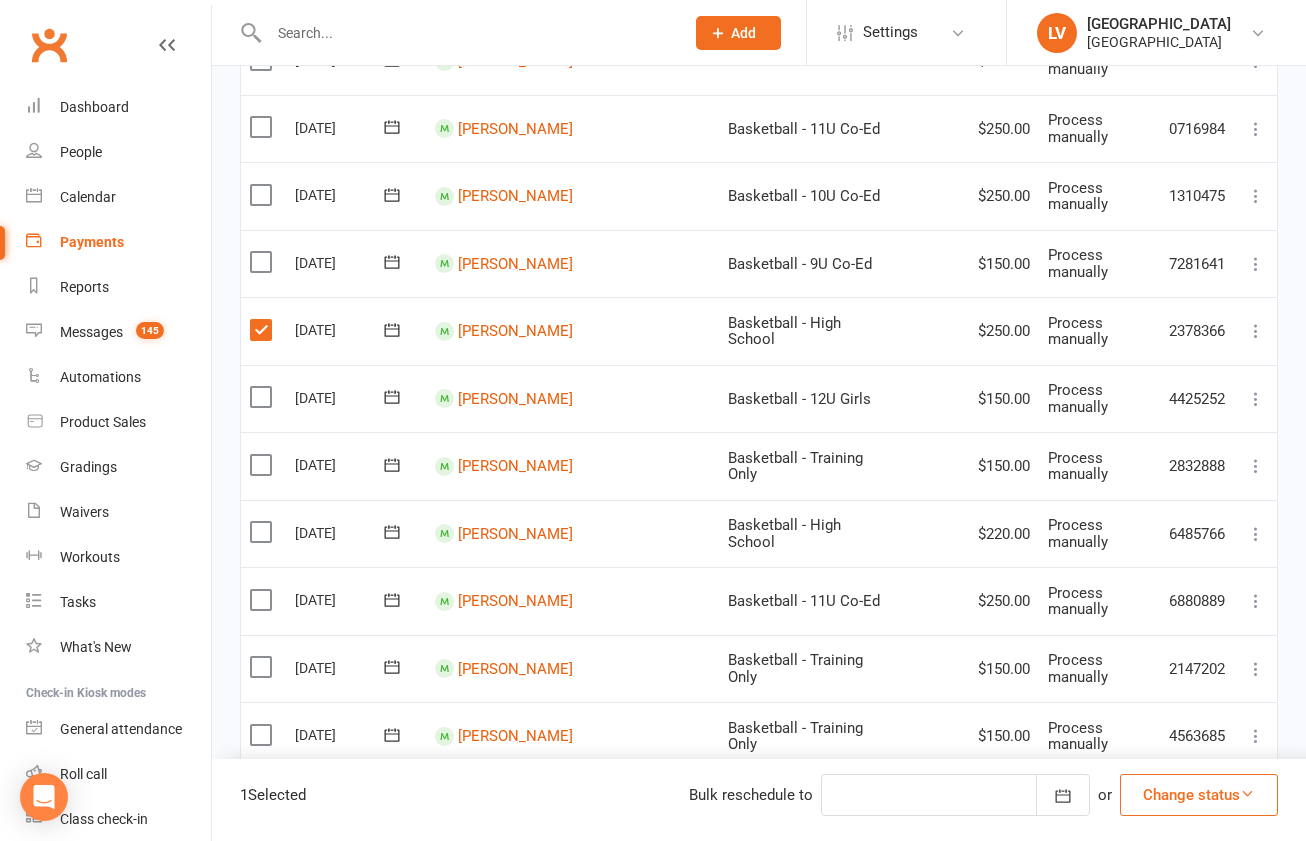 click on "Change status" at bounding box center [1199, 795] 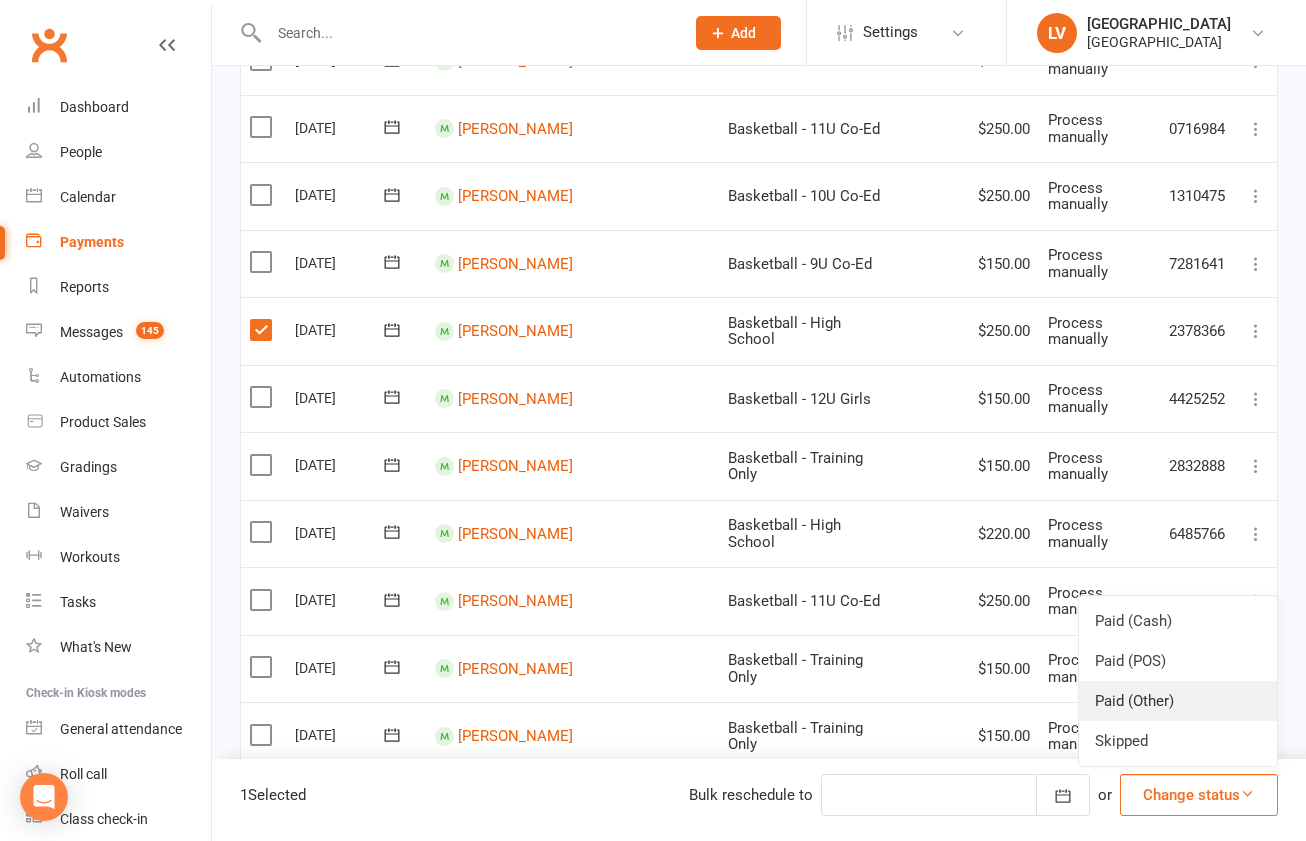 click on "Paid (Other)" at bounding box center (1178, 701) 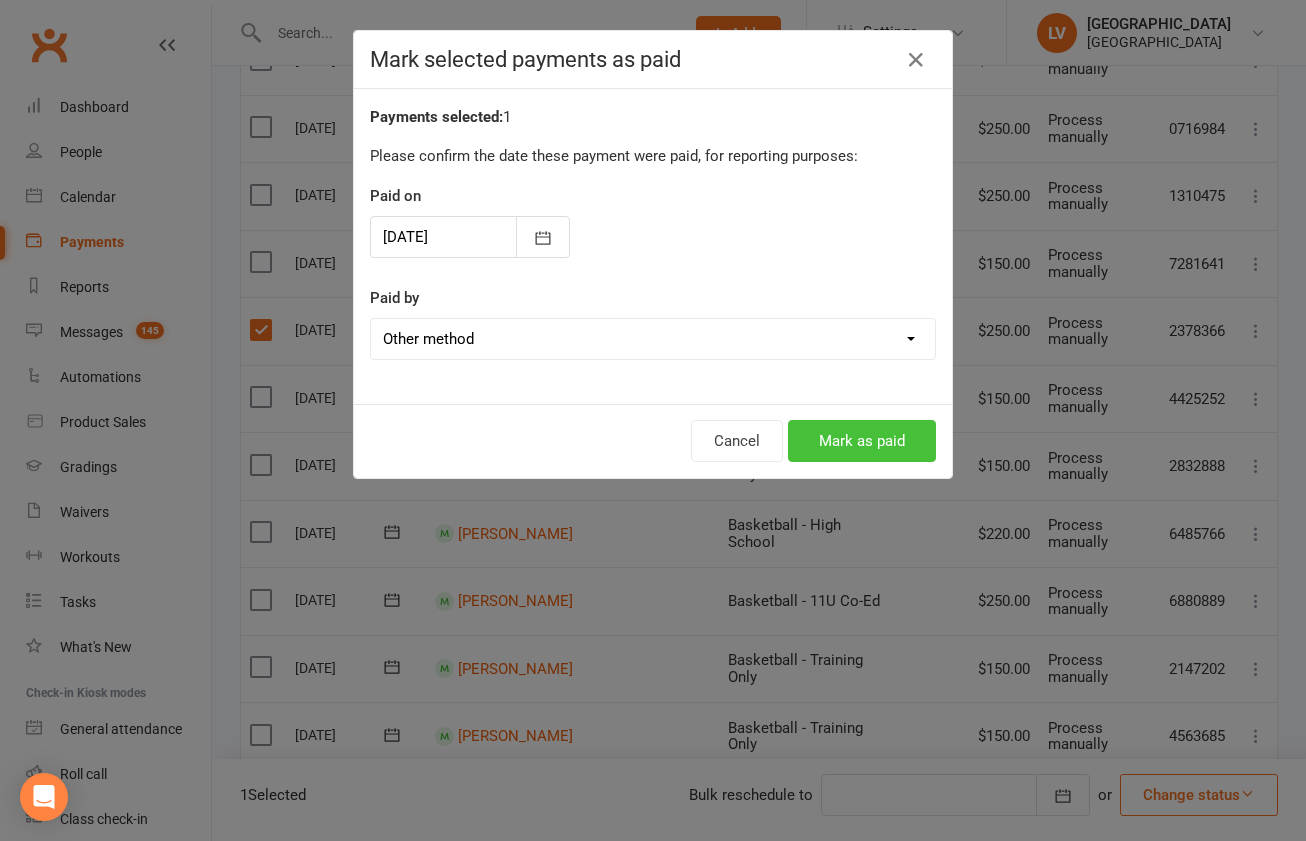 drag, startPoint x: 880, startPoint y: 429, endPoint x: 890, endPoint y: 432, distance: 10.440307 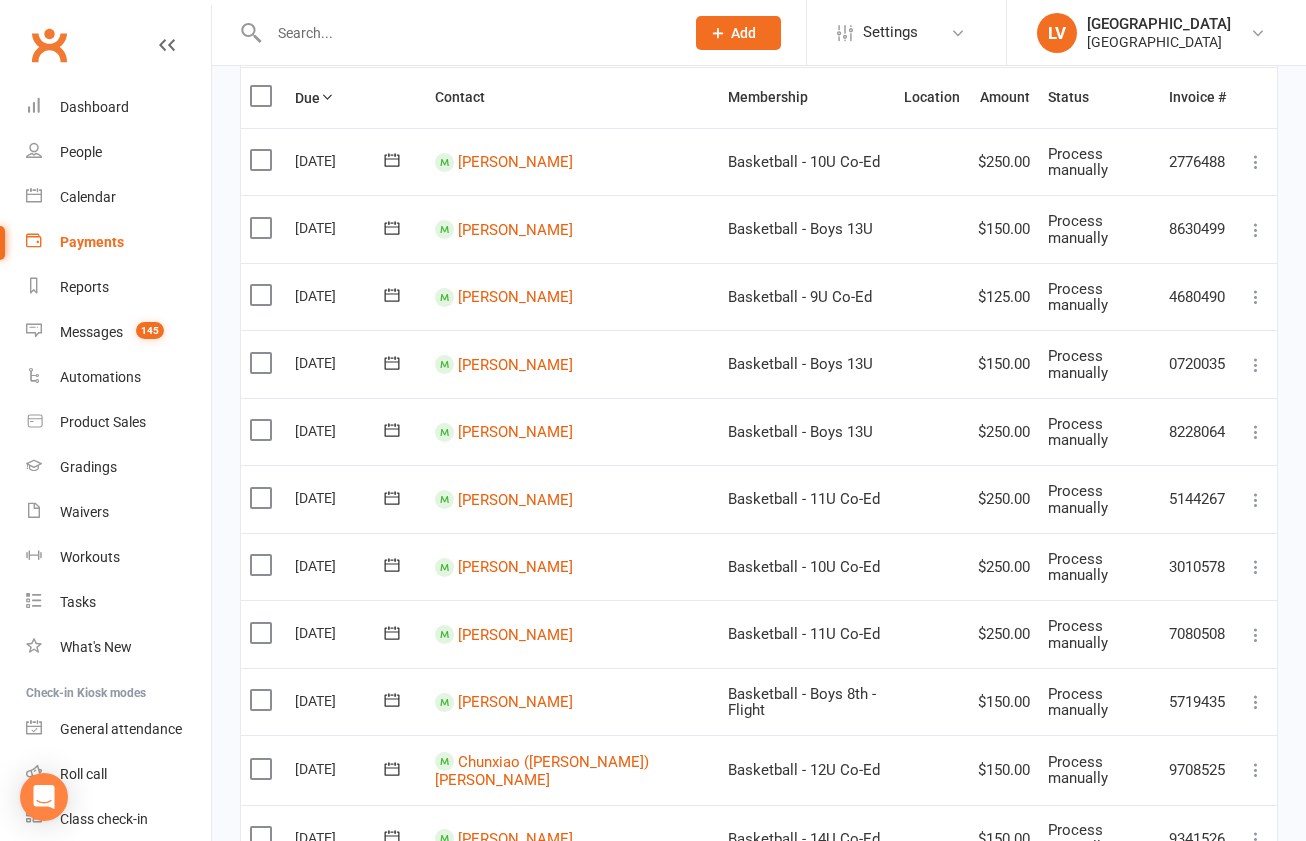 scroll, scrollTop: 370, scrollLeft: 0, axis: vertical 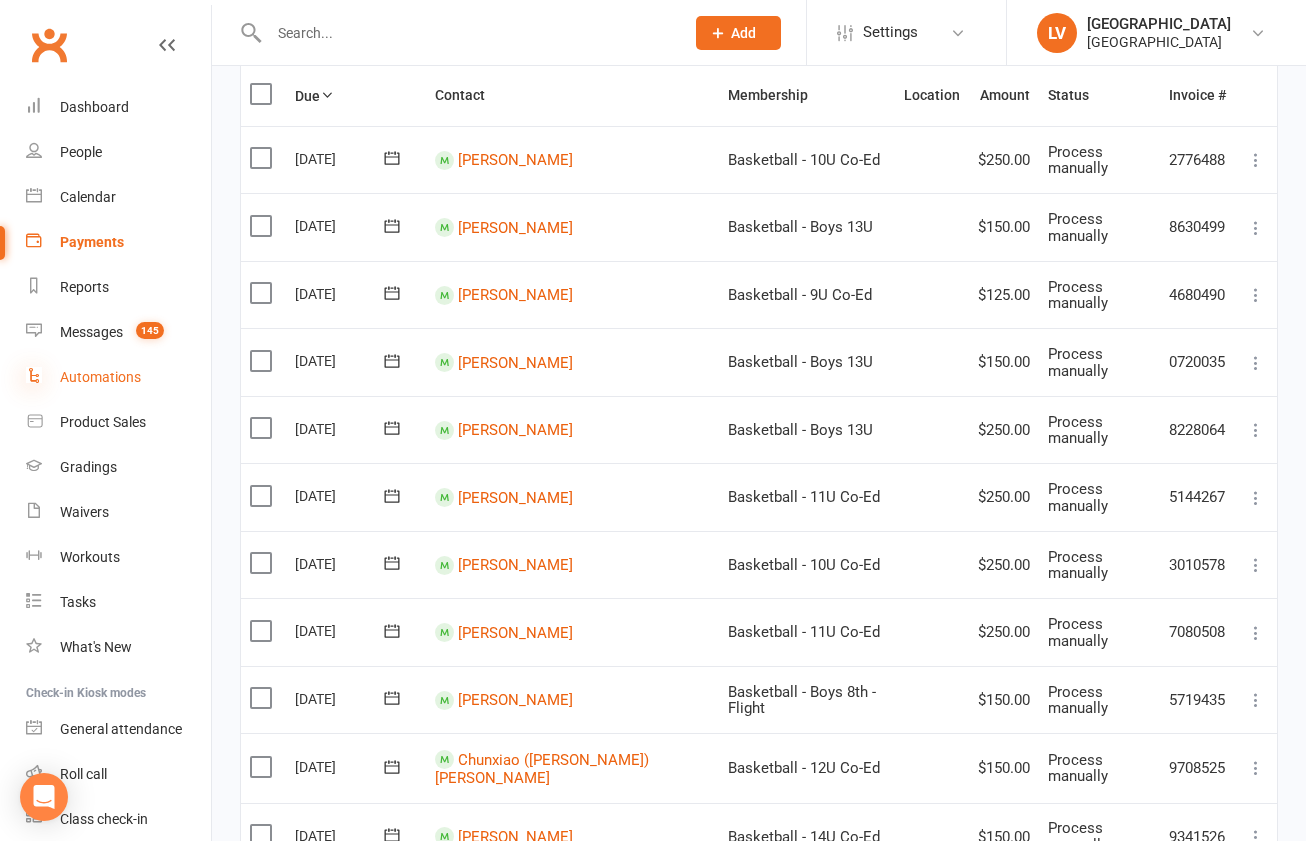 click at bounding box center (263, 496) 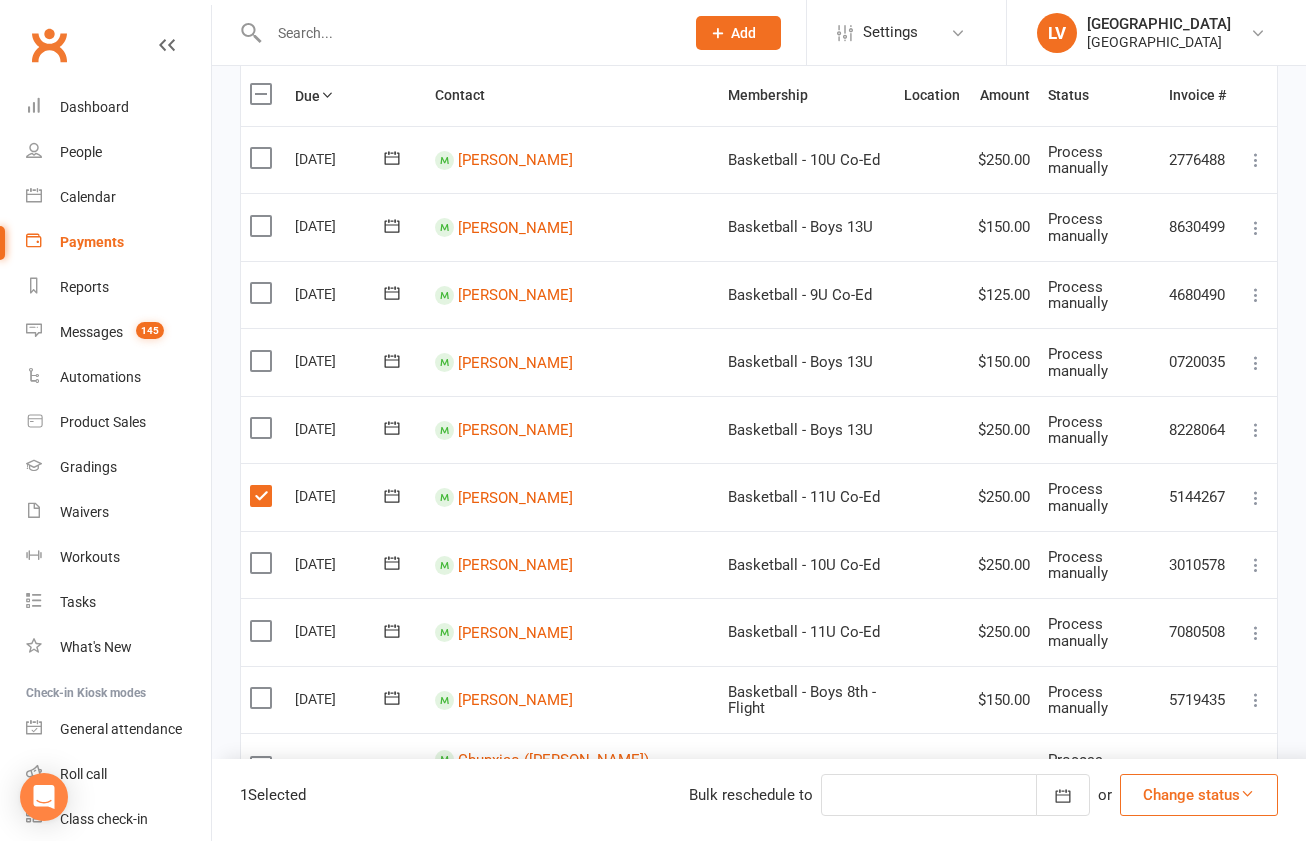 click on "Change status" at bounding box center [1199, 795] 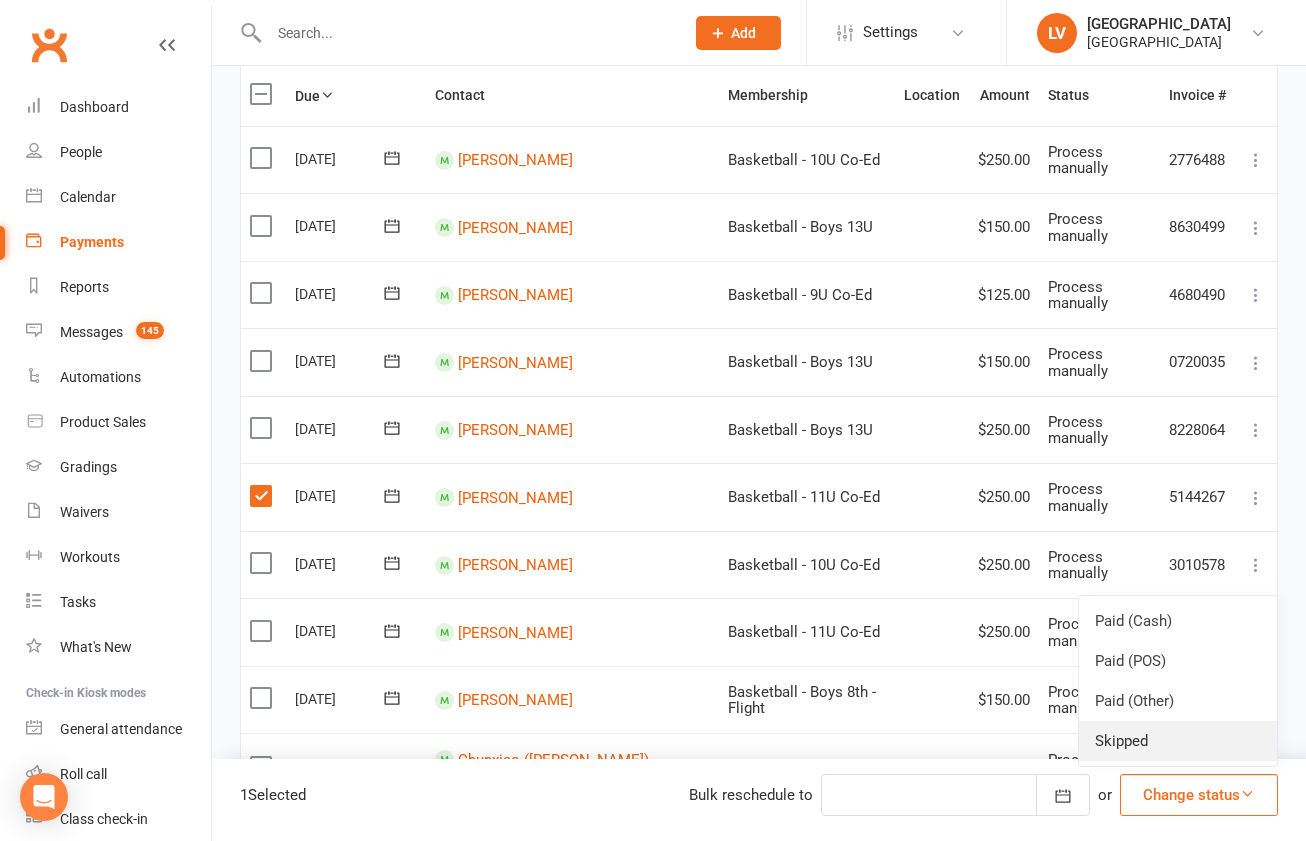 click on "Skipped" at bounding box center [1178, 741] 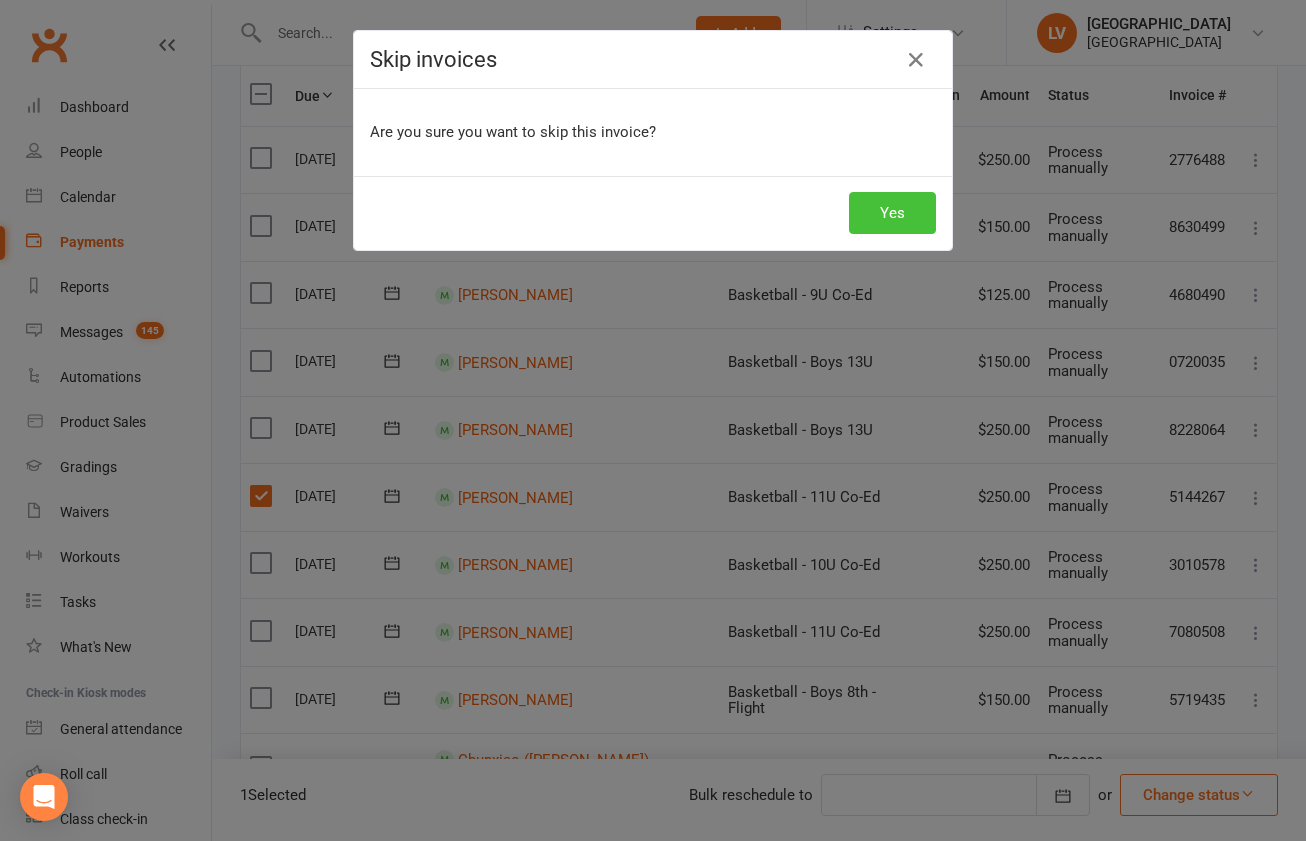 click on "Yes" at bounding box center [892, 213] 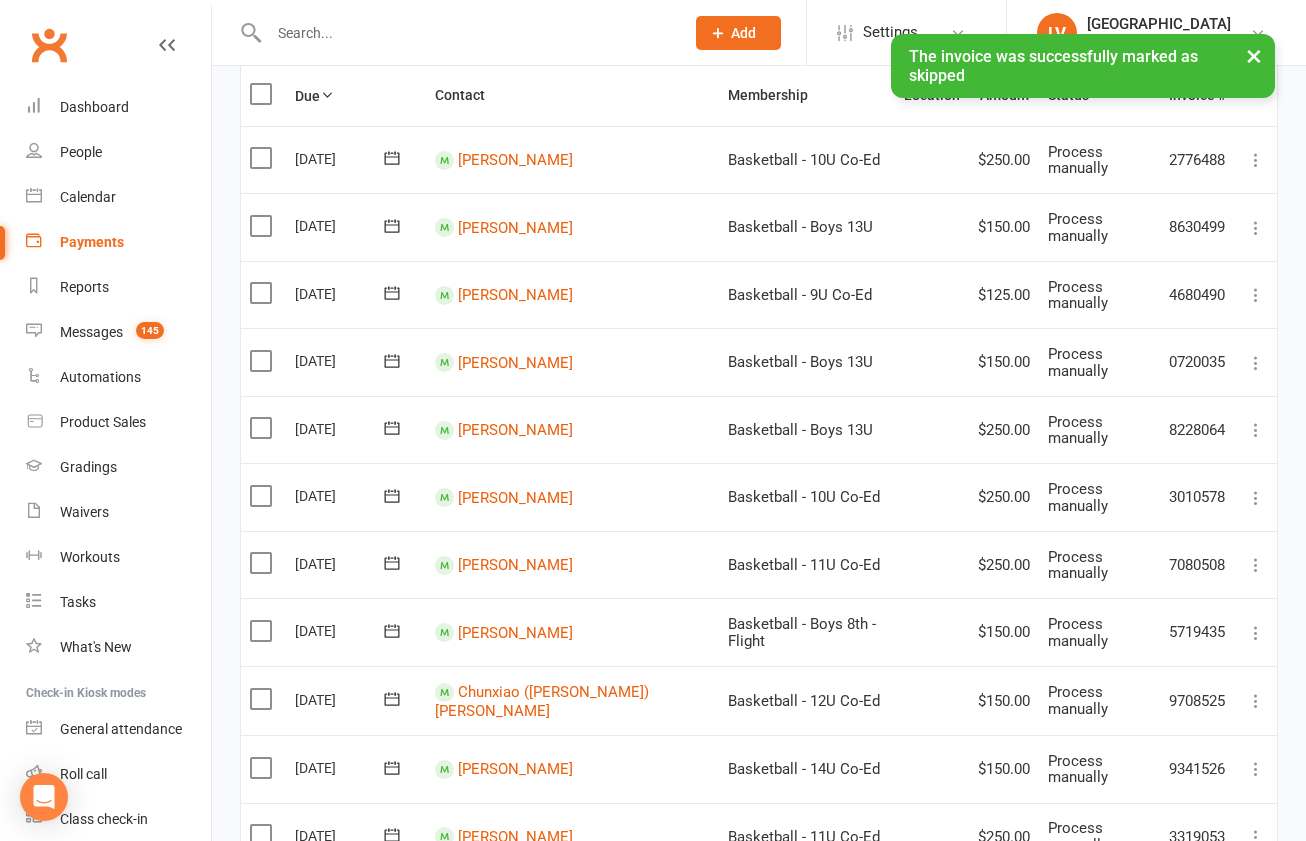 click at bounding box center (263, 293) 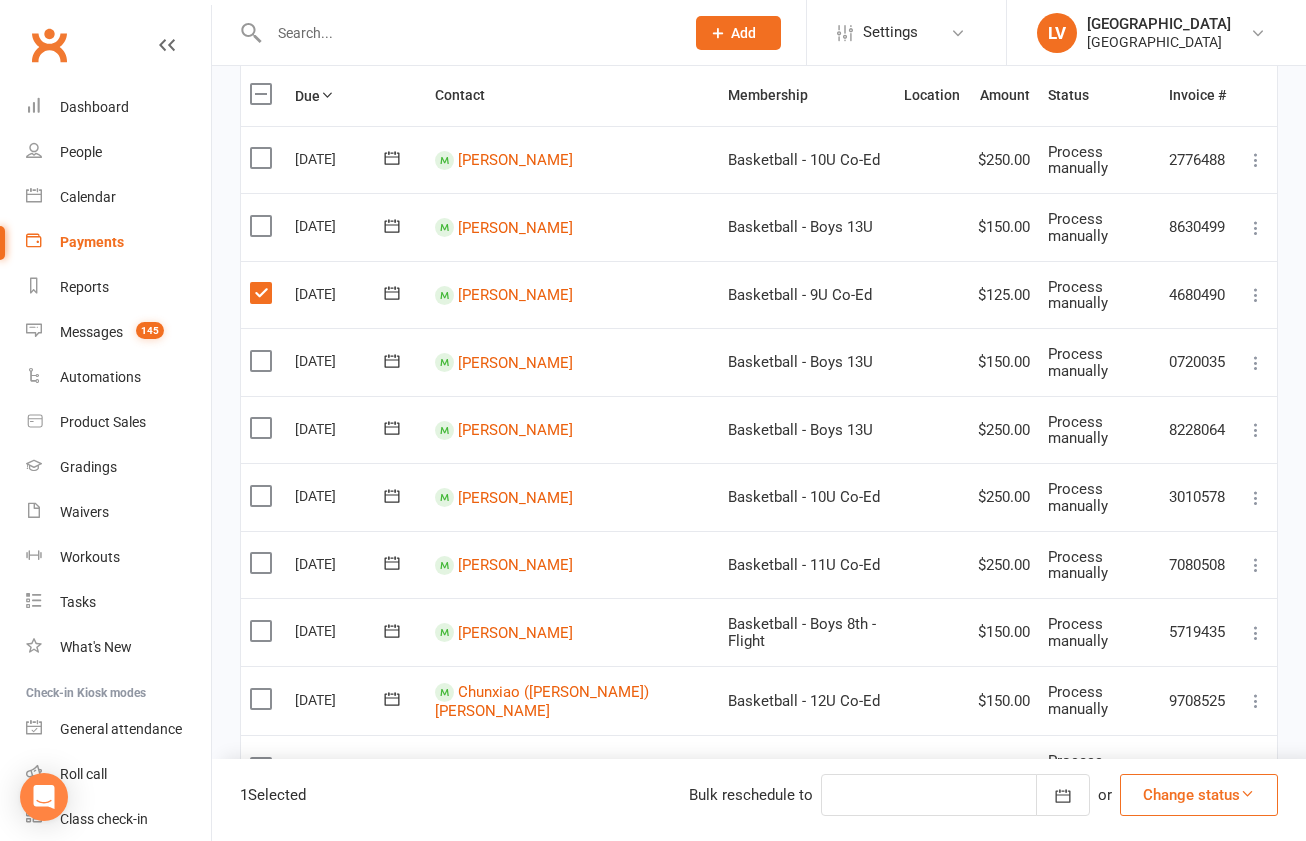 click on "Change status" at bounding box center [1199, 795] 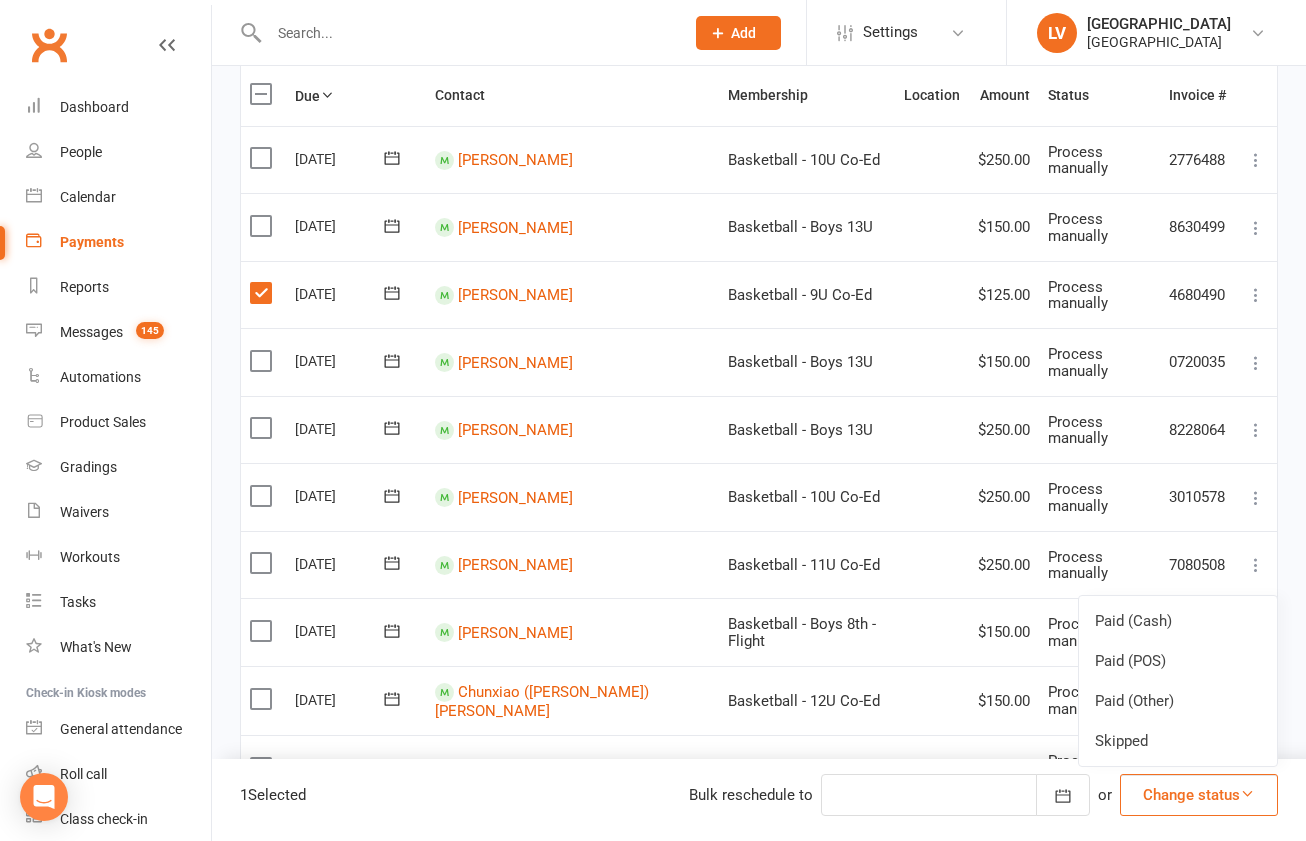 drag, startPoint x: 1165, startPoint y: 743, endPoint x: 1155, endPoint y: 726, distance: 19.723083 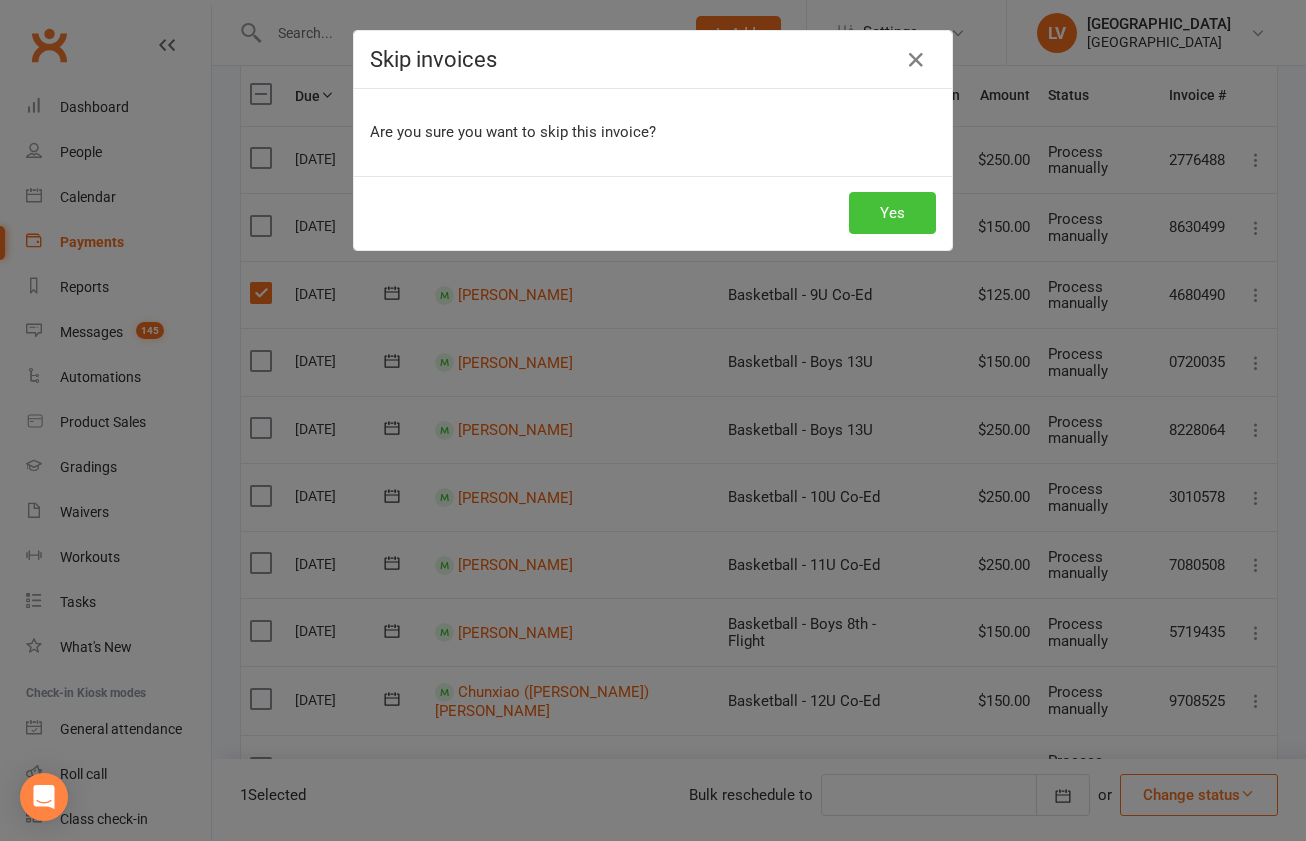 click on "Yes" at bounding box center [892, 213] 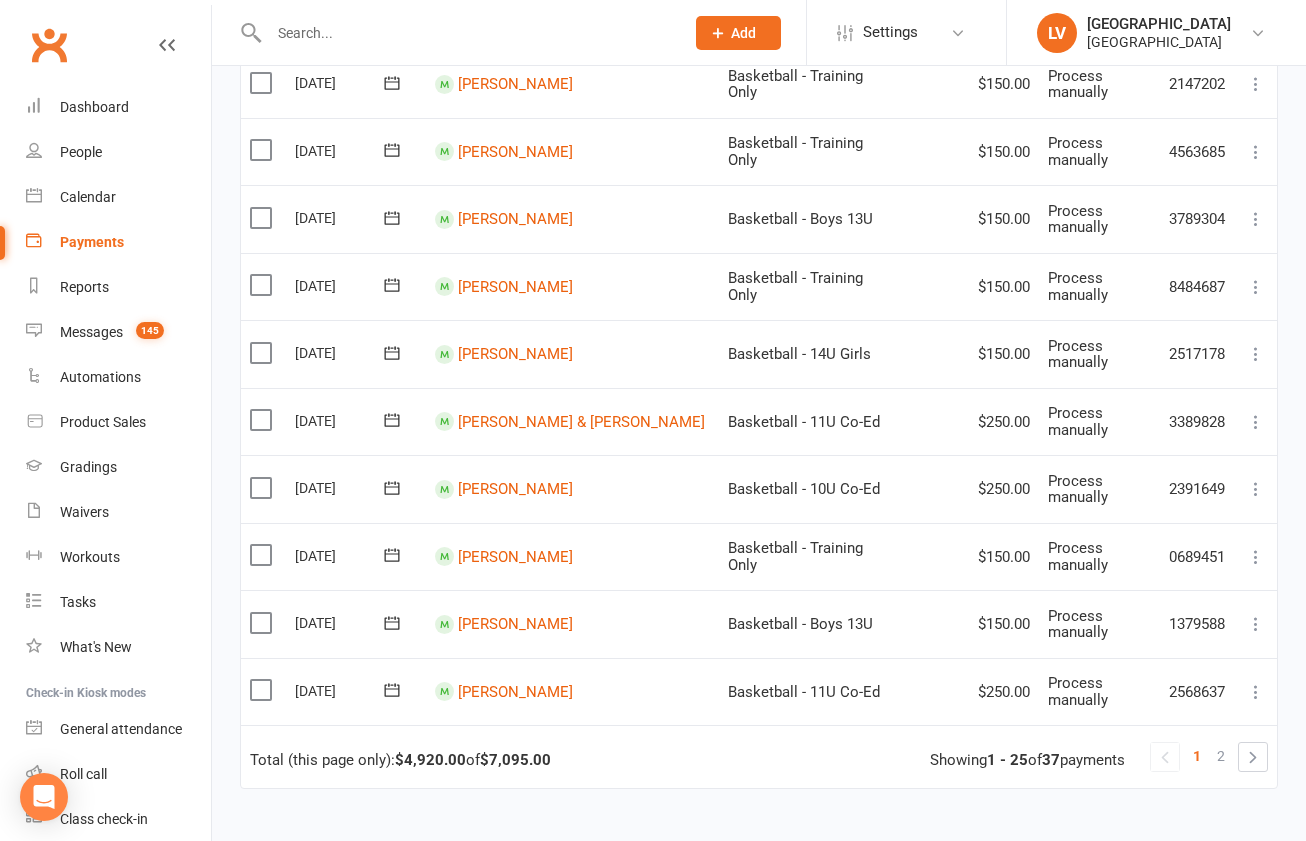 scroll, scrollTop: 1475, scrollLeft: 0, axis: vertical 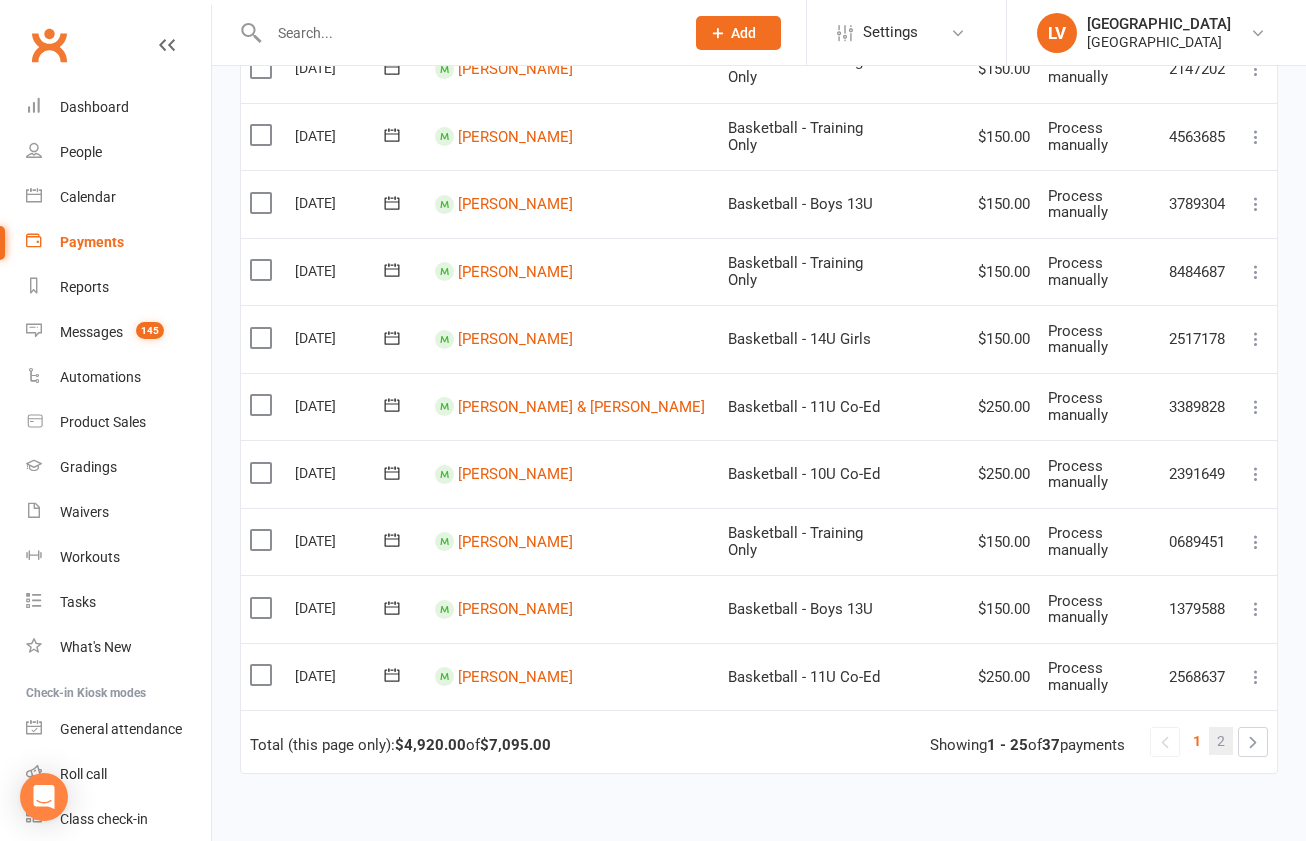 click on "2" at bounding box center (1221, 741) 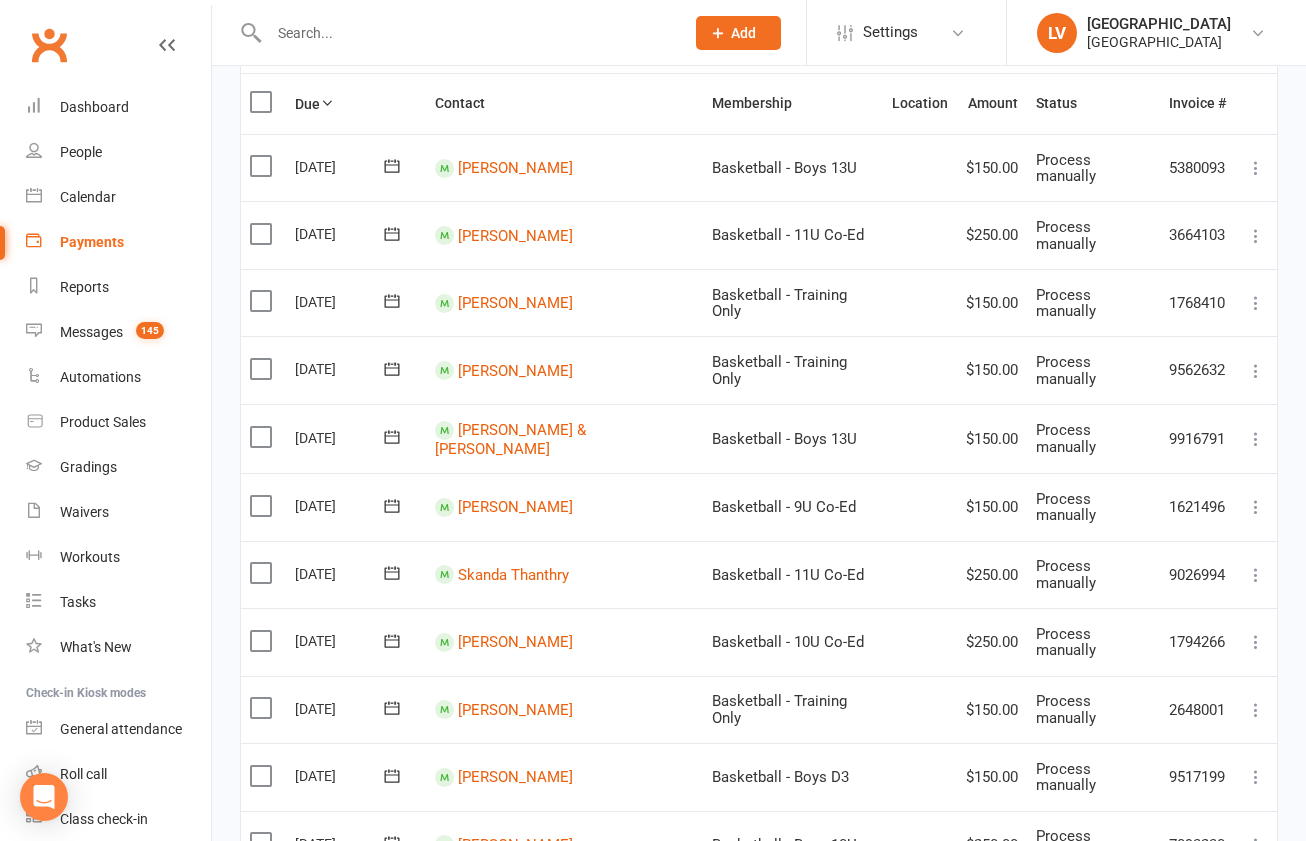scroll, scrollTop: 0, scrollLeft: 0, axis: both 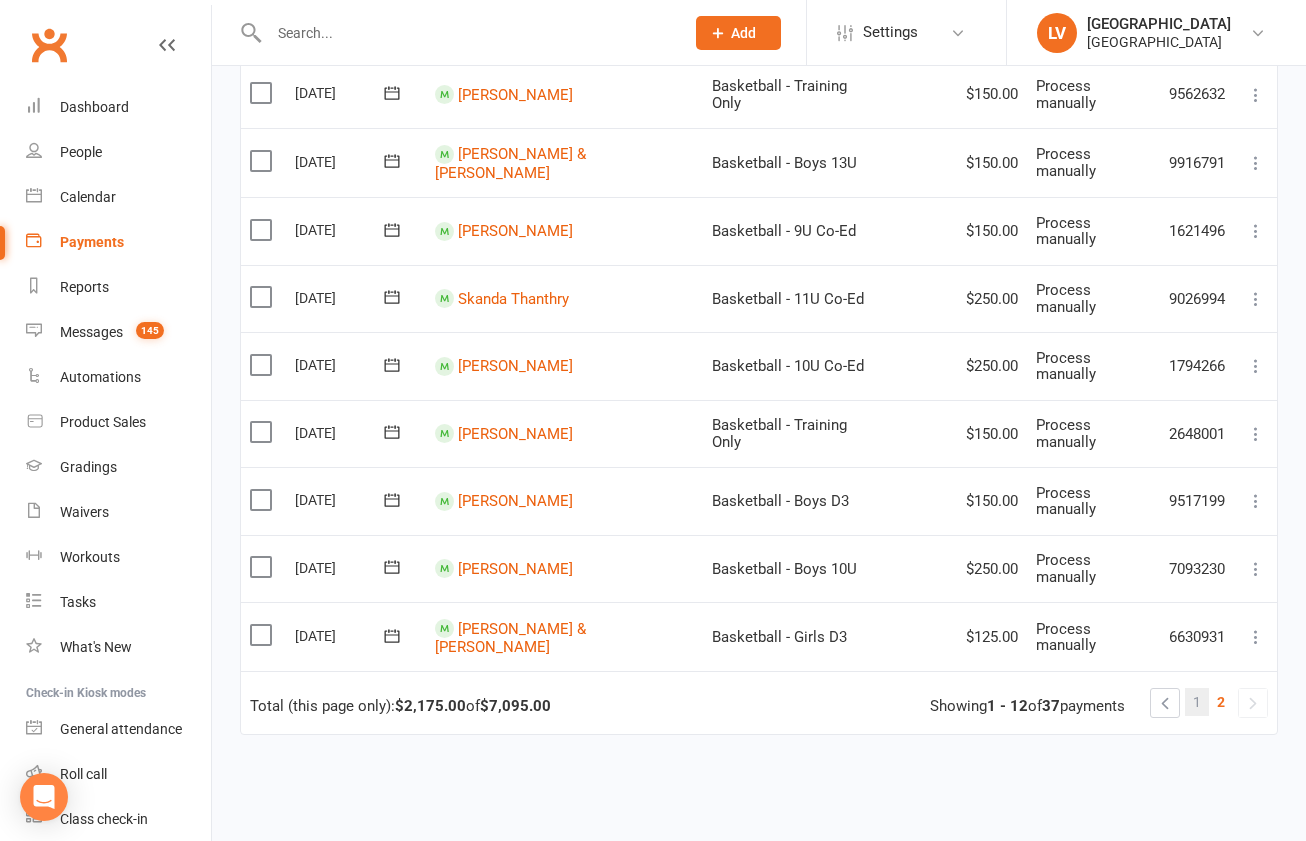 click on "1" at bounding box center [1197, 702] 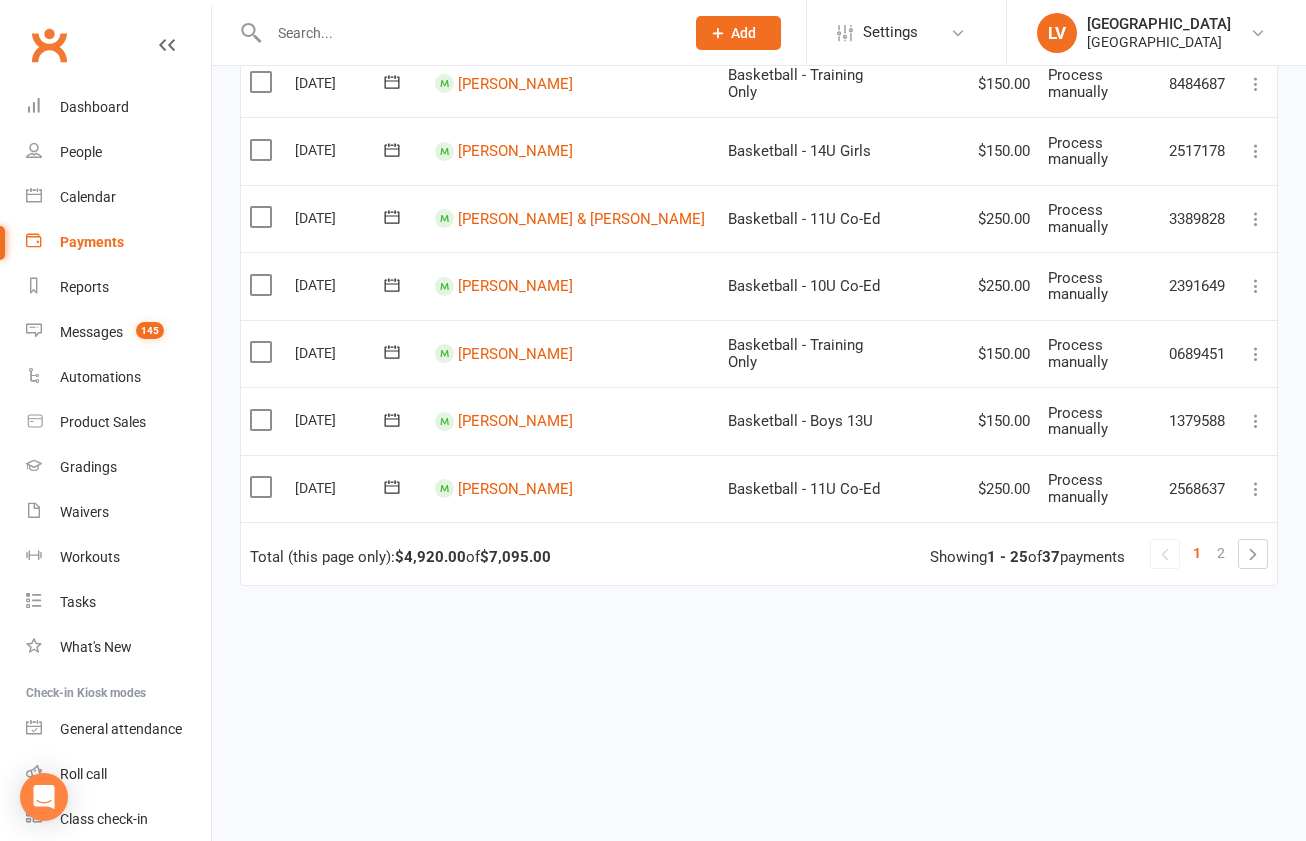 scroll, scrollTop: 1638, scrollLeft: 0, axis: vertical 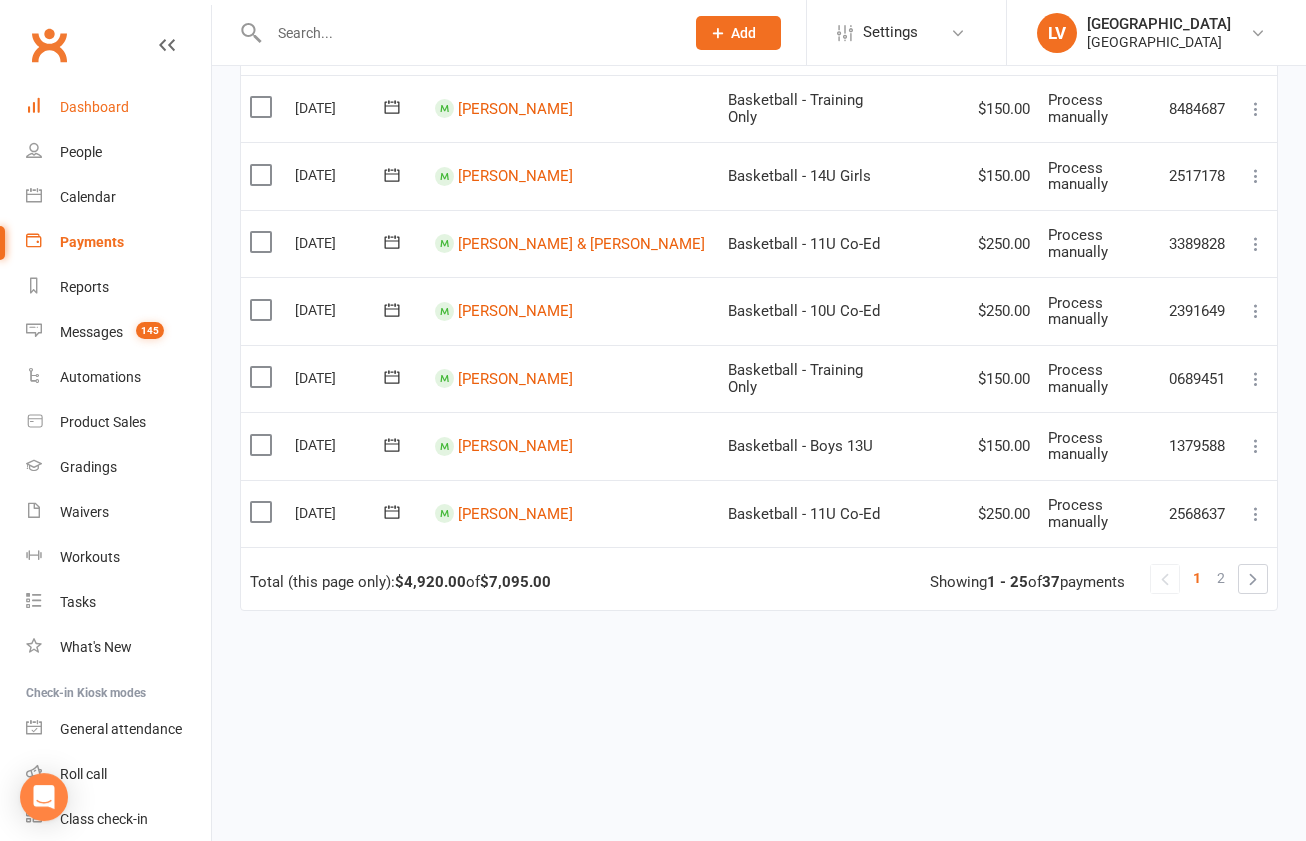 click on "Dashboard" at bounding box center [94, 107] 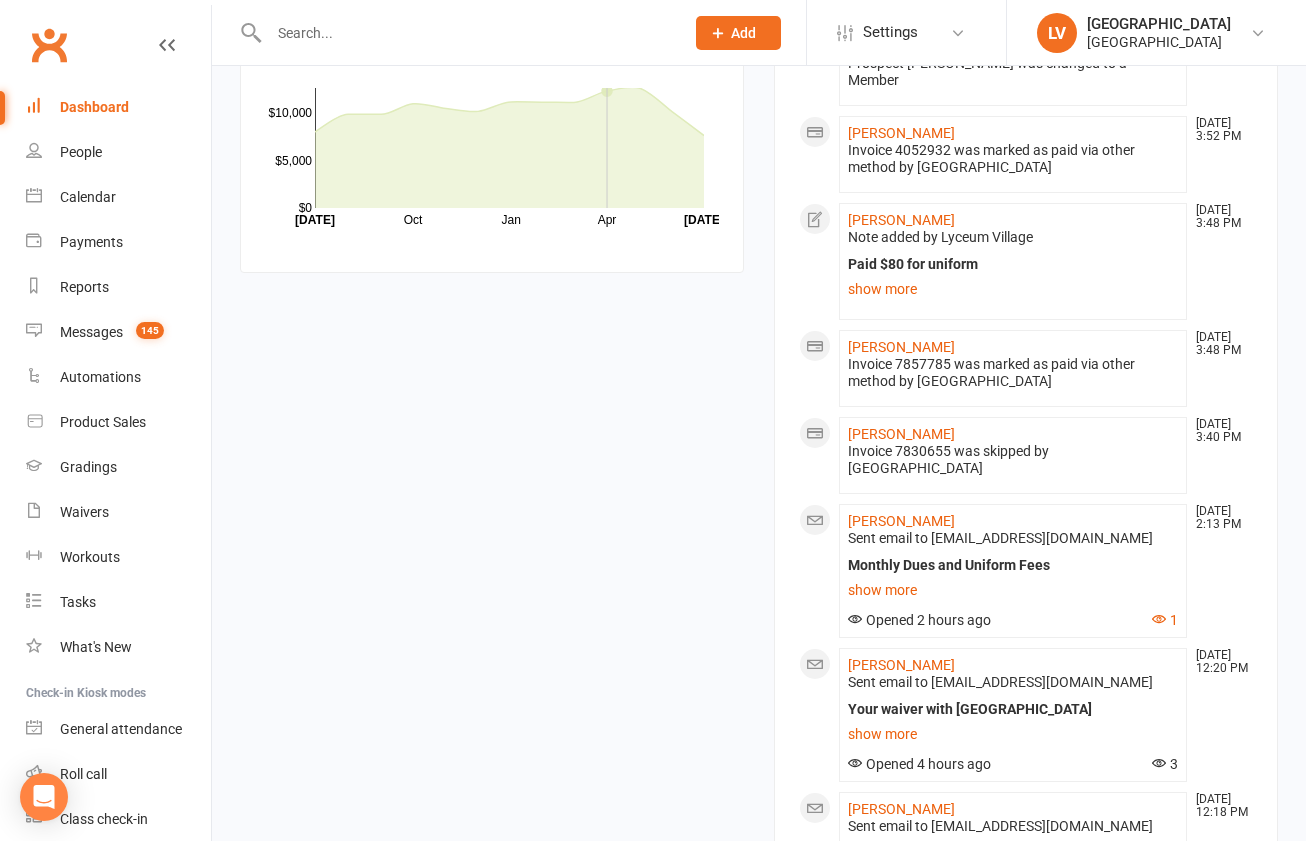scroll, scrollTop: 1620, scrollLeft: 0, axis: vertical 